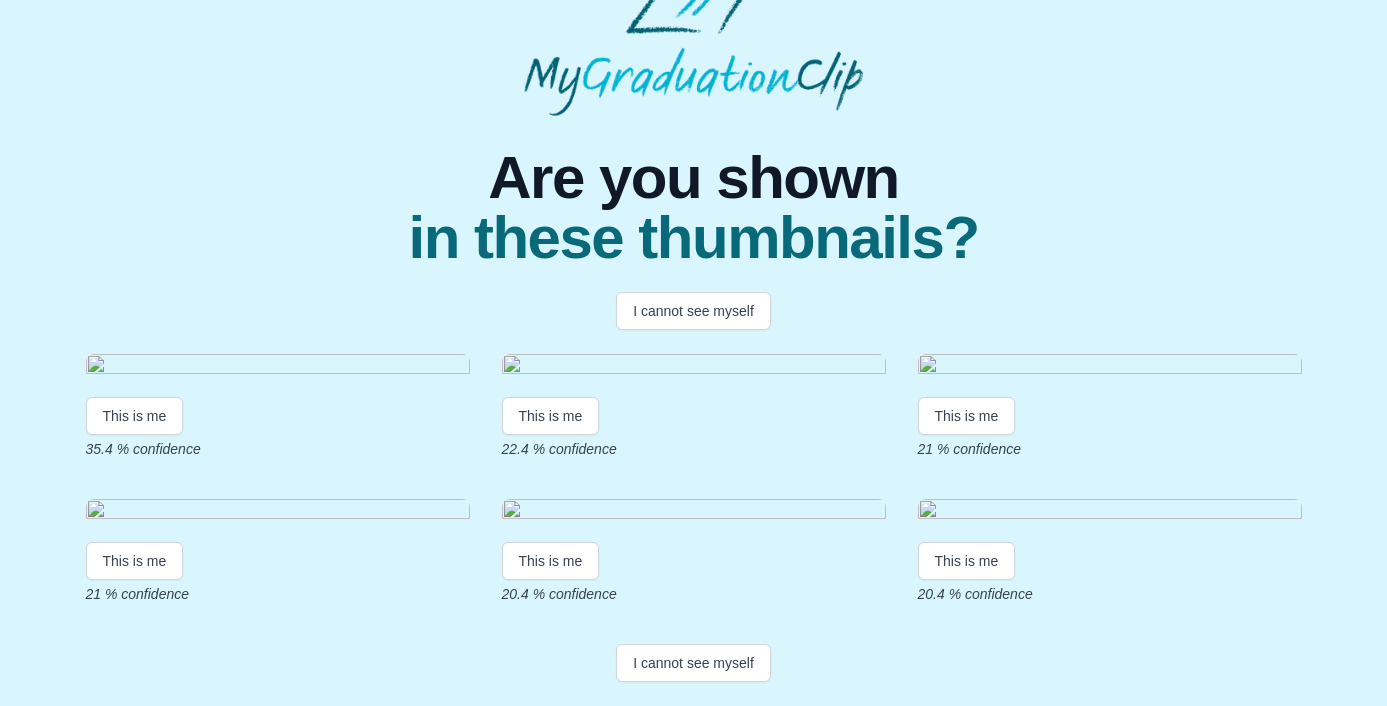 scroll, scrollTop: 425, scrollLeft: 0, axis: vertical 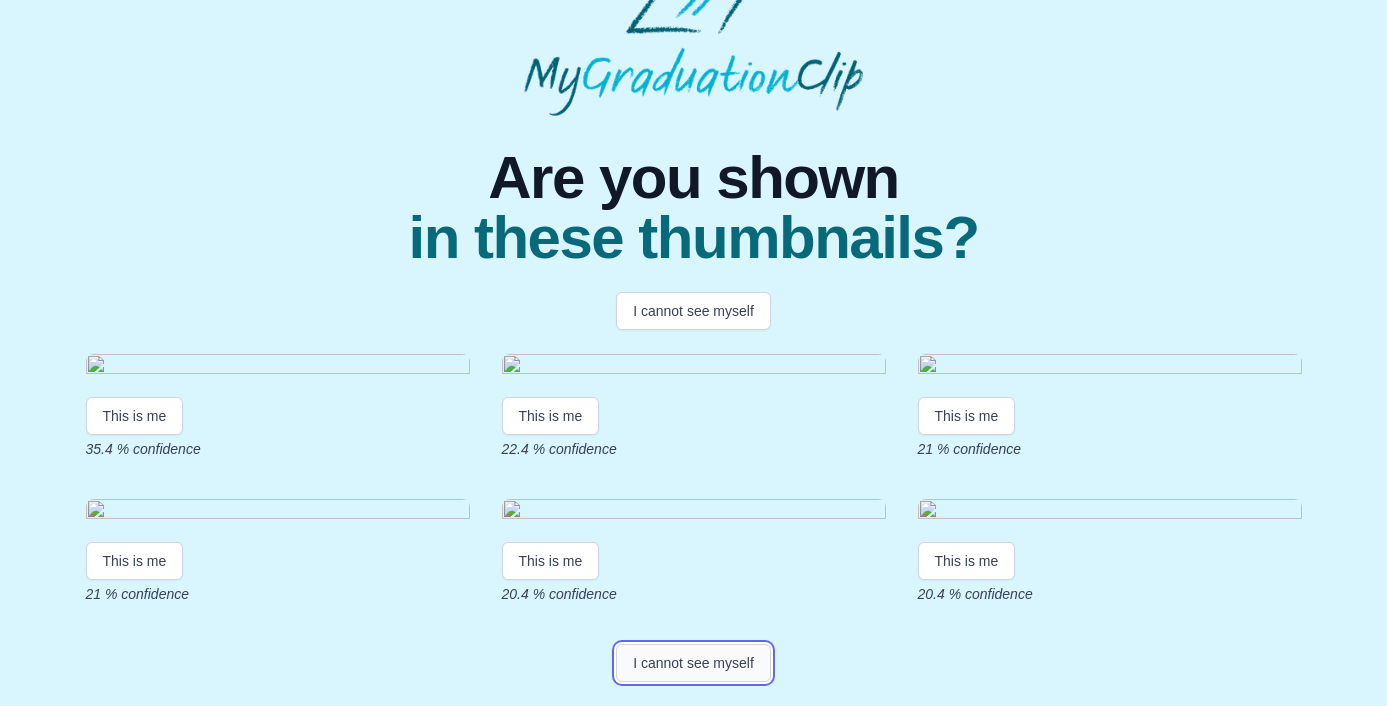 click on "I cannot see myself" at bounding box center [693, 663] 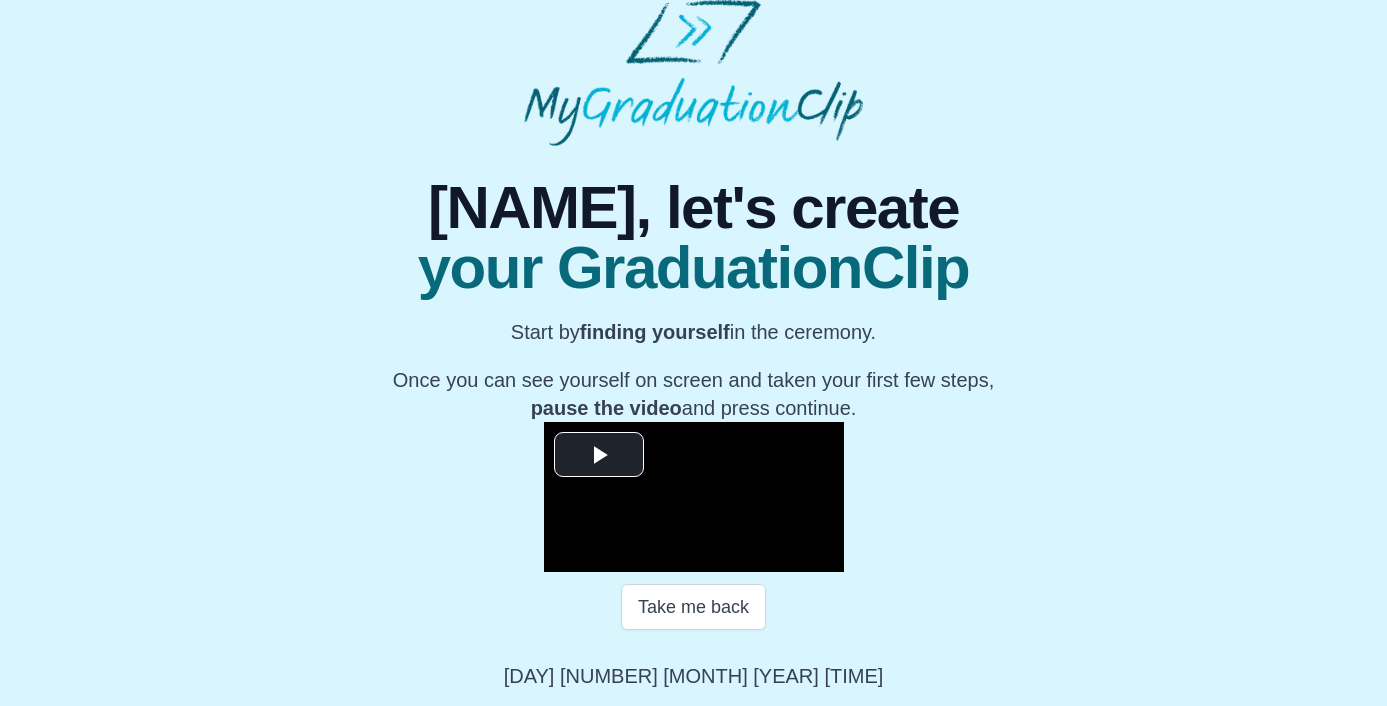 scroll, scrollTop: 223, scrollLeft: 0, axis: vertical 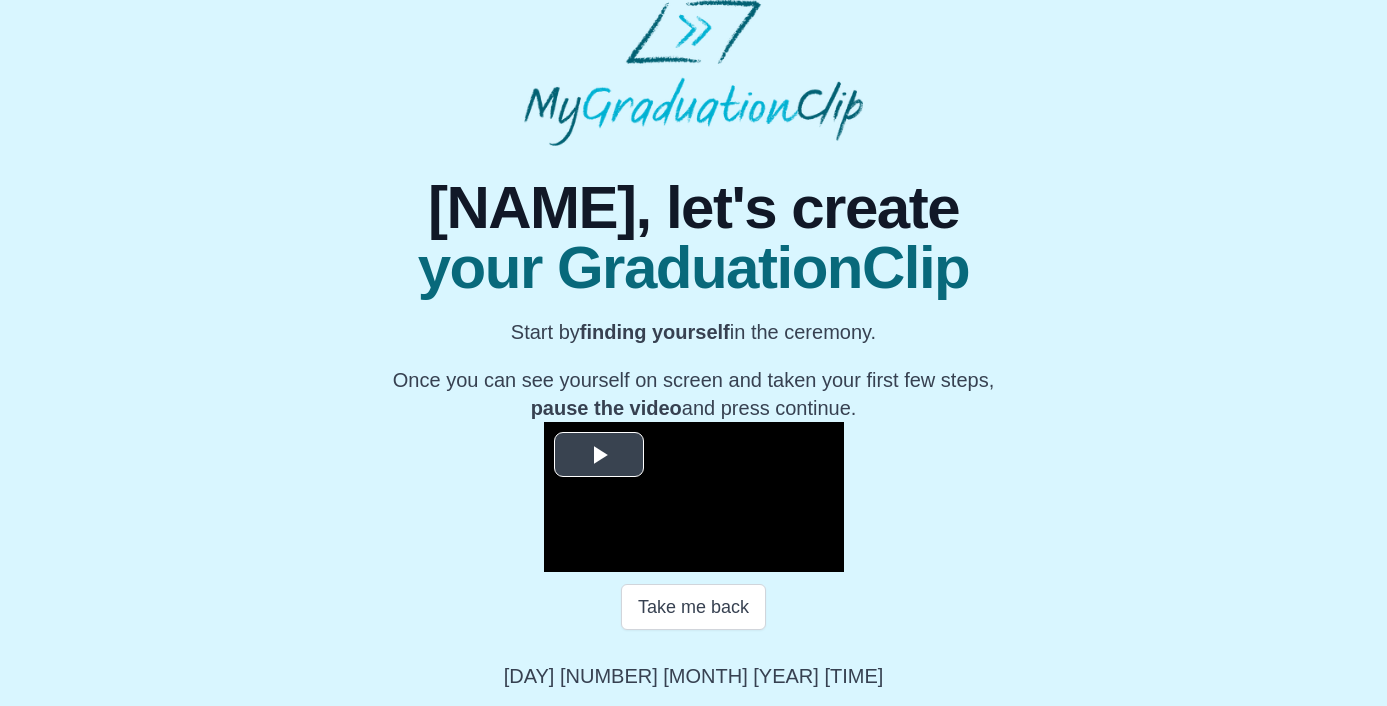 click at bounding box center [599, 455] 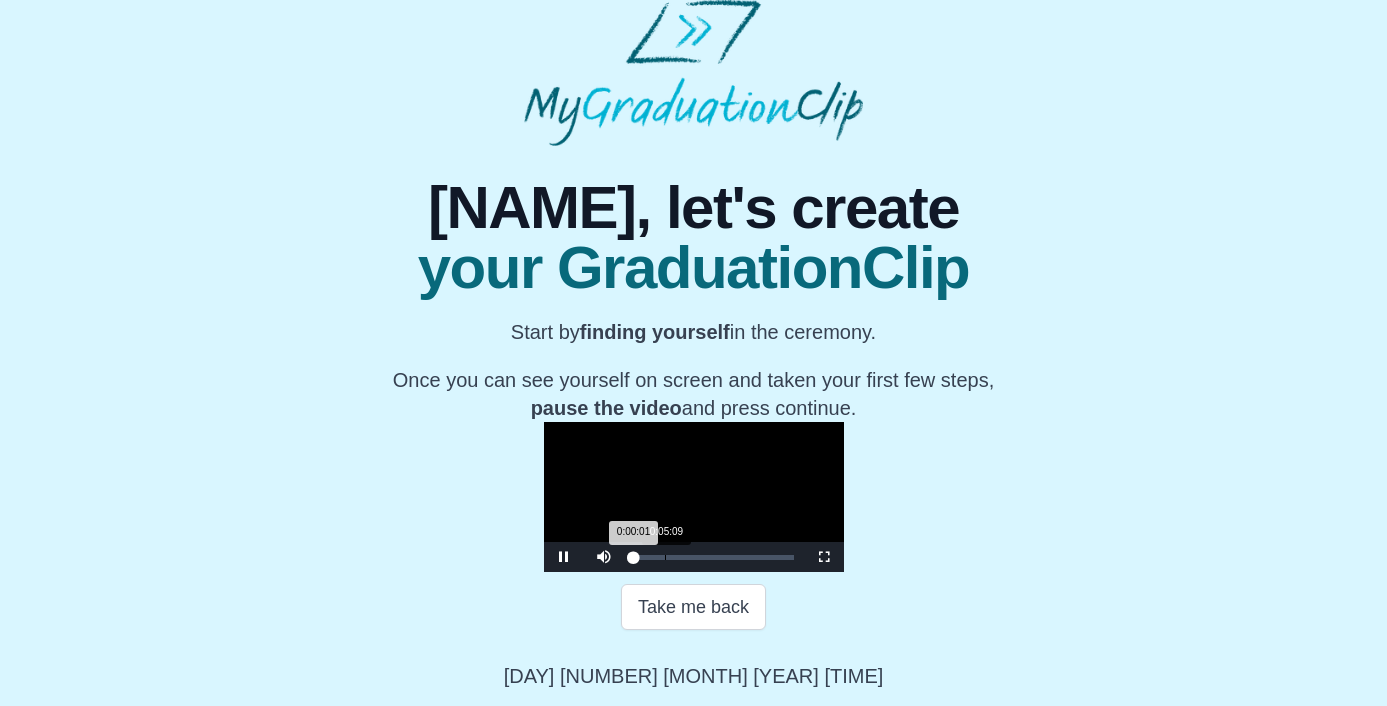 click on "Loaded : 0% 0:05:09 0:00:01 Progress : 0%" at bounding box center (714, 557) 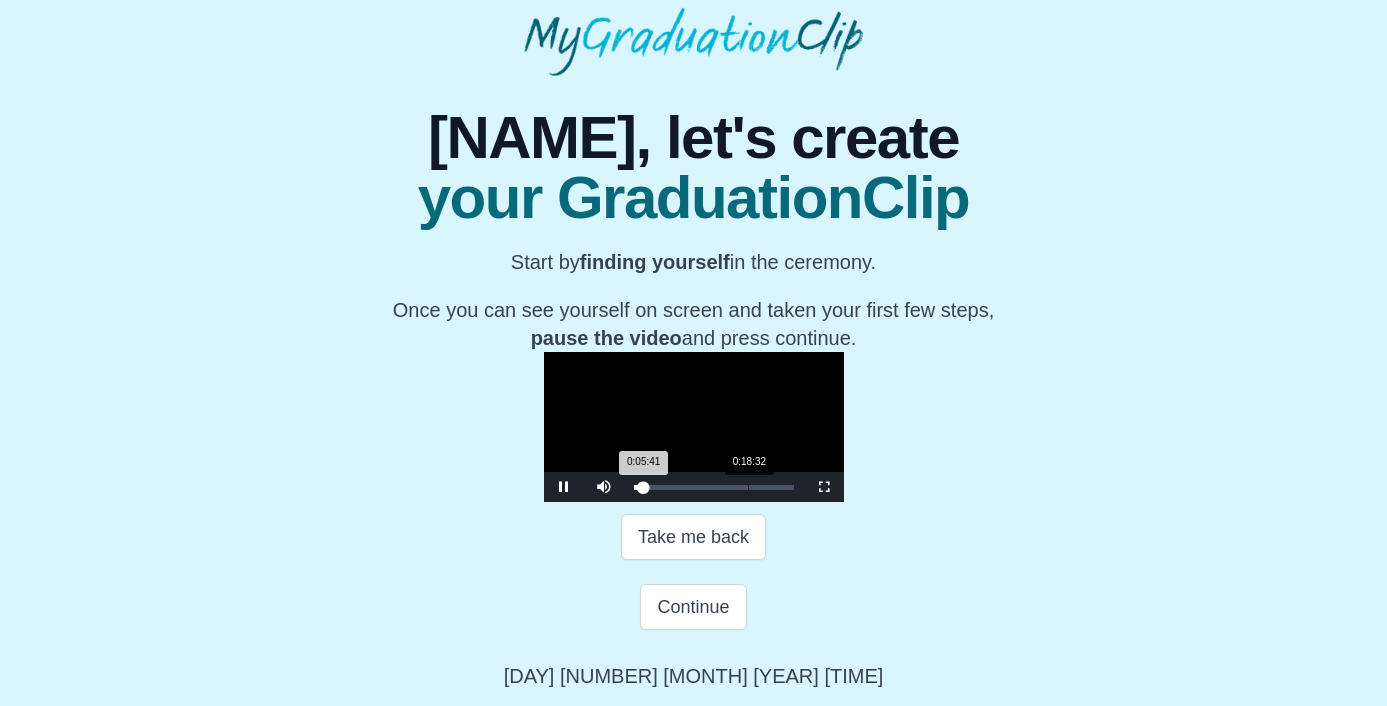 click on "Loaded : 0% 0:18:32 0:05:41 Progress : 0%" at bounding box center [714, 487] 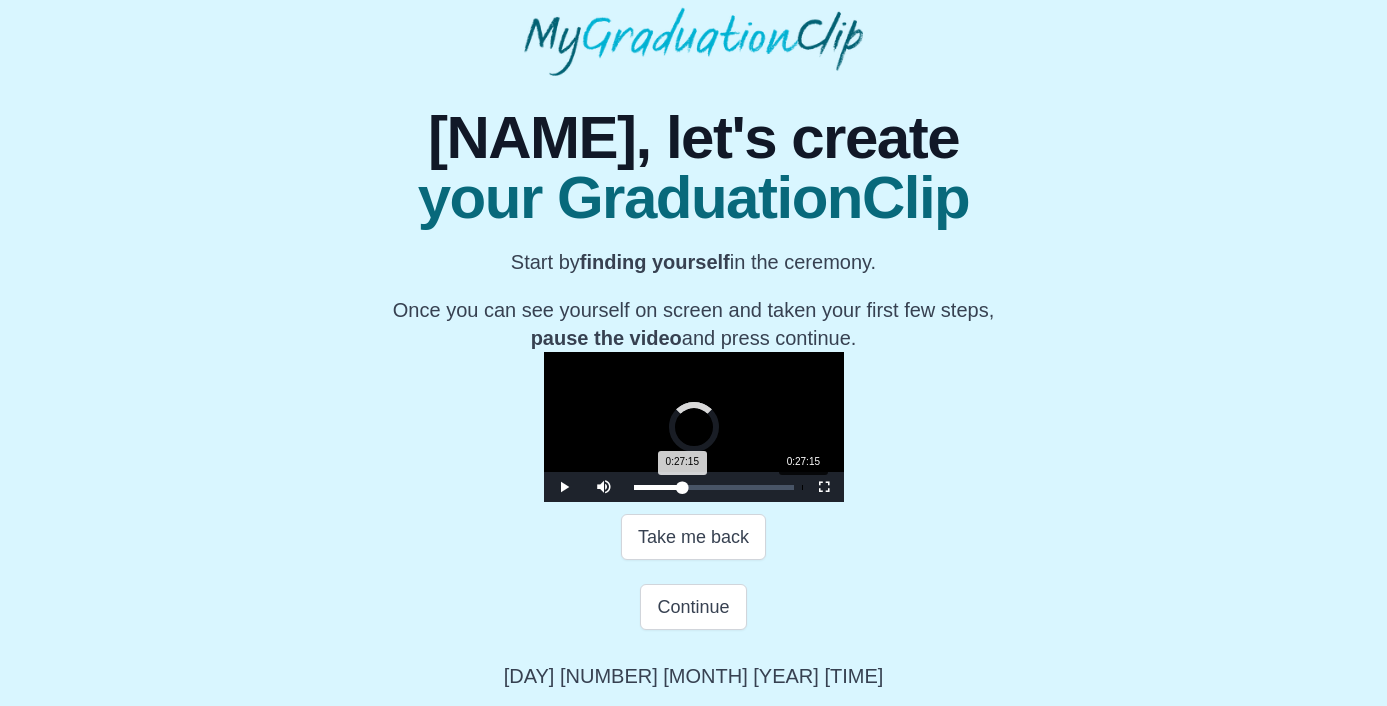 click on "Loaded : 0% 0:27:15 0:27:15 Progress : 0%" at bounding box center (714, 487) 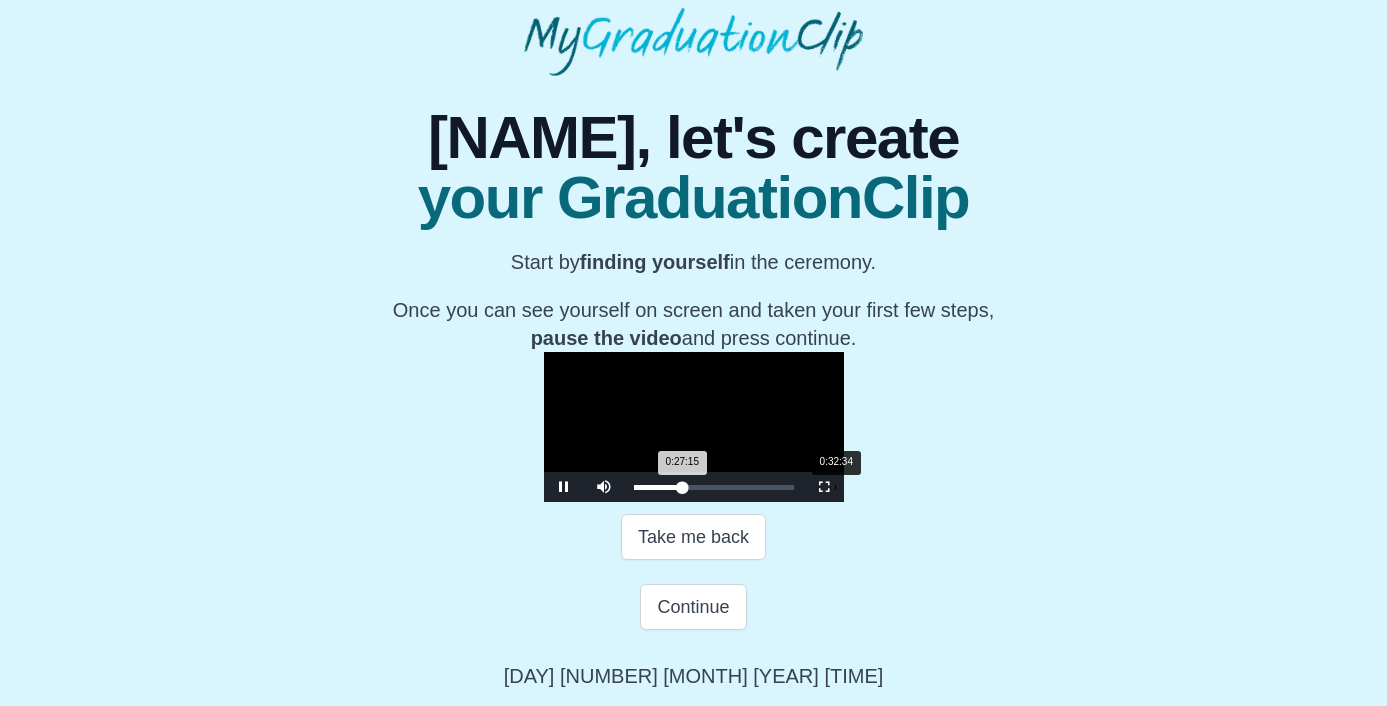 click on "Loaded : 0% 0:32:34 0:27:15 Progress : 0%" at bounding box center (714, 487) 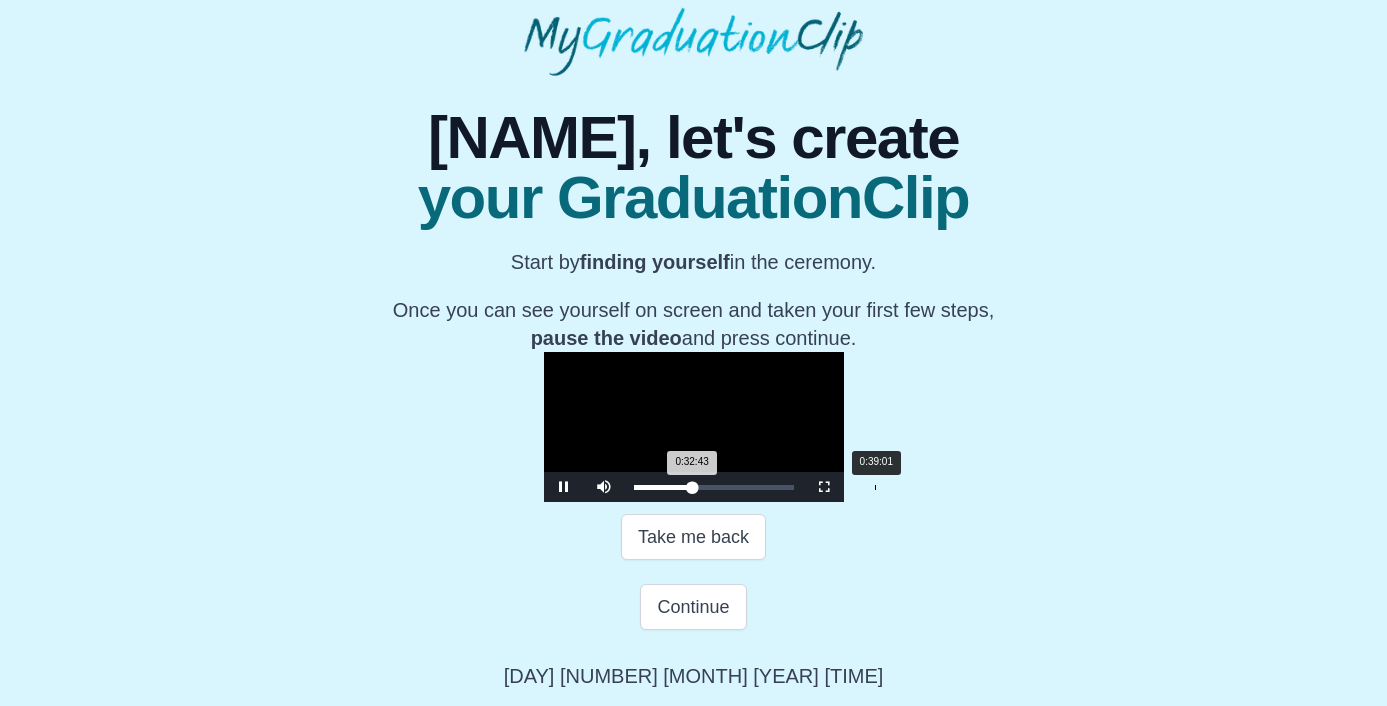 click on "Loaded : 0% 0:39:01 0:32:43 Progress : 0%" at bounding box center [714, 487] 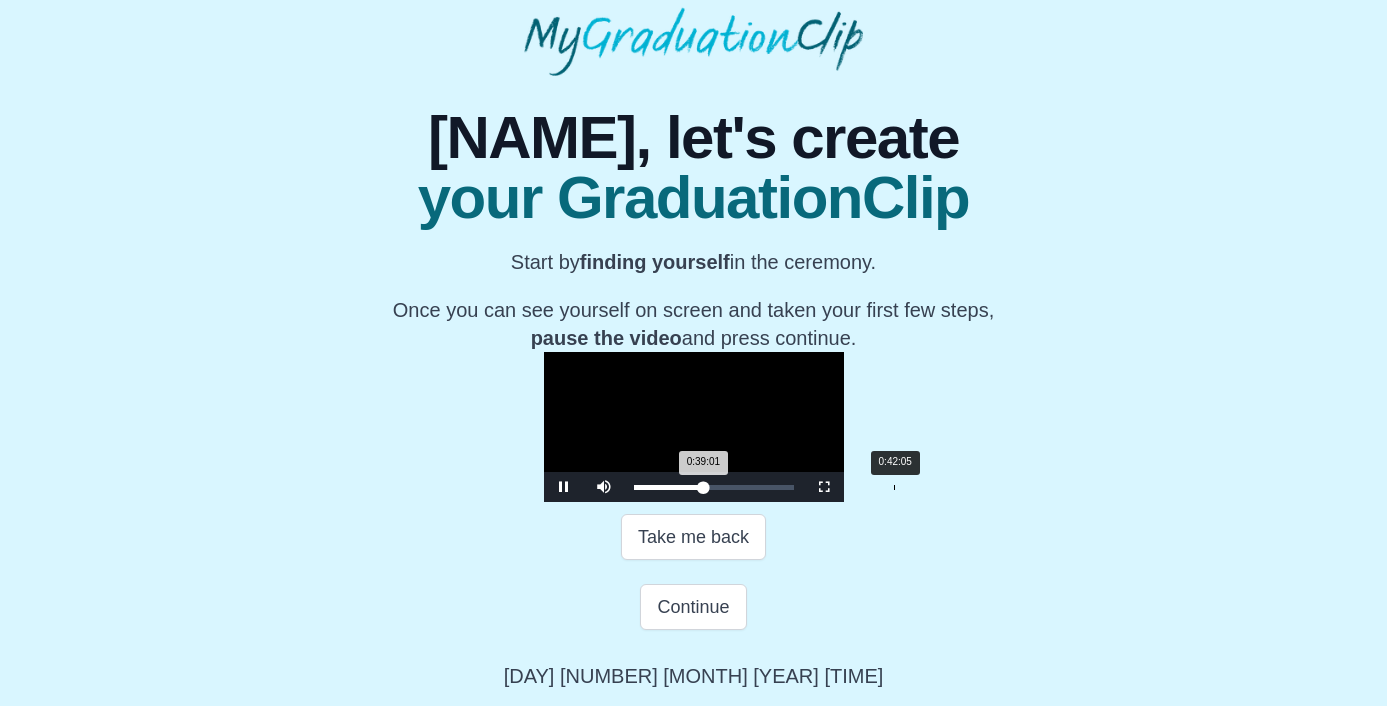 click on "Loaded : 0% 0:42:05 0:39:01 Progress : 0%" at bounding box center [714, 487] 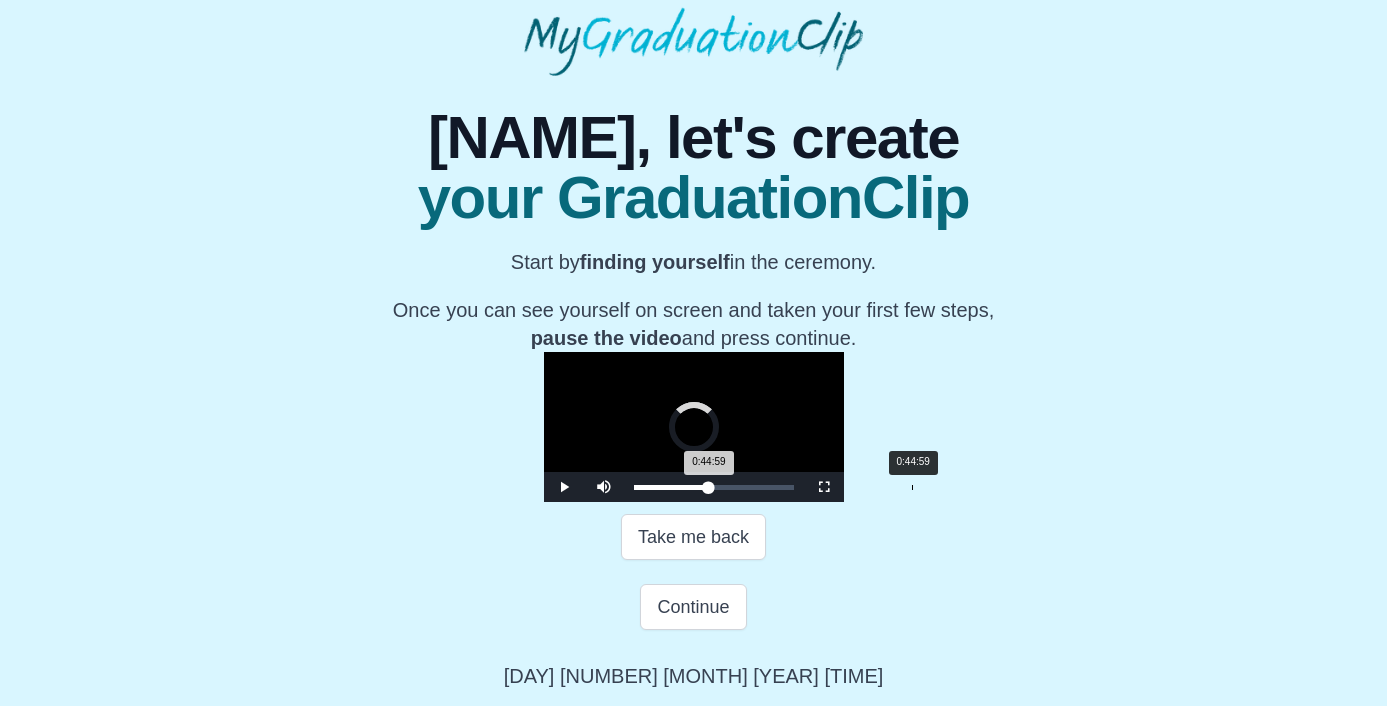 click on "Loaded : 0% 0:44:59 0:44:59 Progress : 0%" at bounding box center [714, 487] 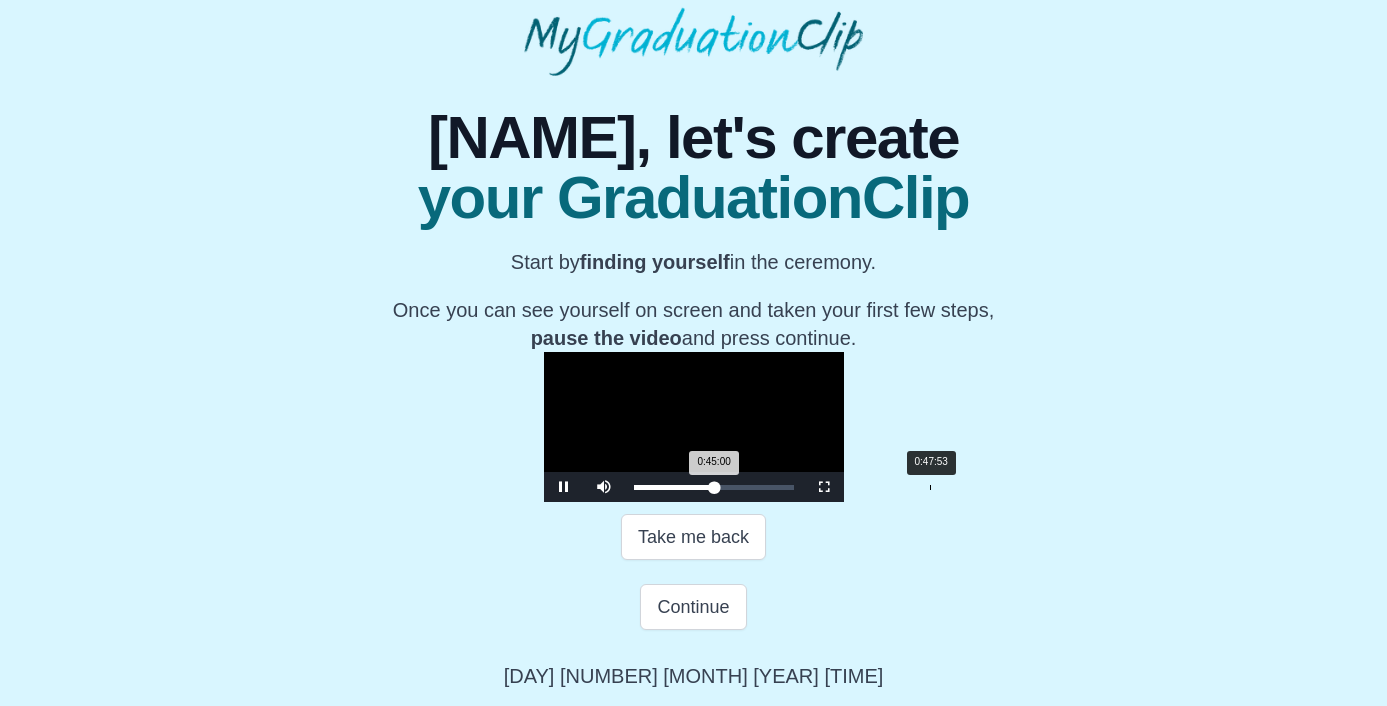 click on "Loaded : 0% 0:47:53 0:45:00 Progress : 0%" at bounding box center [714, 487] 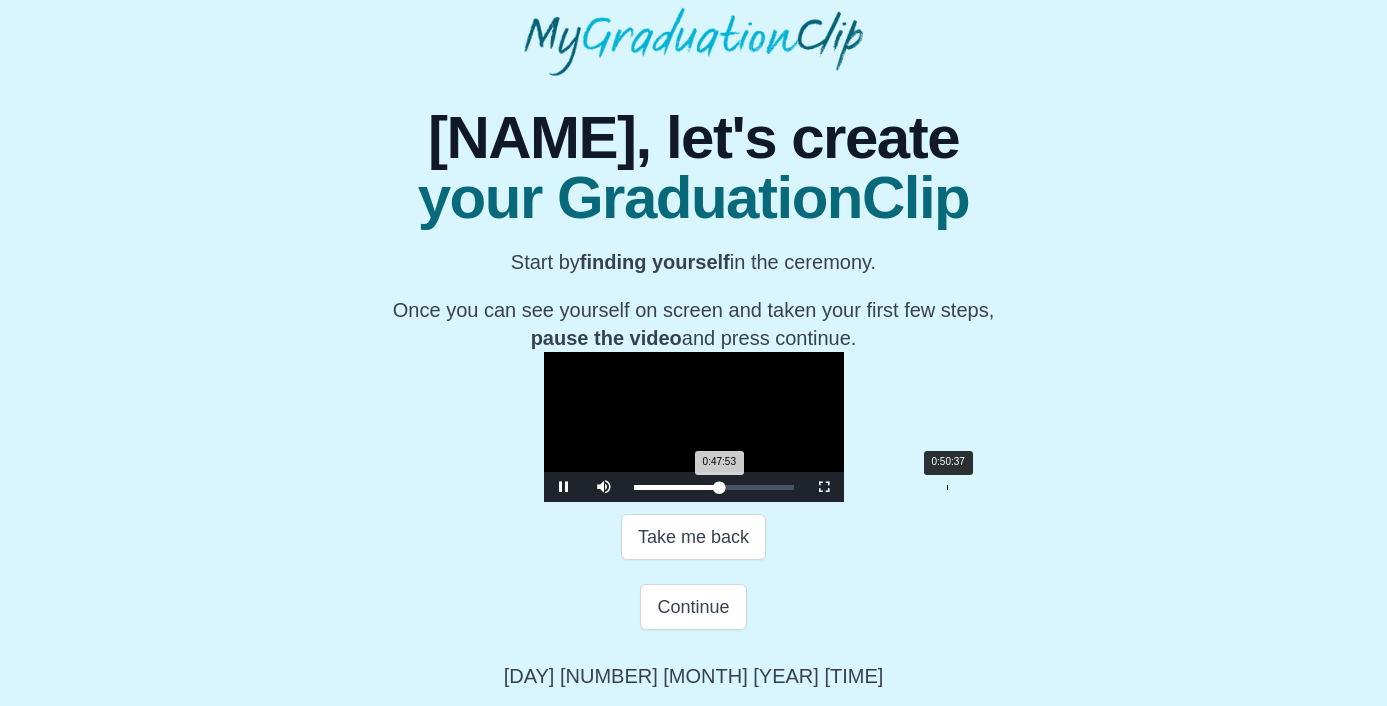 click on "Loaded : 0% 0:50:37 0:47:53 Progress : 0%" at bounding box center [714, 487] 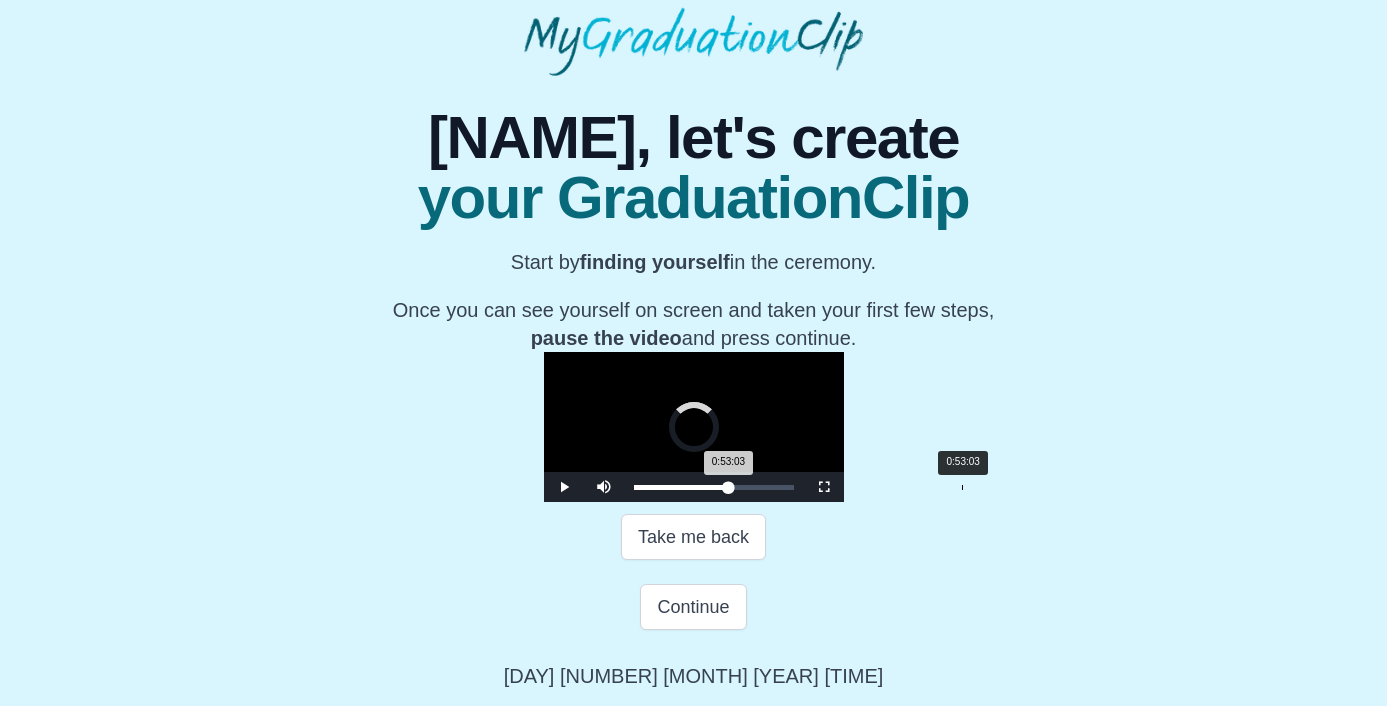click on "Loaded : 0% 0:53:03 0:53:03 Progress : 0%" at bounding box center [714, 487] 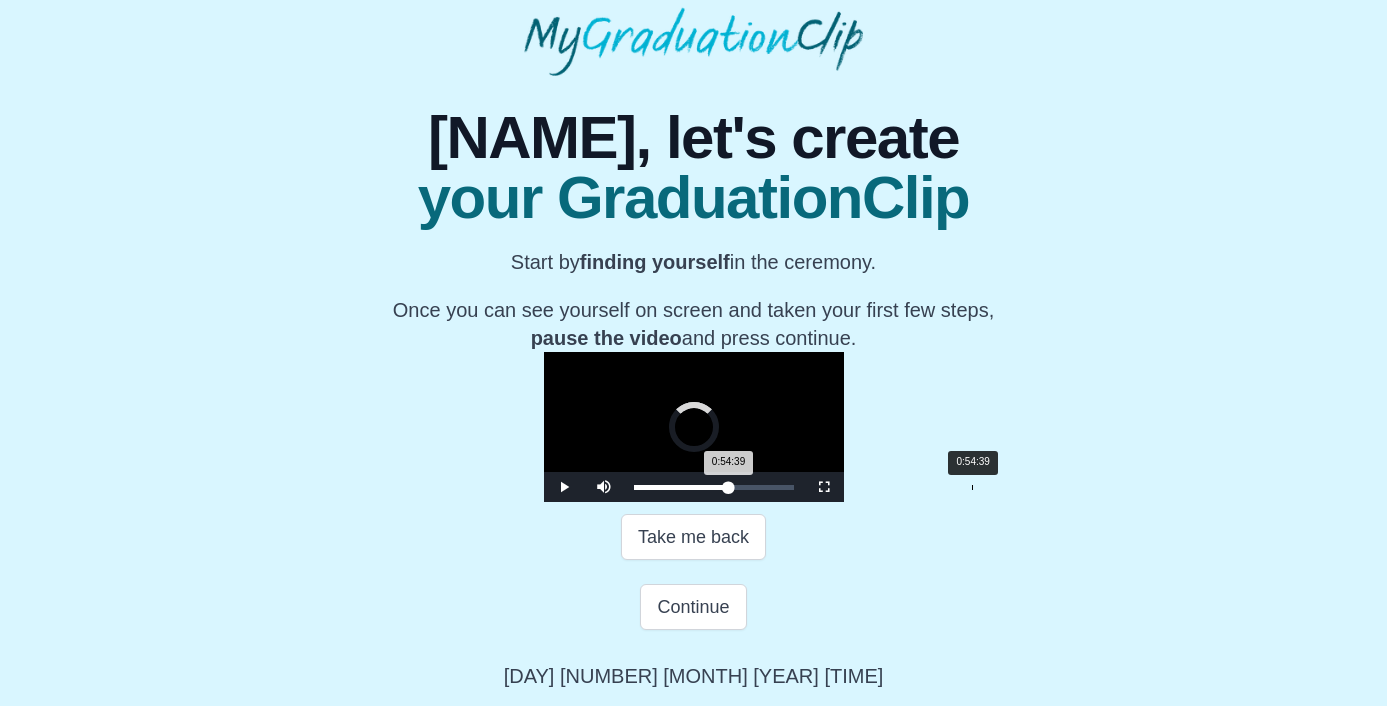 click on "Loaded : 0% 0:54:39 0:54:39 Progress : 0%" at bounding box center (714, 487) 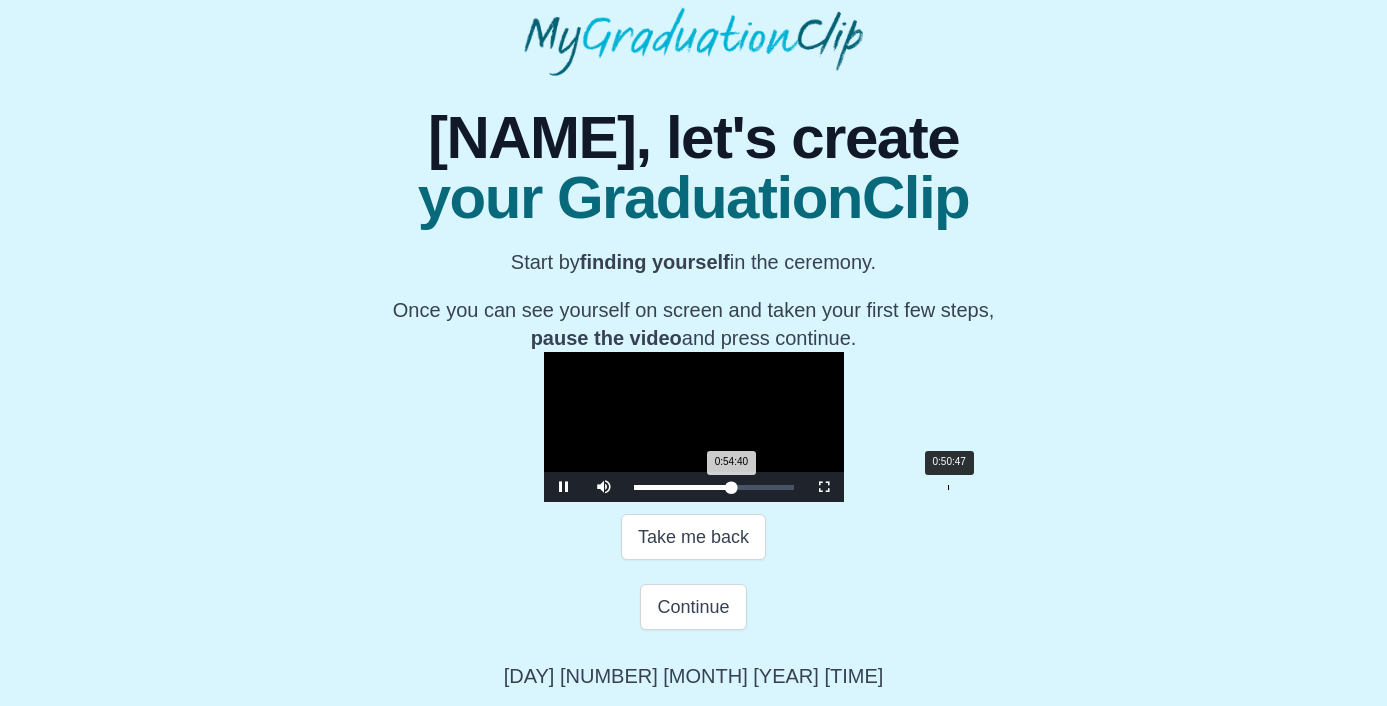 click on "Loaded : 0% 0:50:47 0:54:40 Progress : 0%" at bounding box center (714, 487) 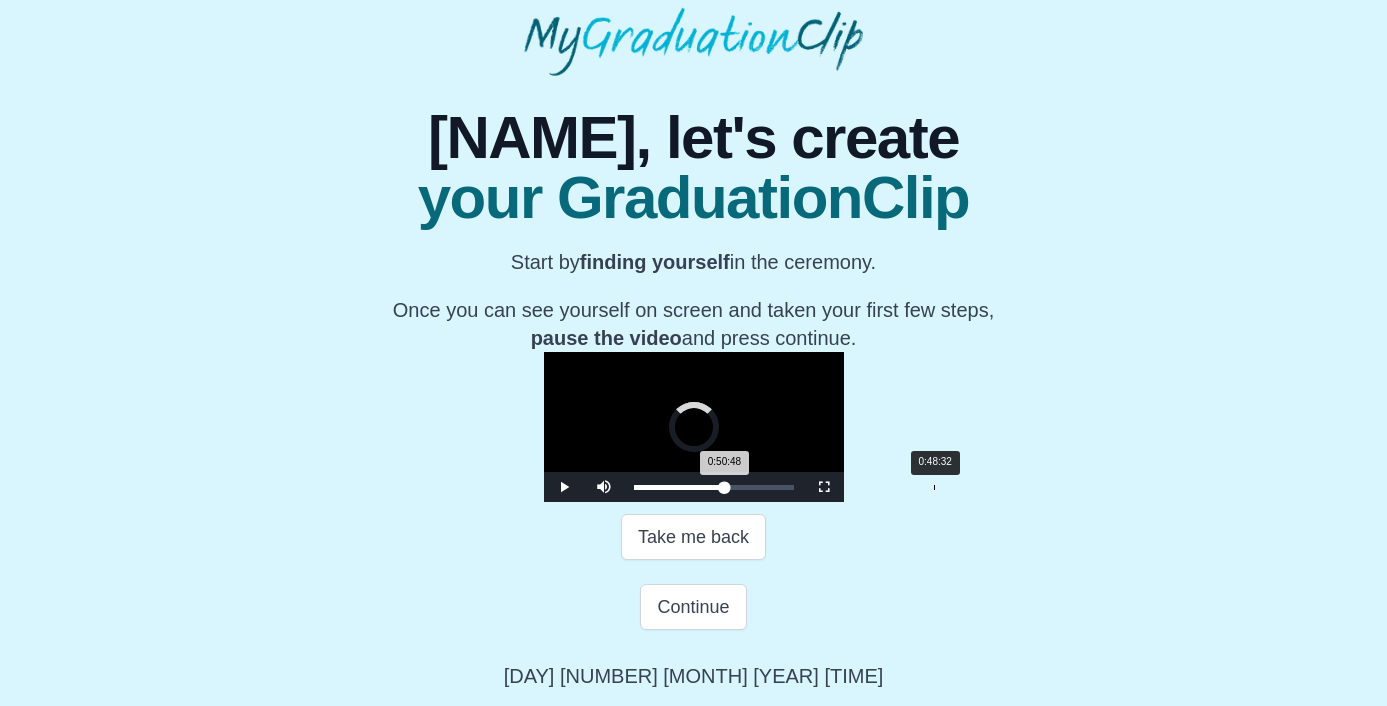 click on "Loaded : 0% 0:48:32 0:50:48 Progress : 0%" at bounding box center (714, 487) 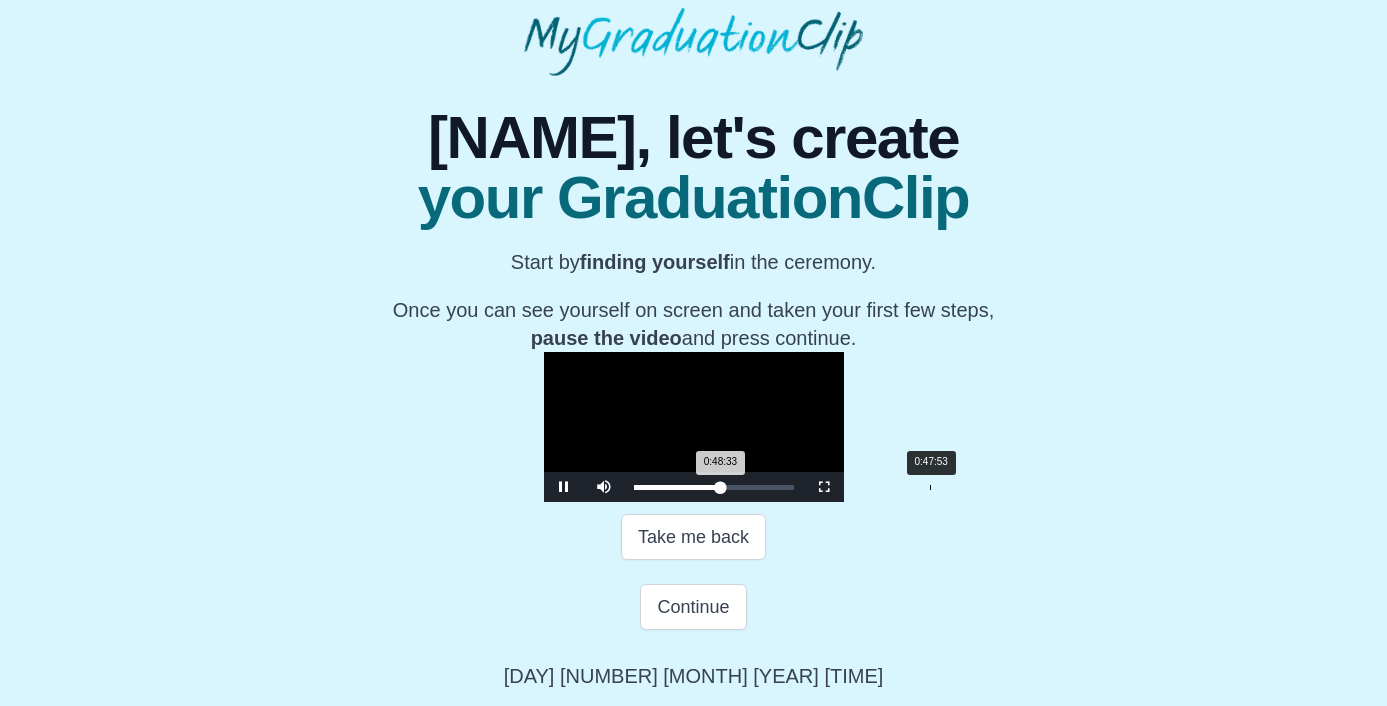 click on "0:48:33 Progress : 0%" at bounding box center [677, 487] 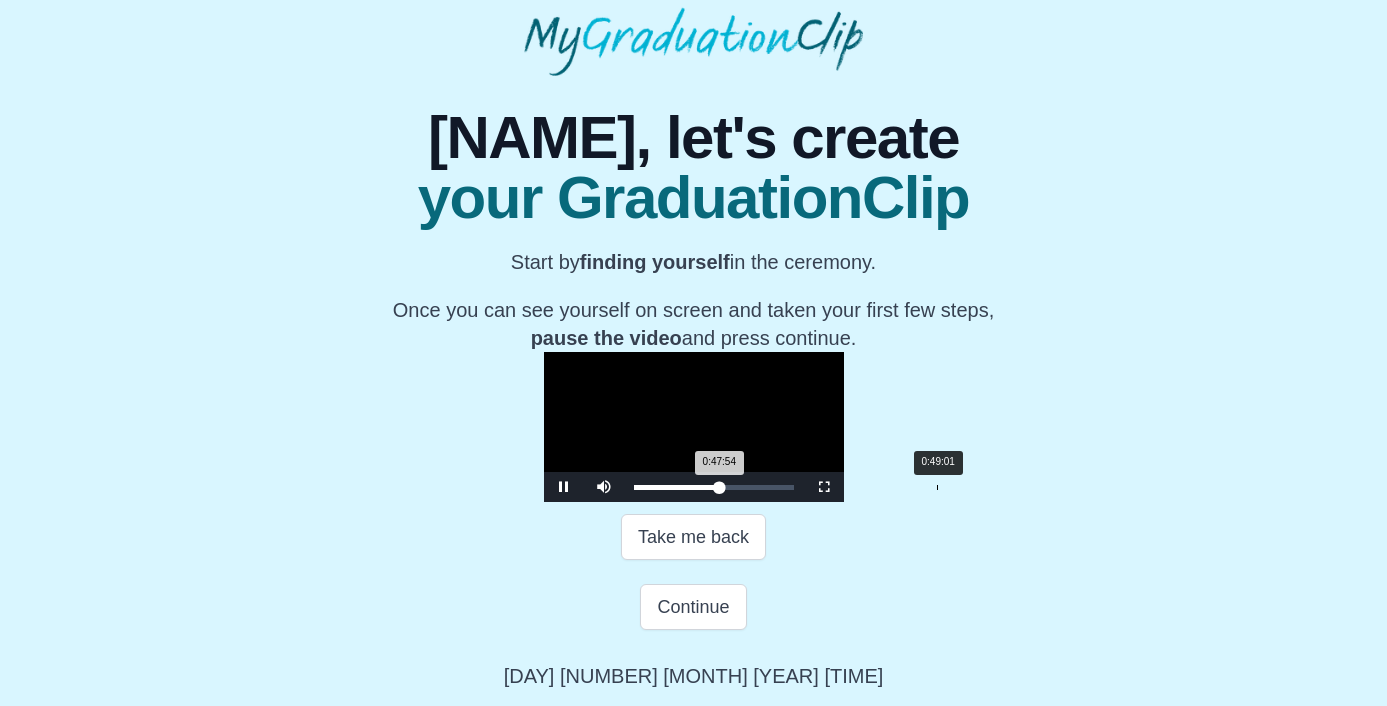 click on "Loaded : 0% 0:49:01 0:47:54 Progress : 0%" at bounding box center [714, 487] 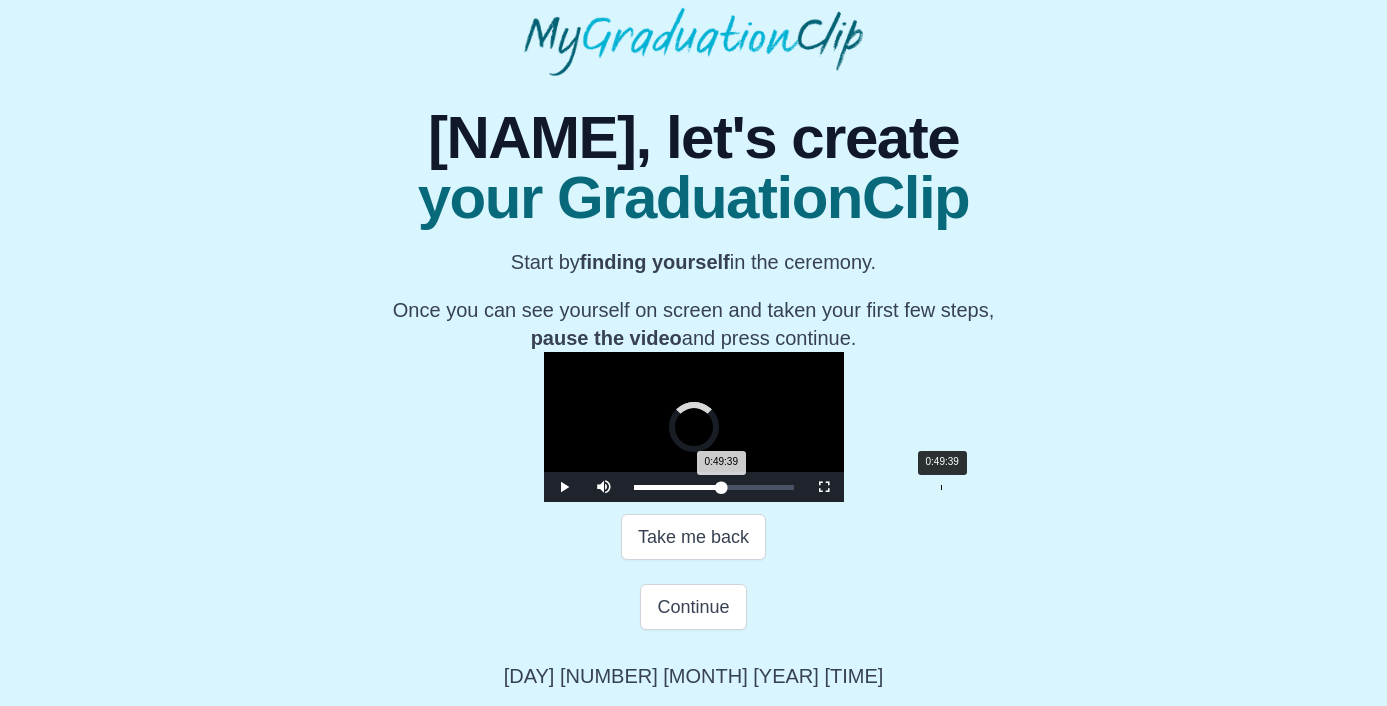click on "0:49:39 Progress : 0%" at bounding box center (678, 487) 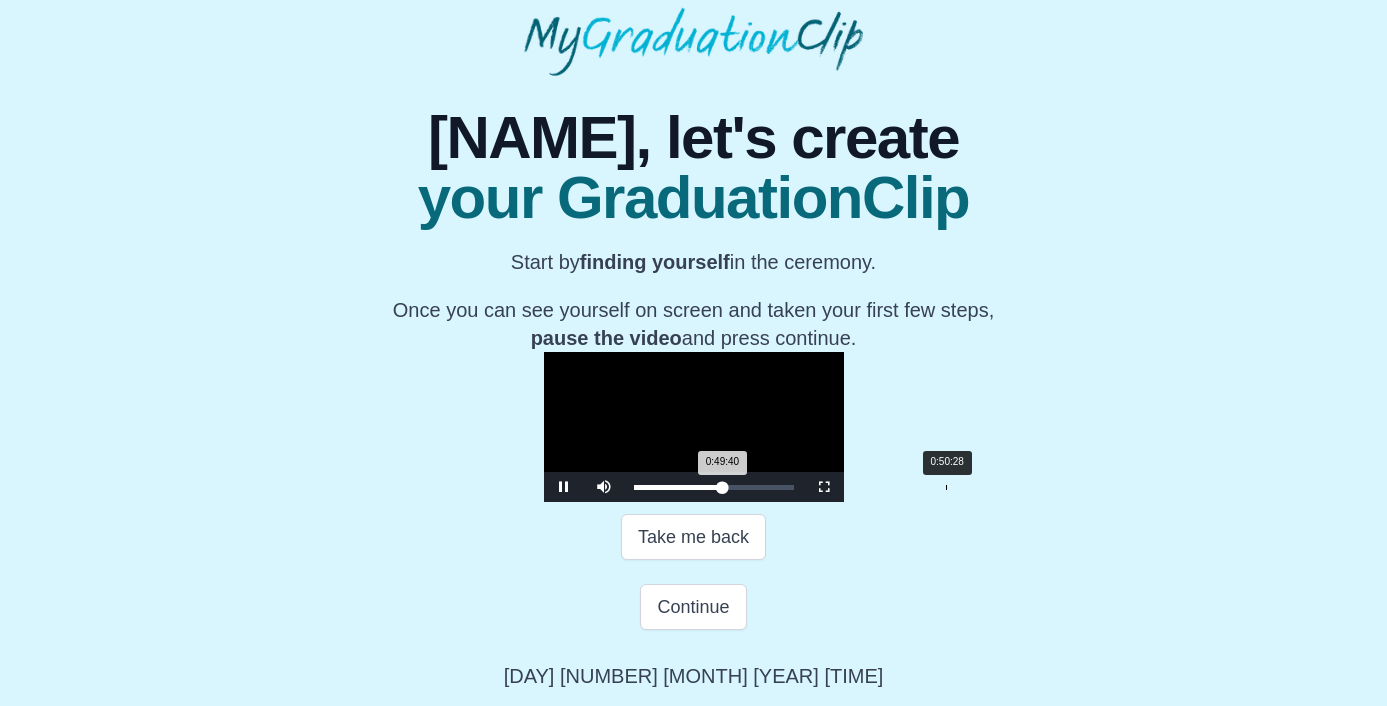 click on "0:49:40 Progress : 0%" at bounding box center (678, 487) 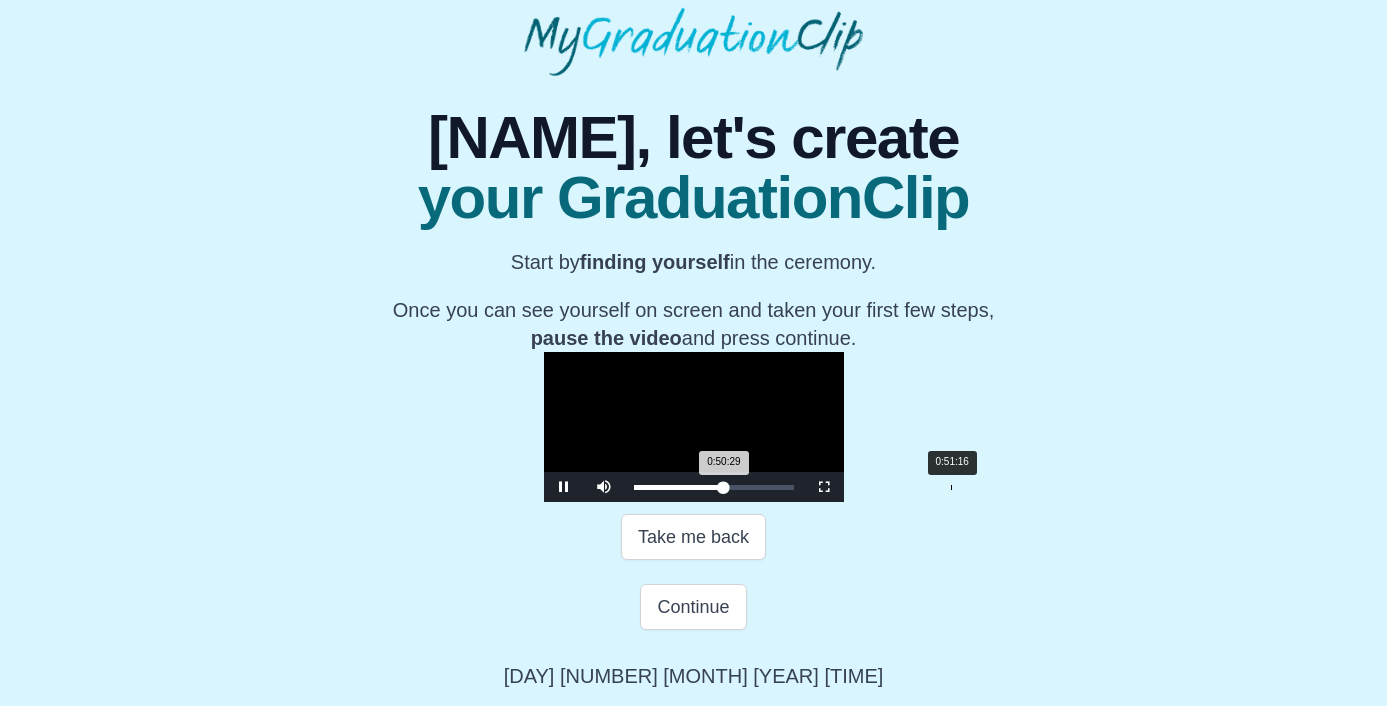 click on "0:50:29 Progress : 0%" at bounding box center [679, 487] 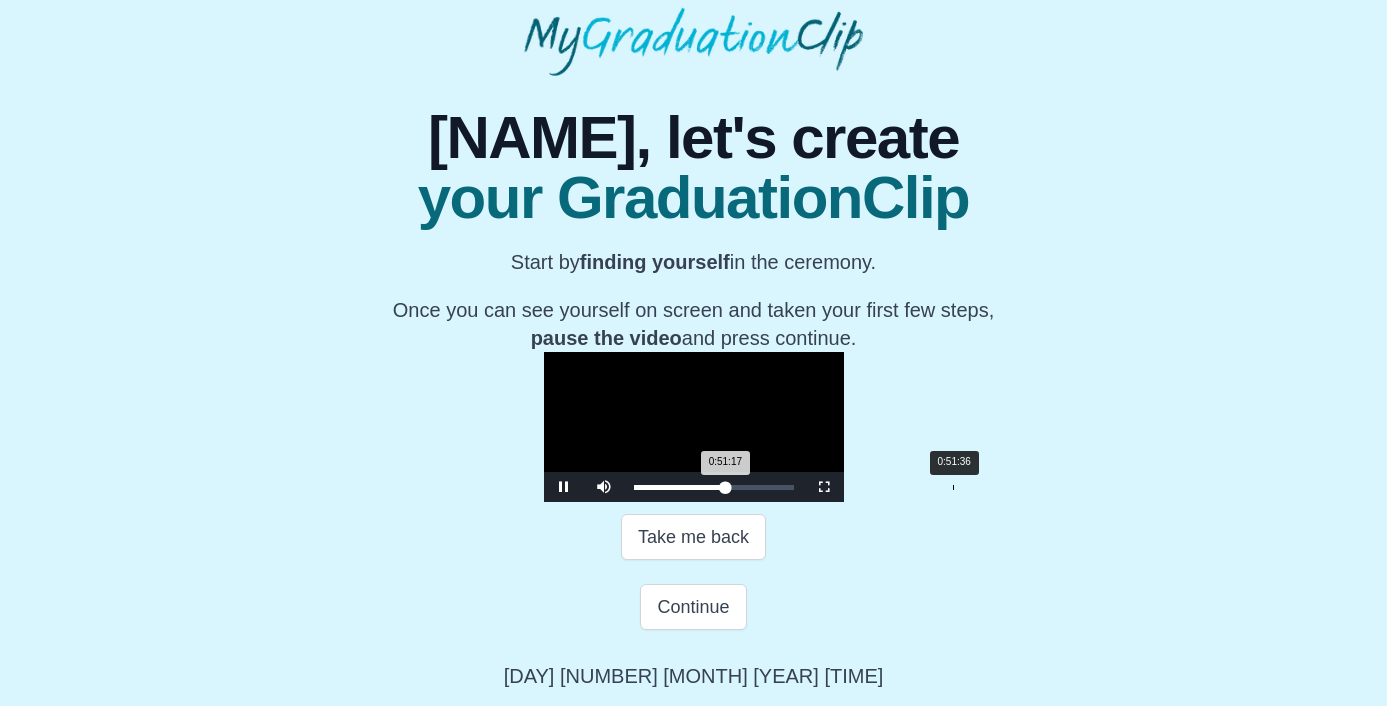 click on "0:51:17 Progress : 0%" at bounding box center [680, 487] 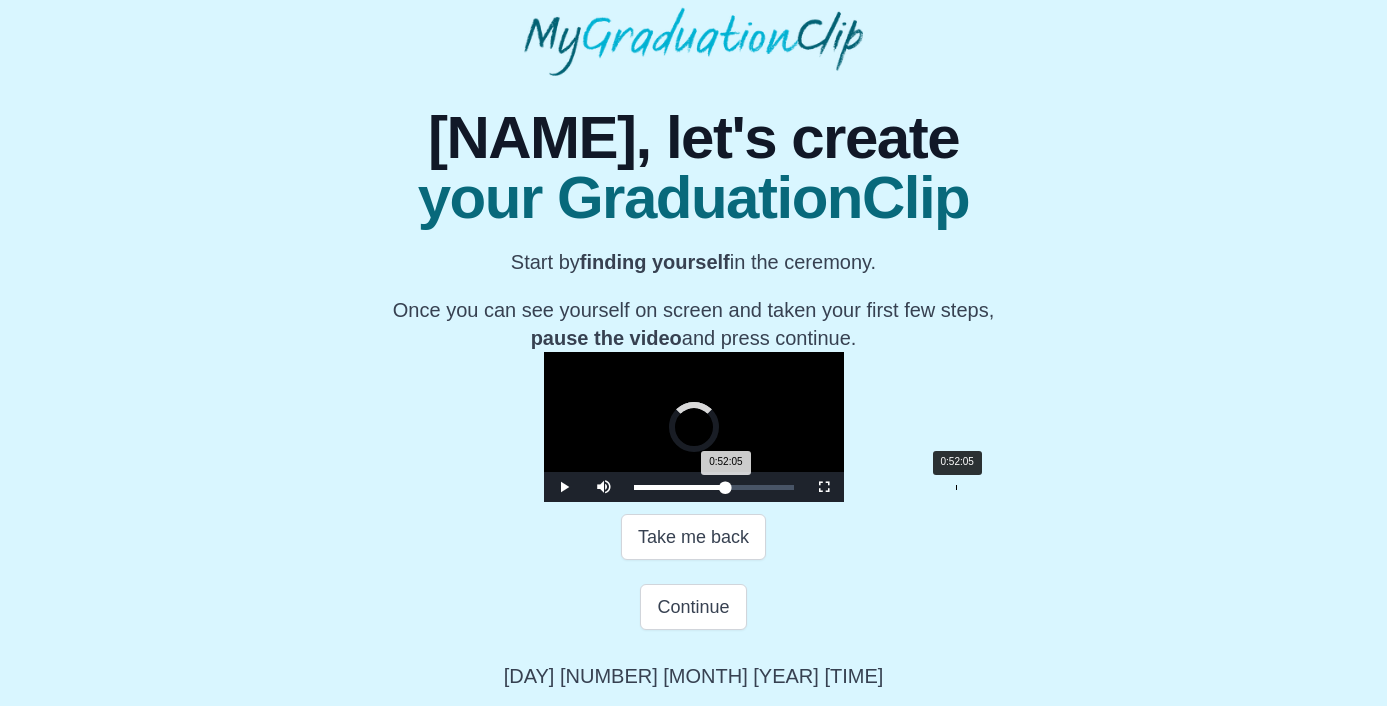 click on "0:52:05 Progress : 0%" at bounding box center [680, 487] 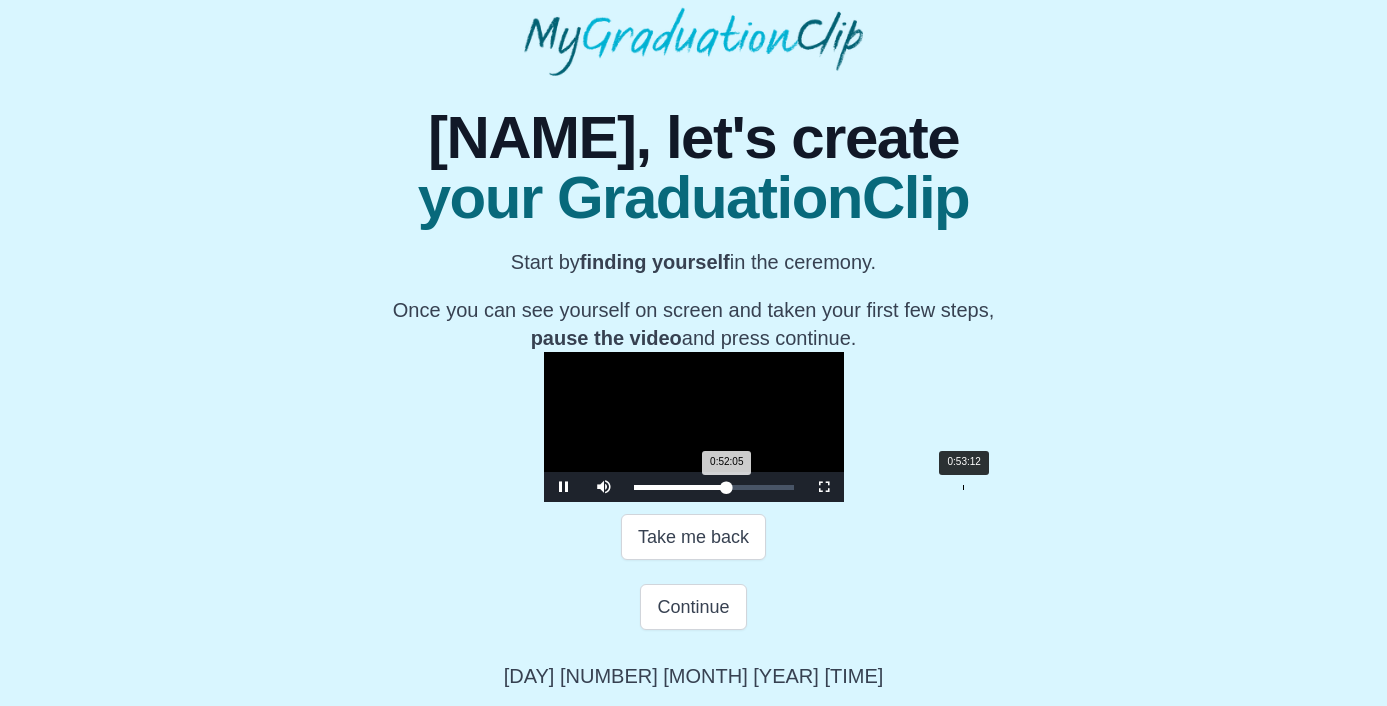 click on "Loaded : 0% 0:53:12 0:52:05 Progress : 0%" at bounding box center (714, 487) 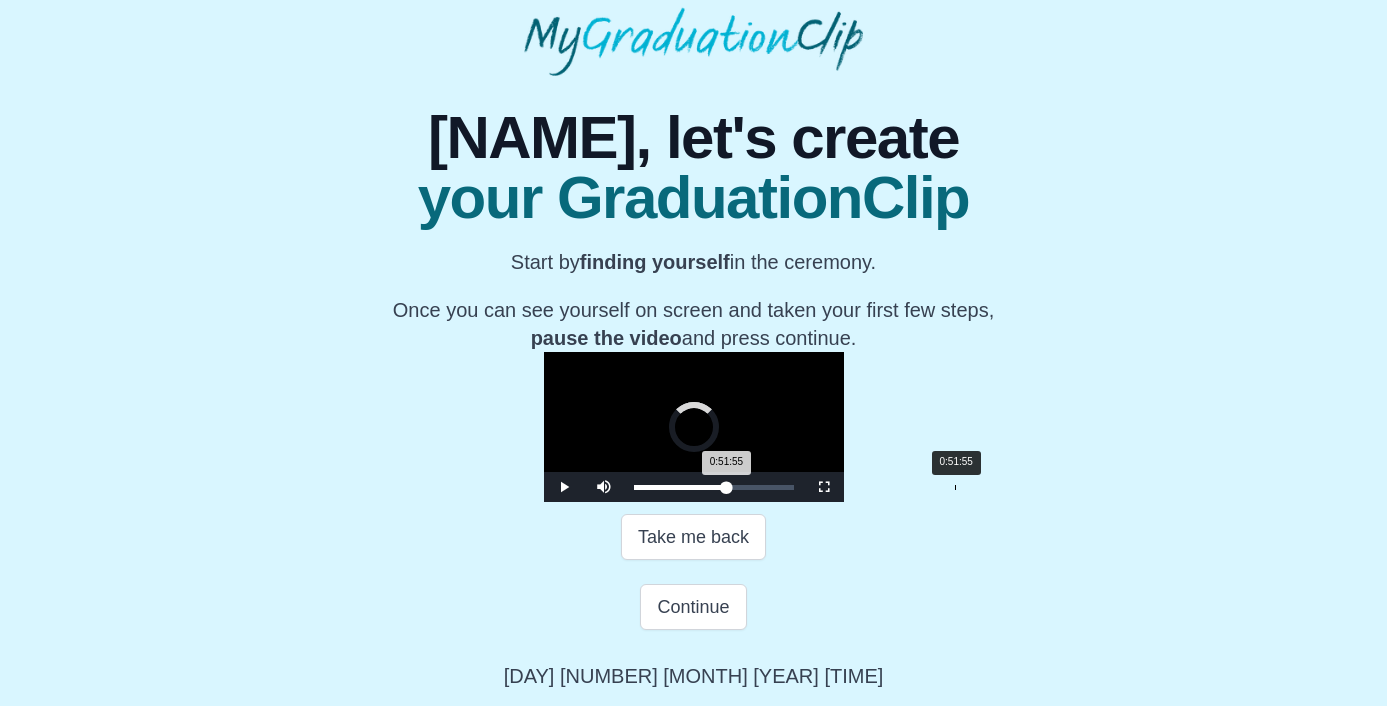 click on "0:51:55 Progress : 0%" at bounding box center [680, 487] 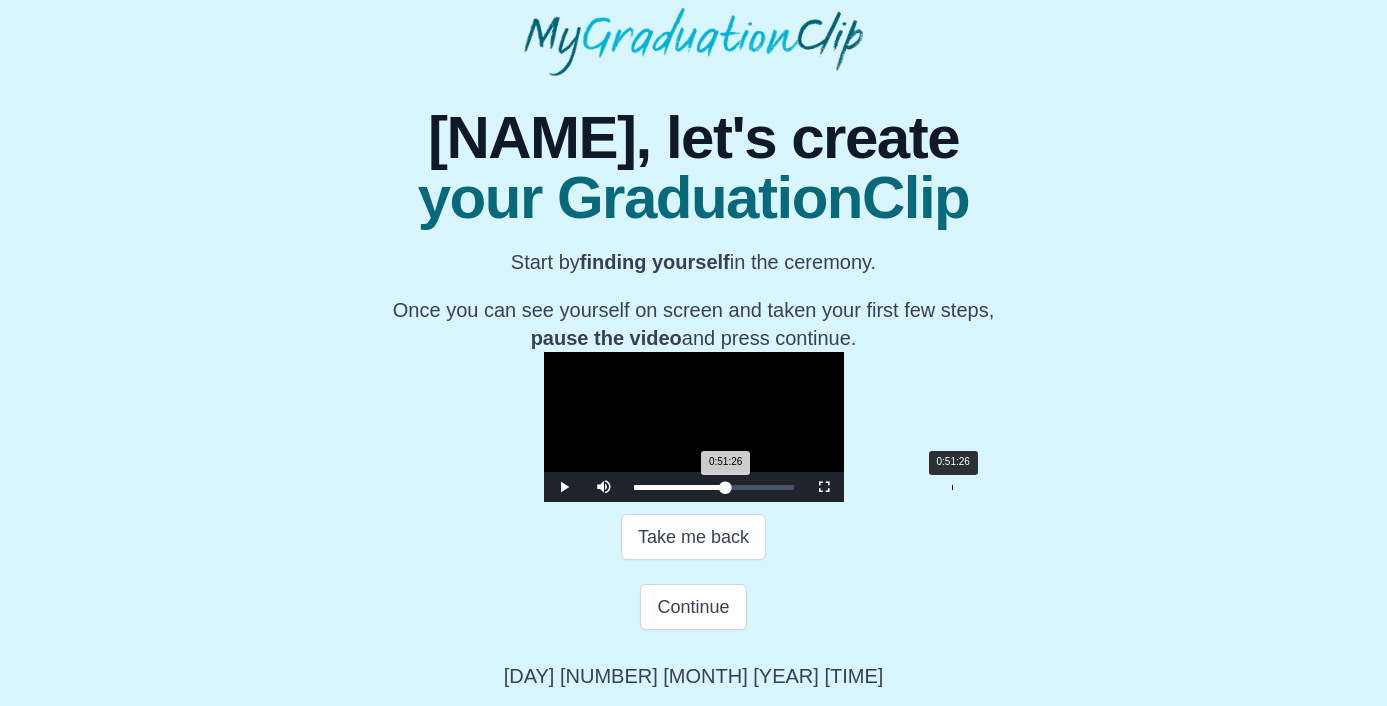 click on "0:51:26 Progress : 0%" at bounding box center (680, 487) 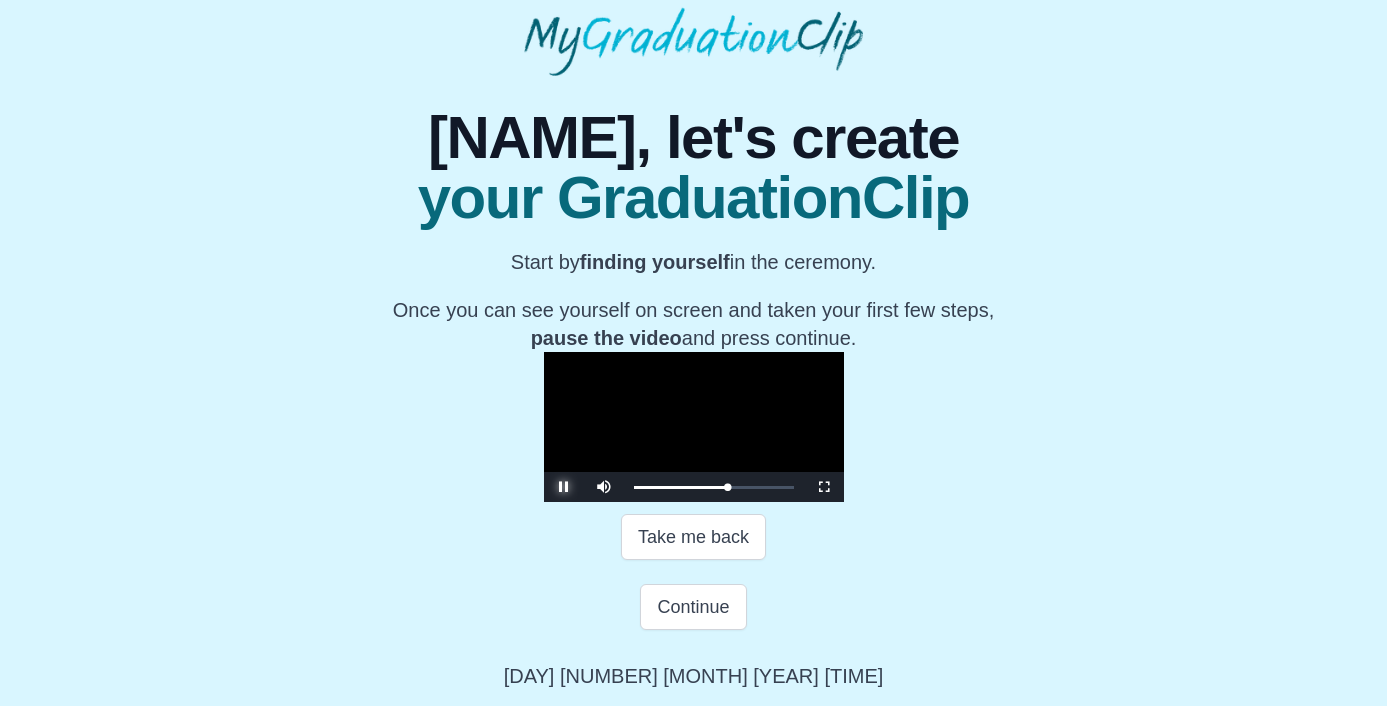 click at bounding box center [564, 487] 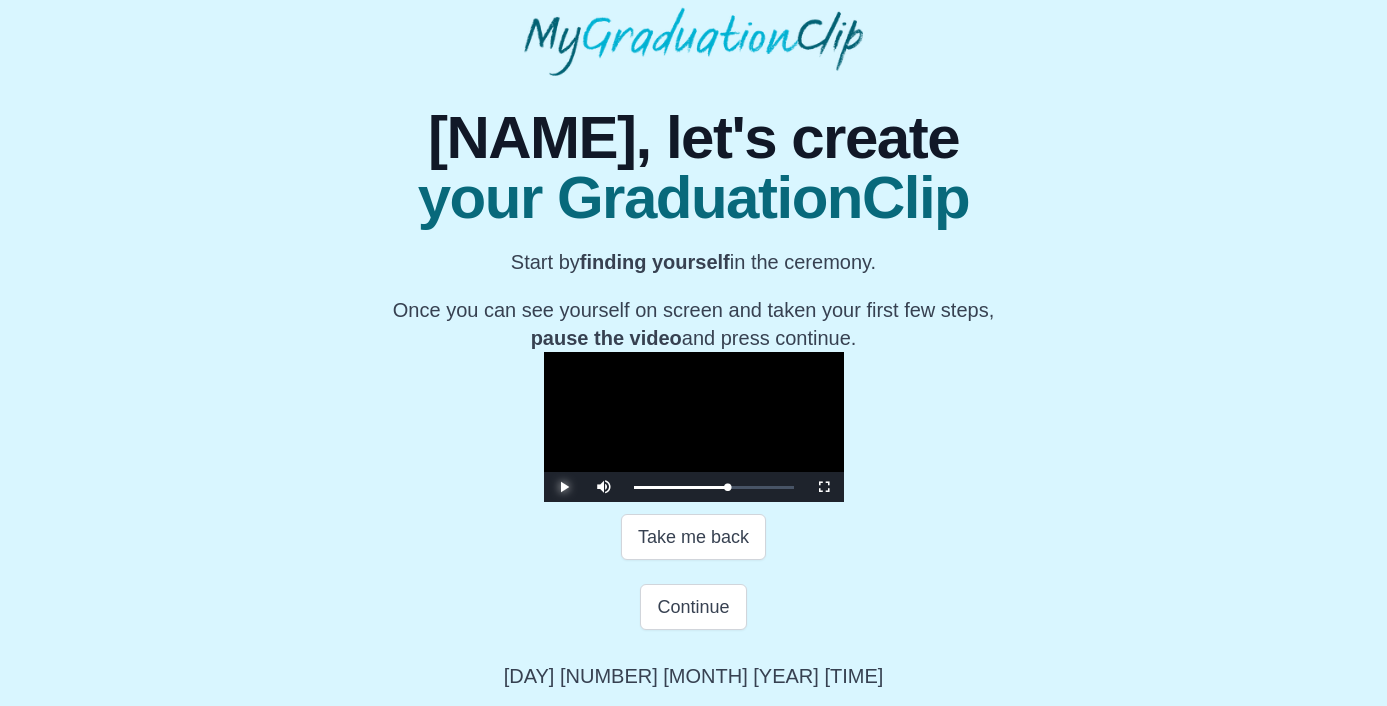 scroll, scrollTop: 322, scrollLeft: 0, axis: vertical 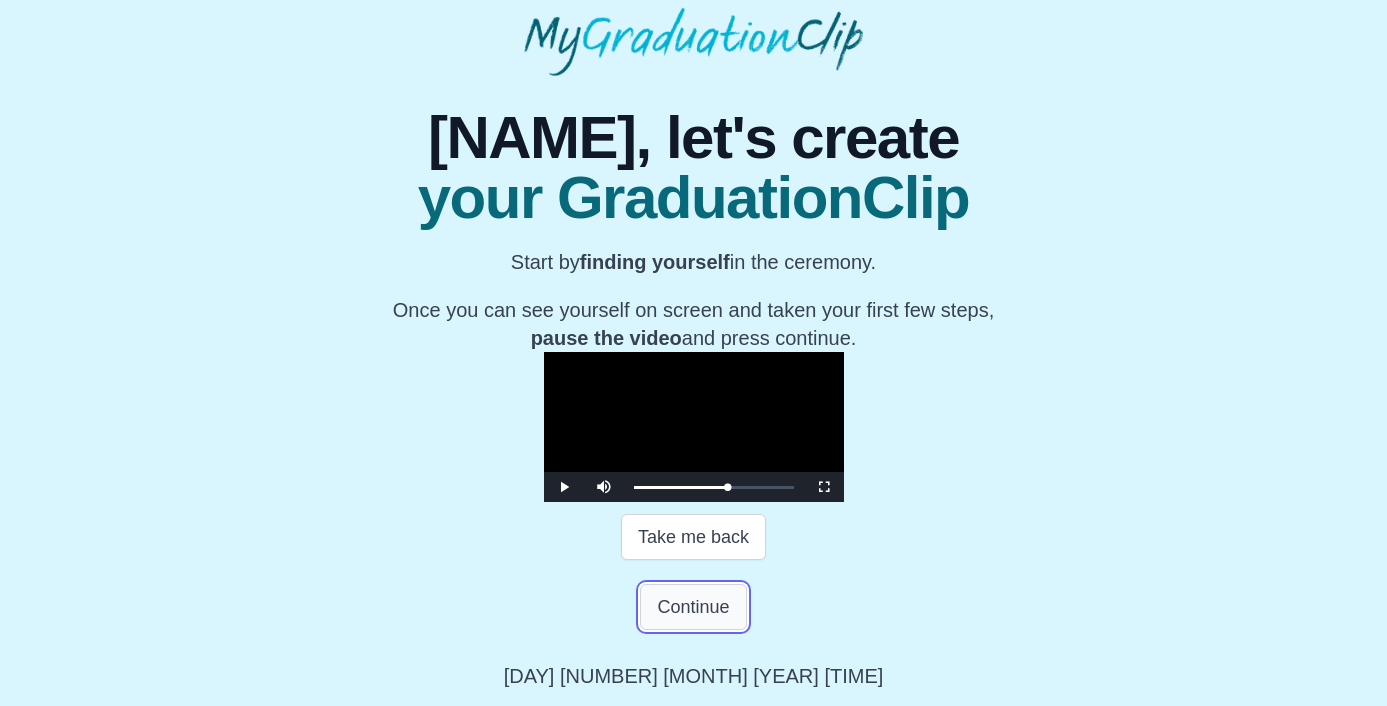 click on "Continue" at bounding box center (693, 607) 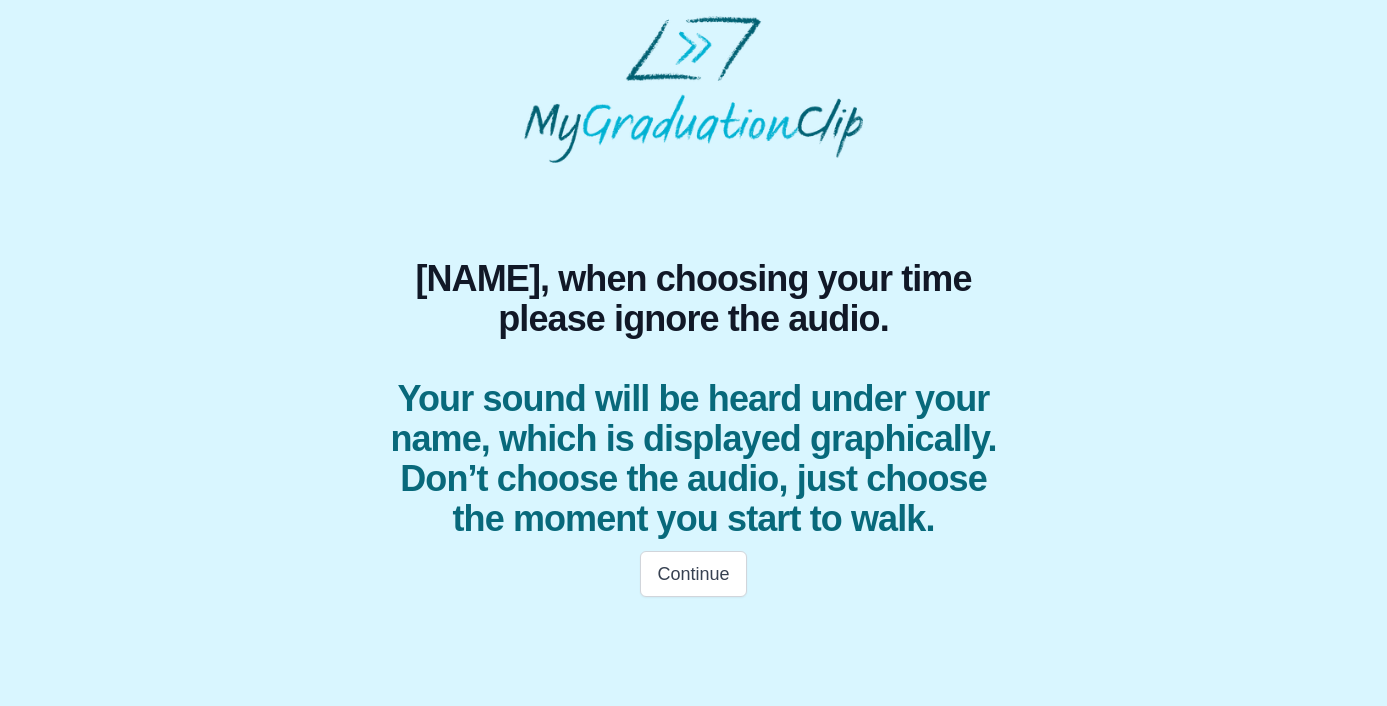 scroll, scrollTop: 0, scrollLeft: 0, axis: both 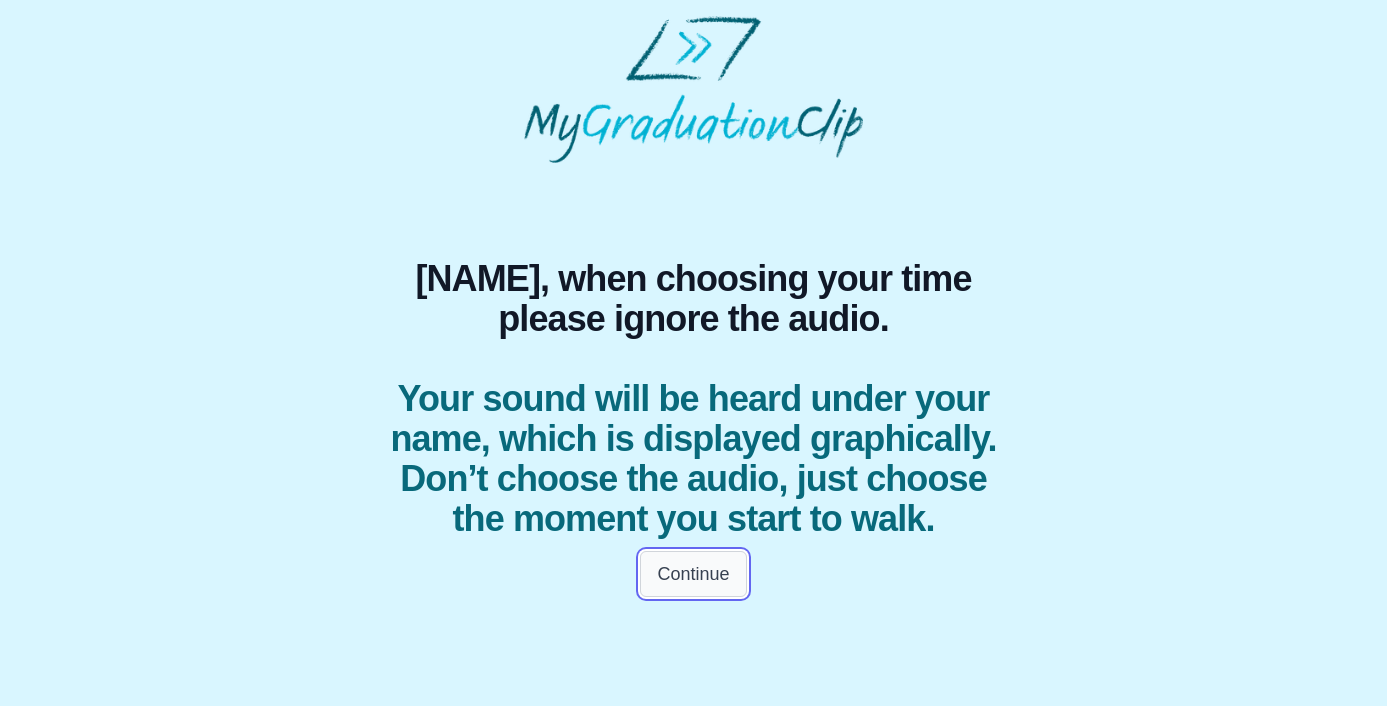 click on "Continue" at bounding box center [693, 574] 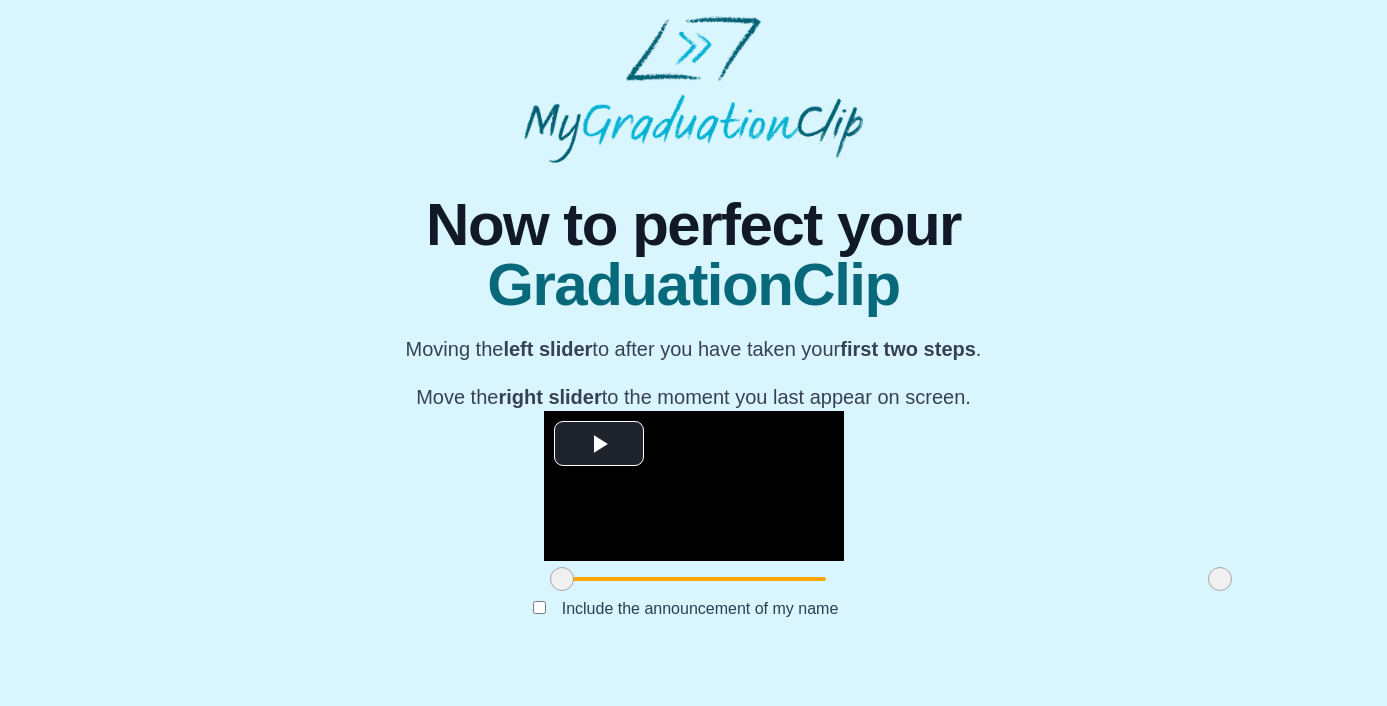 scroll, scrollTop: 210, scrollLeft: 0, axis: vertical 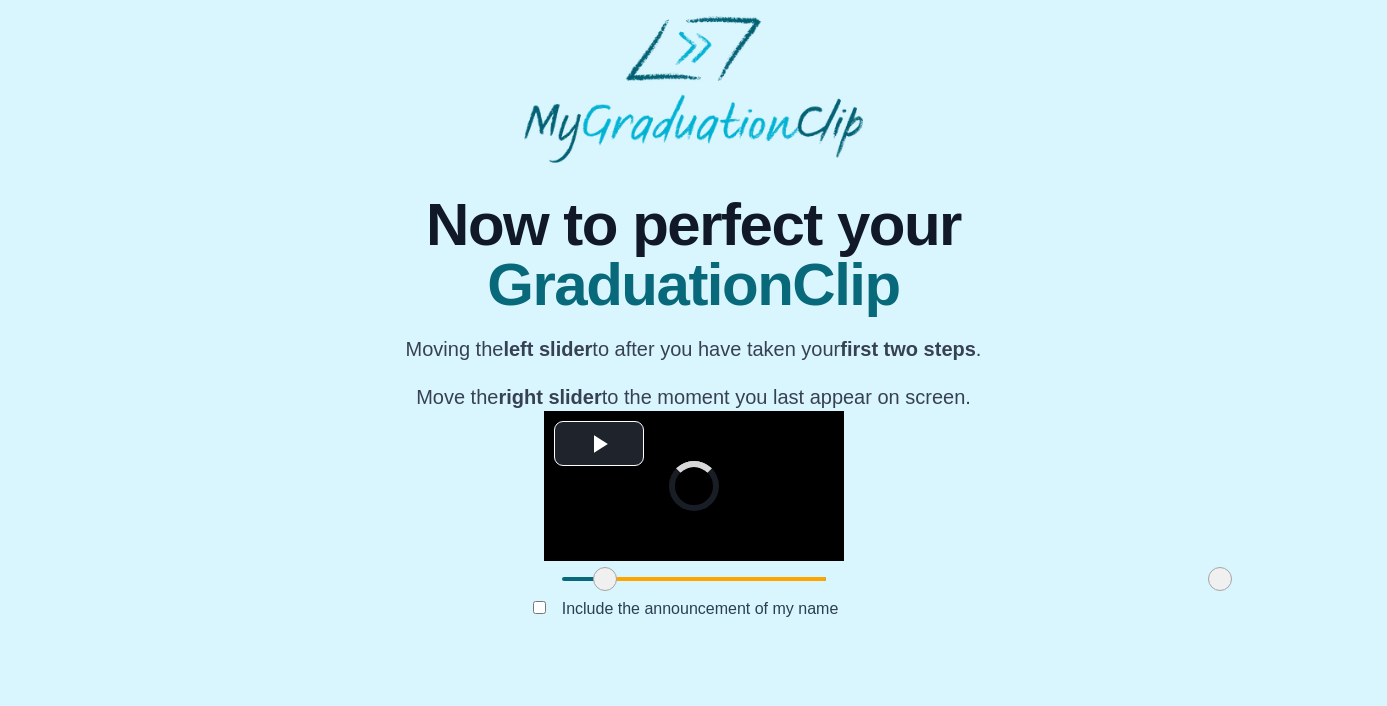 drag, startPoint x: 367, startPoint y: 609, endPoint x: 407, endPoint y: 617, distance: 40.792156 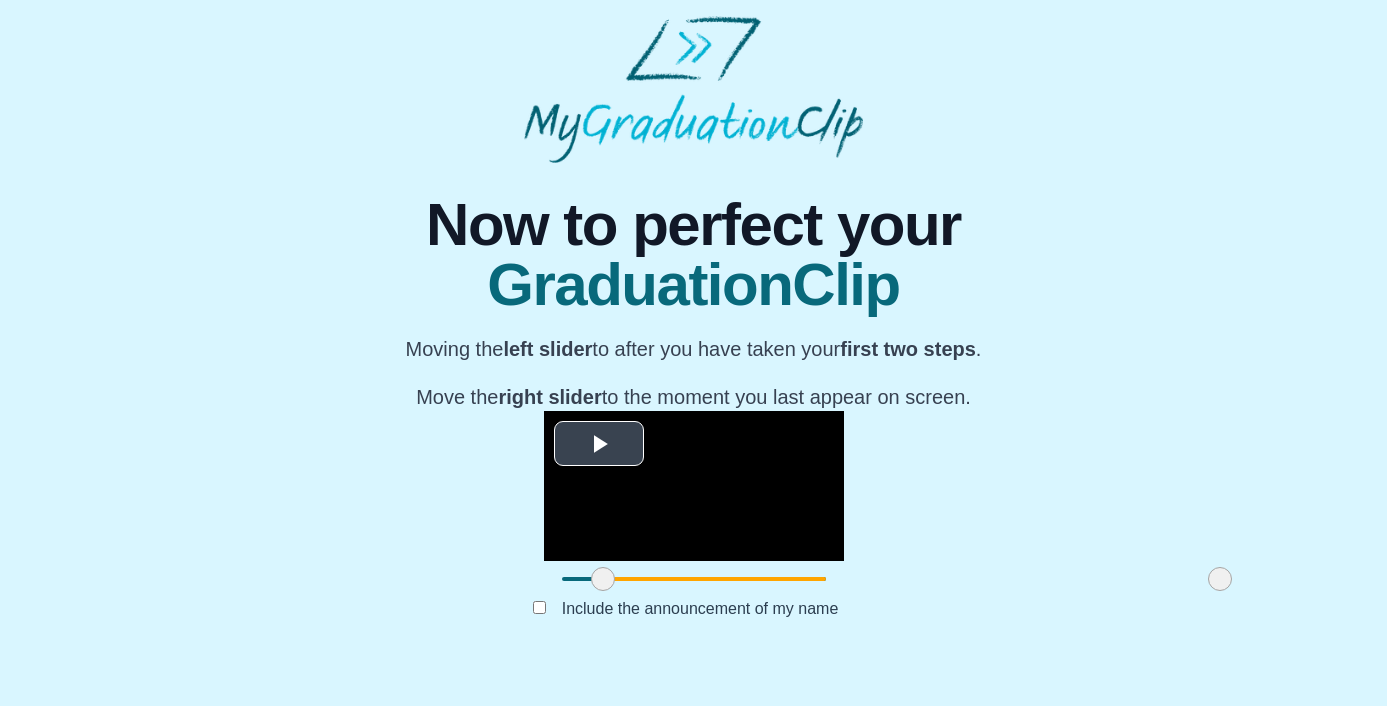 click at bounding box center (599, 444) 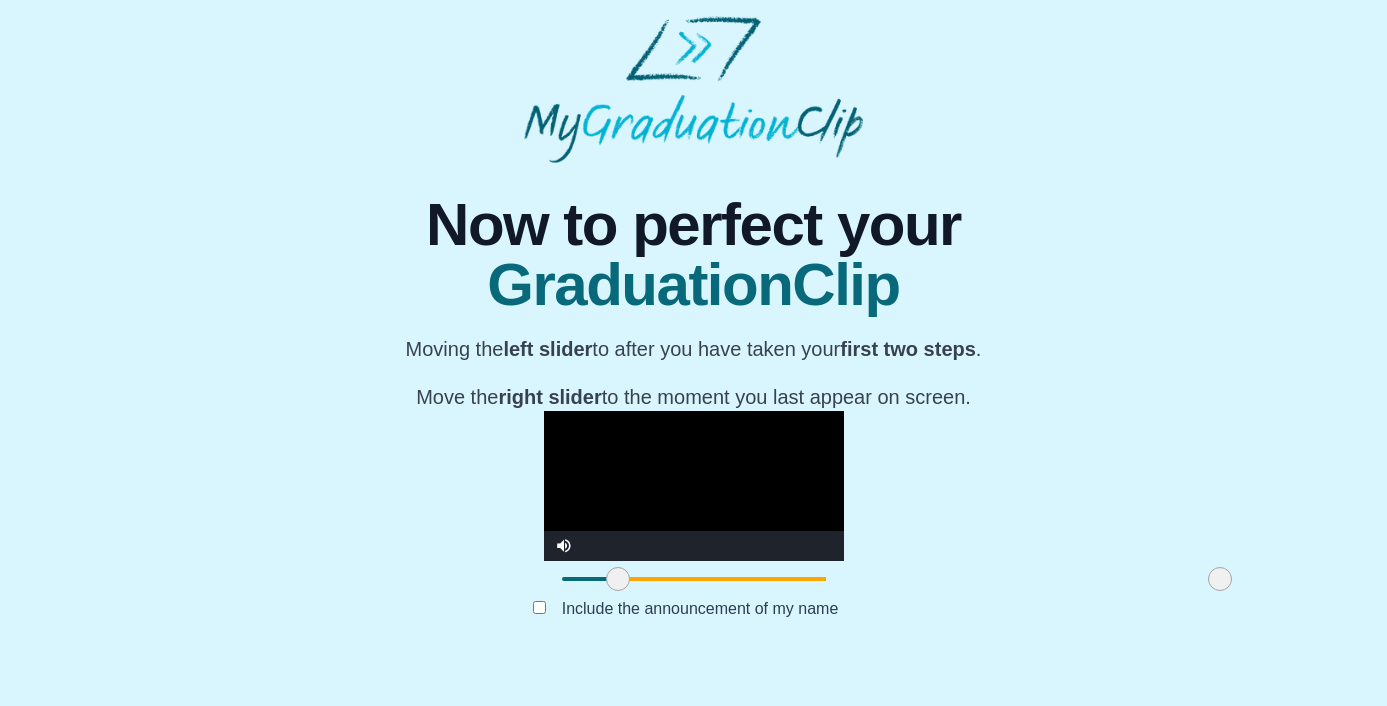 drag, startPoint x: 403, startPoint y: 607, endPoint x: 418, endPoint y: 609, distance: 15.132746 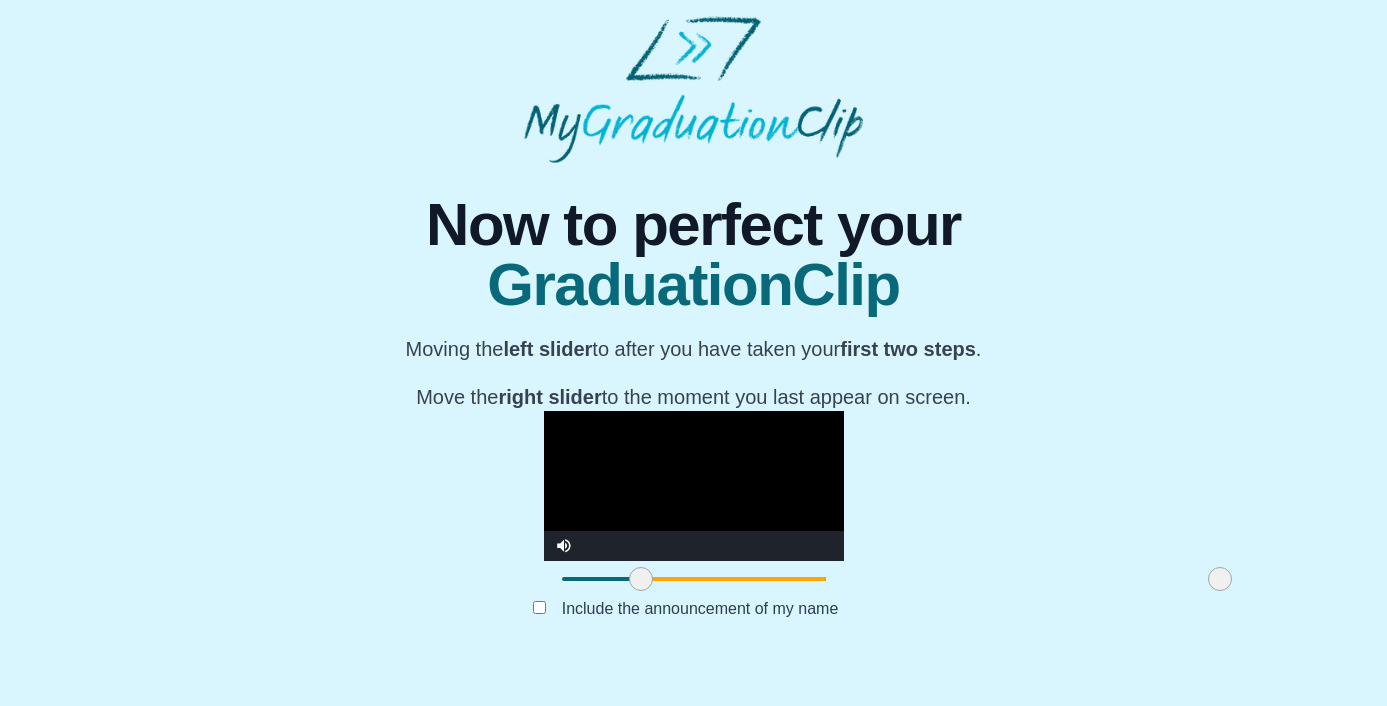 drag, startPoint x: 424, startPoint y: 606, endPoint x: 445, endPoint y: 607, distance: 21.023796 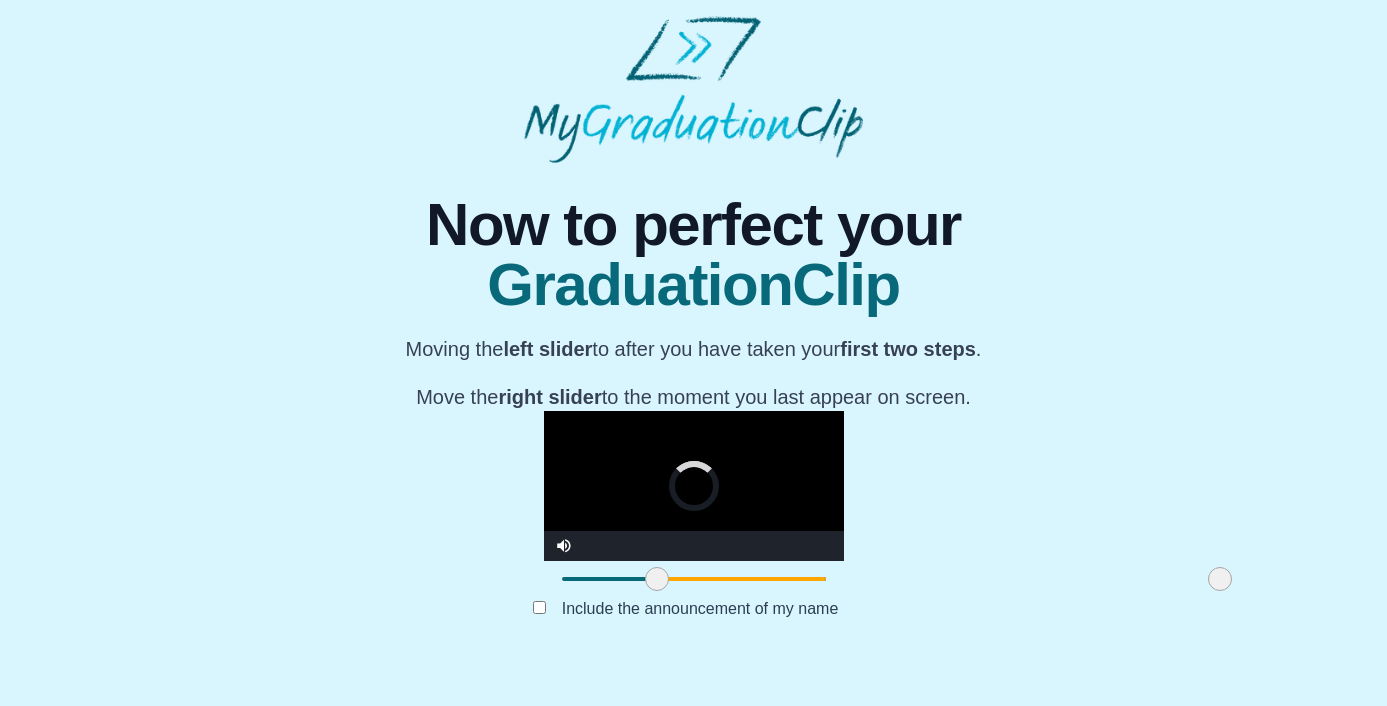 drag, startPoint x: 448, startPoint y: 605, endPoint x: 466, endPoint y: 605, distance: 18 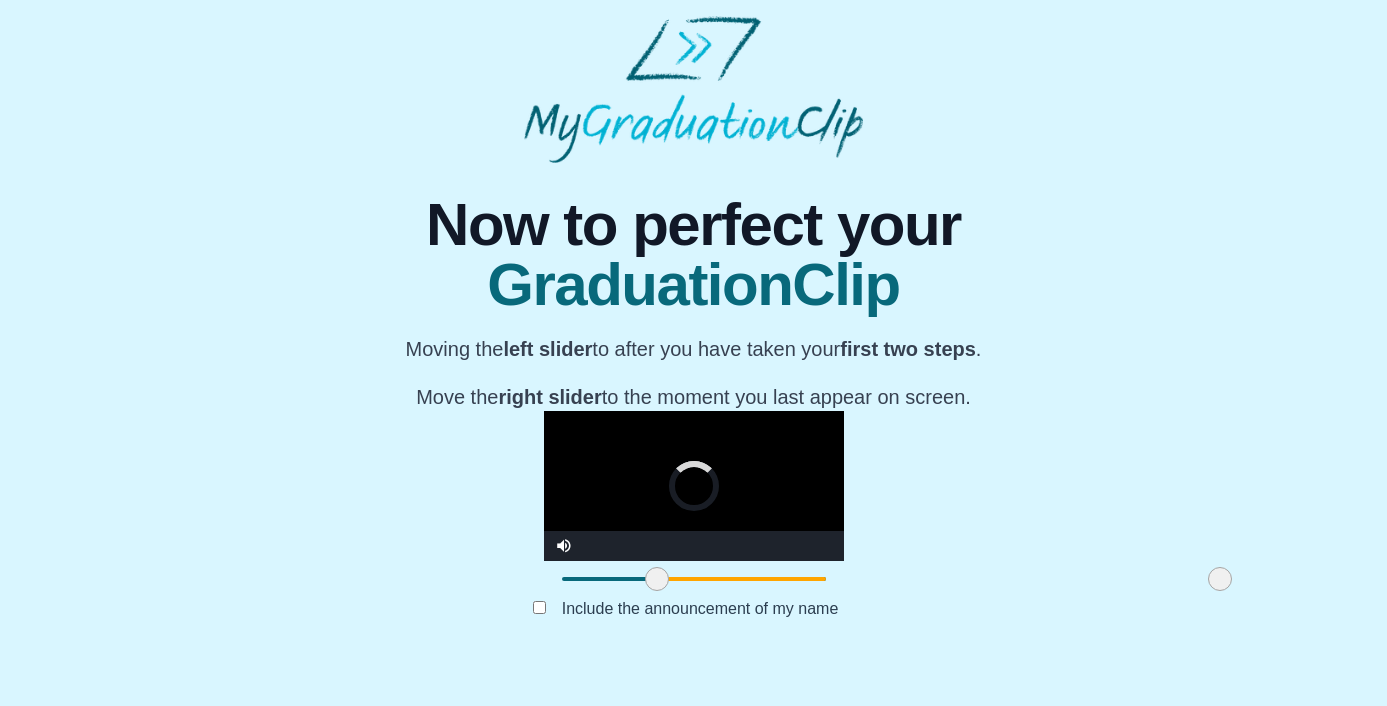click at bounding box center [657, 579] 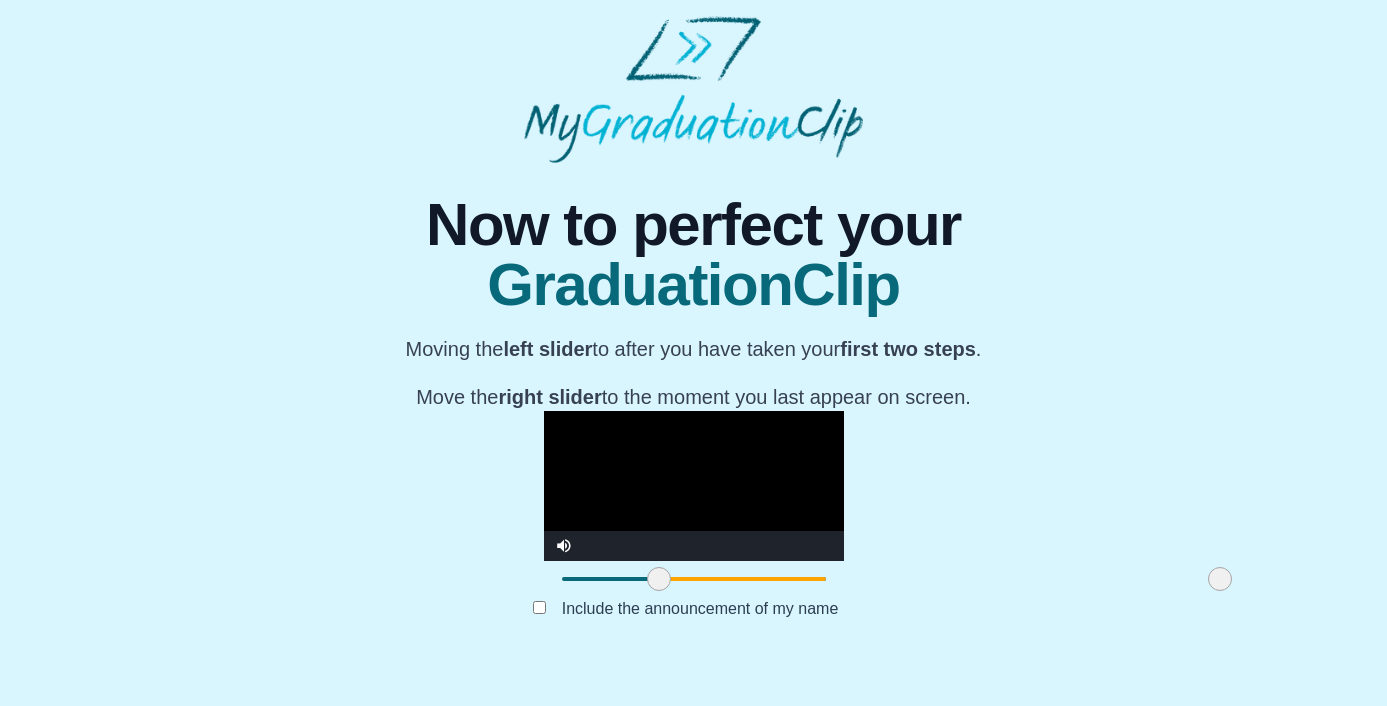 click at bounding box center (694, 486) 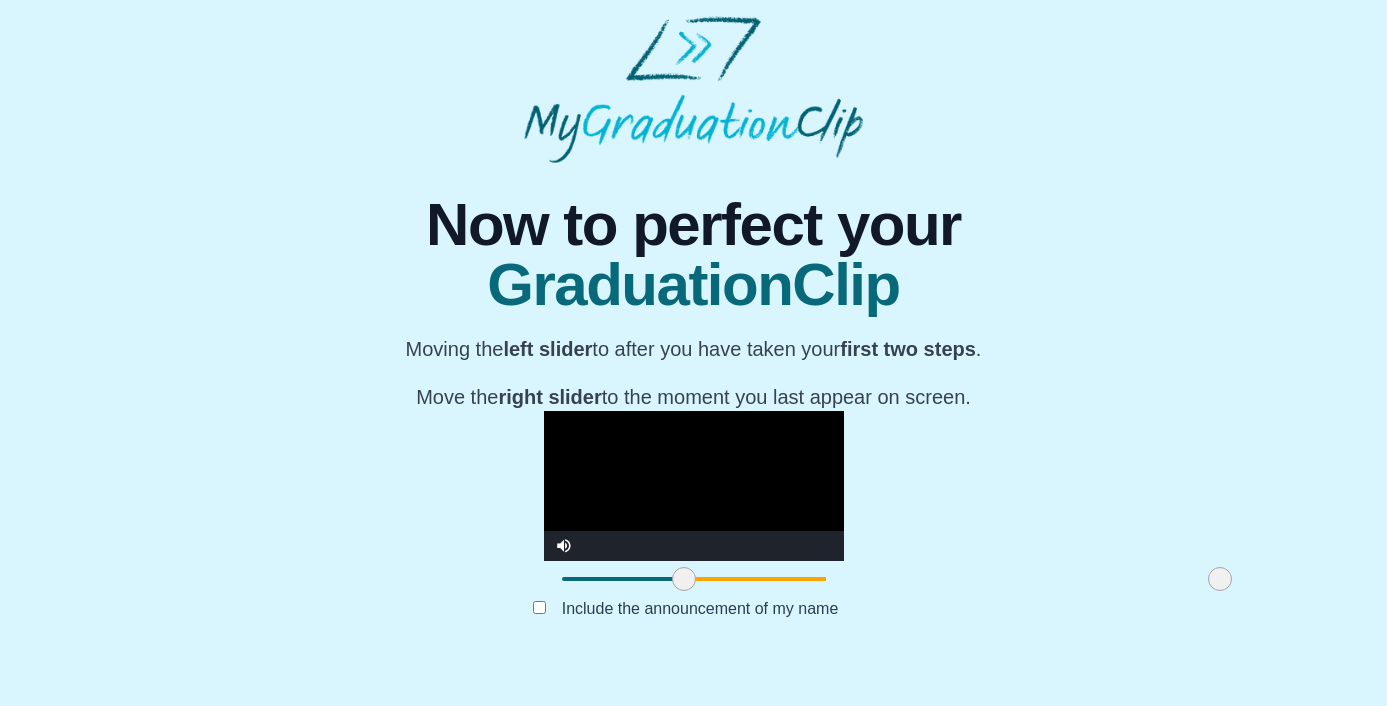 drag, startPoint x: 465, startPoint y: 608, endPoint x: 490, endPoint y: 608, distance: 25 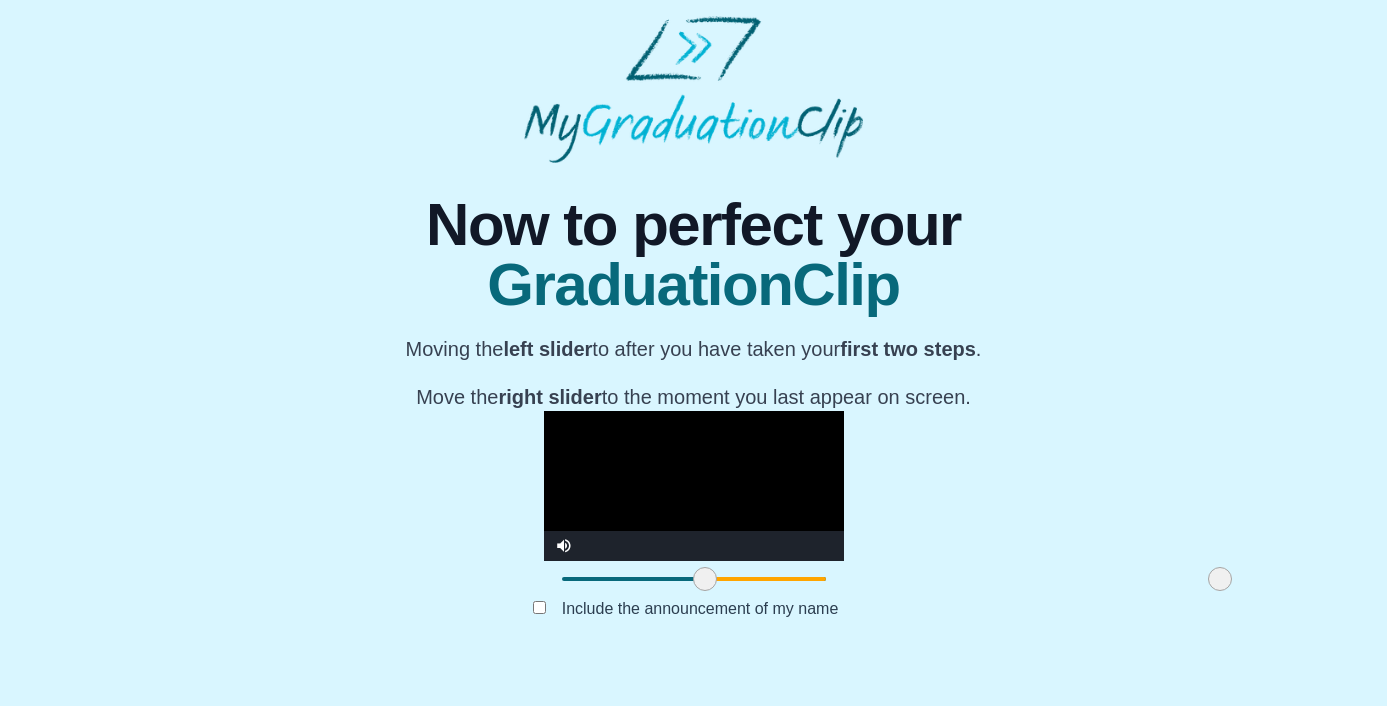 drag, startPoint x: 485, startPoint y: 614, endPoint x: 506, endPoint y: 614, distance: 21 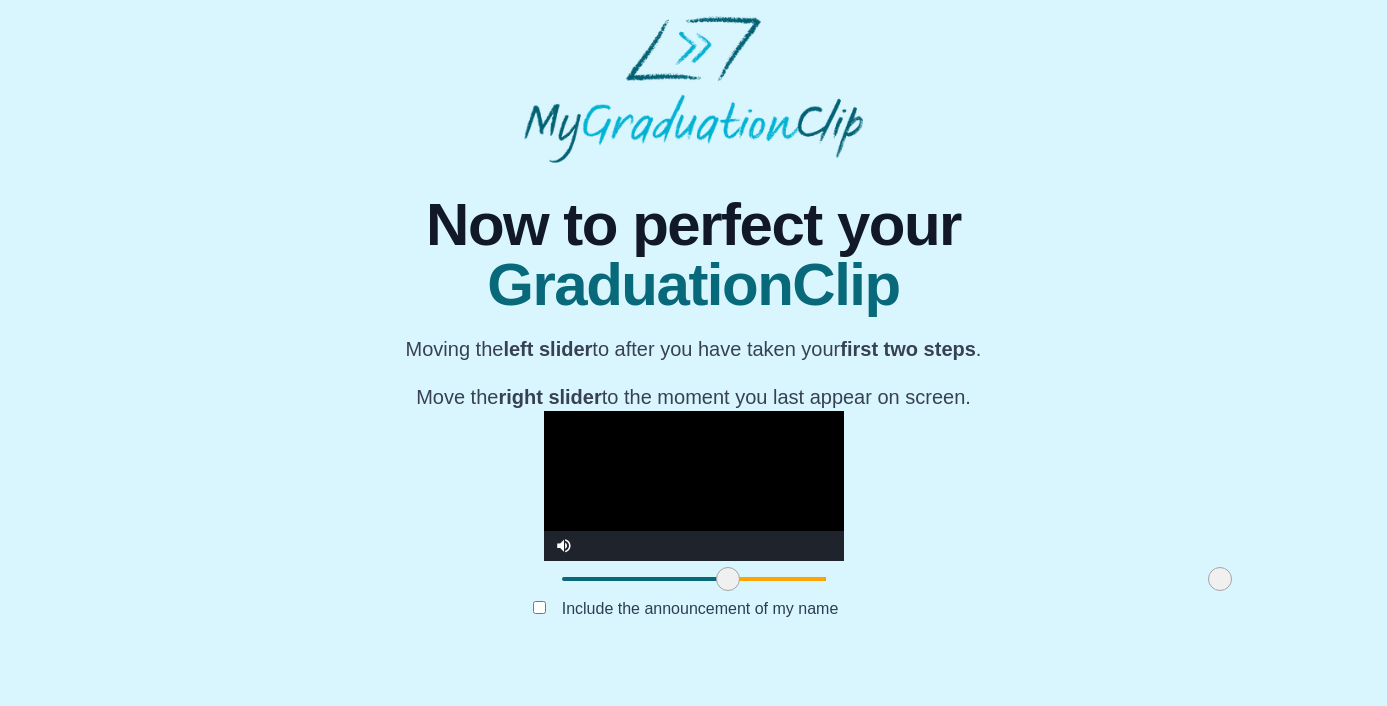 drag, startPoint x: 503, startPoint y: 610, endPoint x: 531, endPoint y: 610, distance: 28 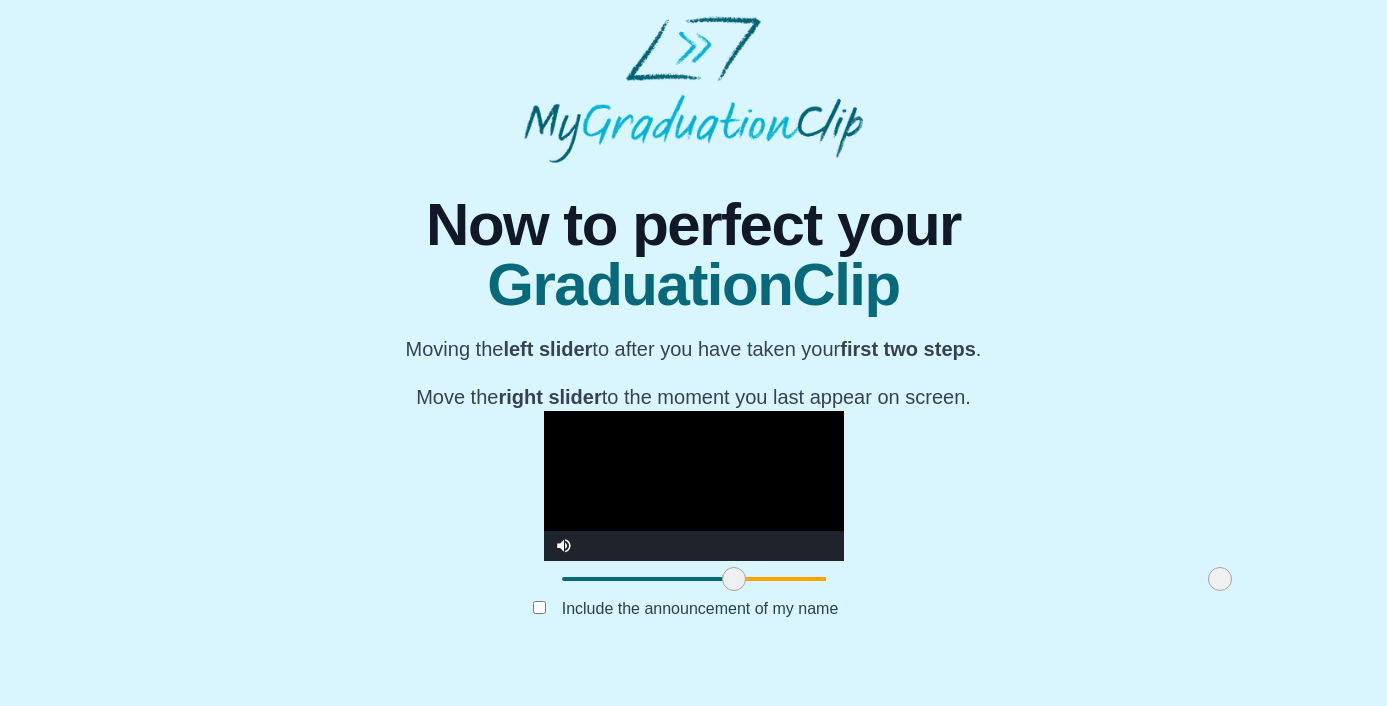 click at bounding box center (694, 486) 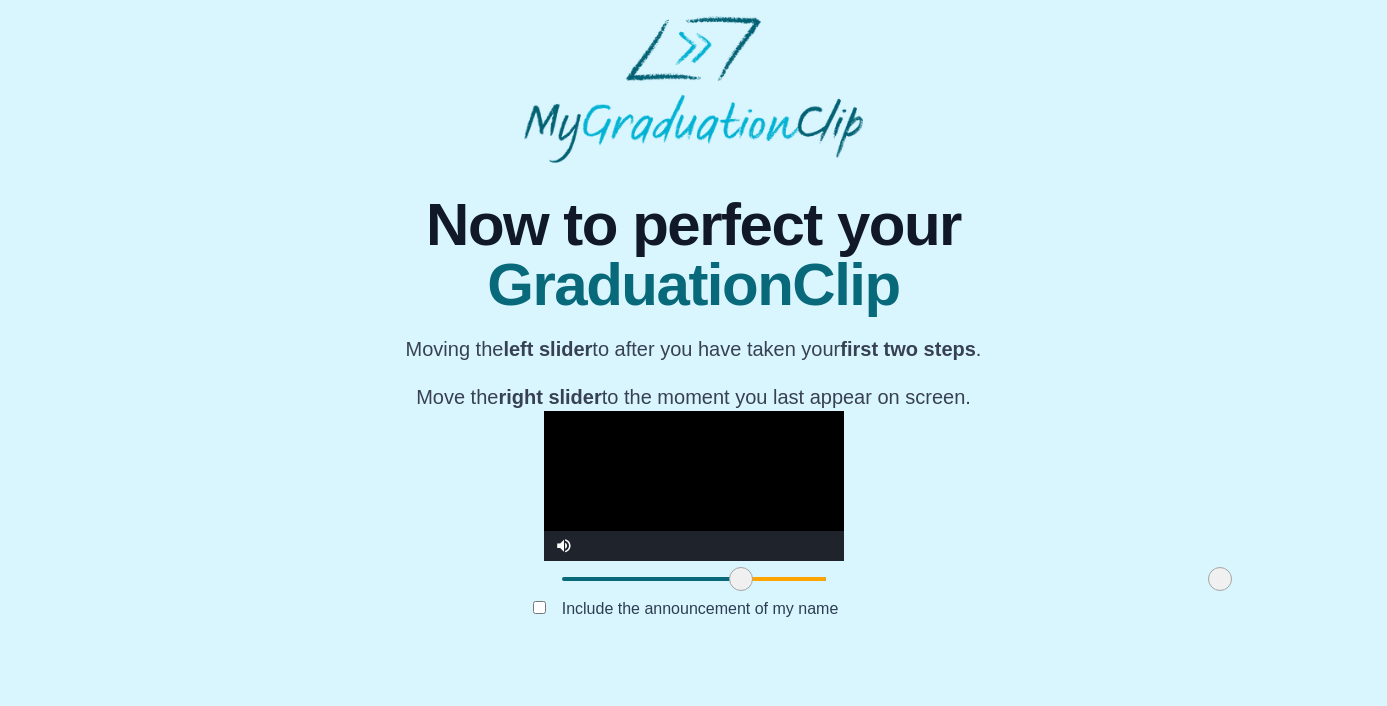 click at bounding box center (741, 579) 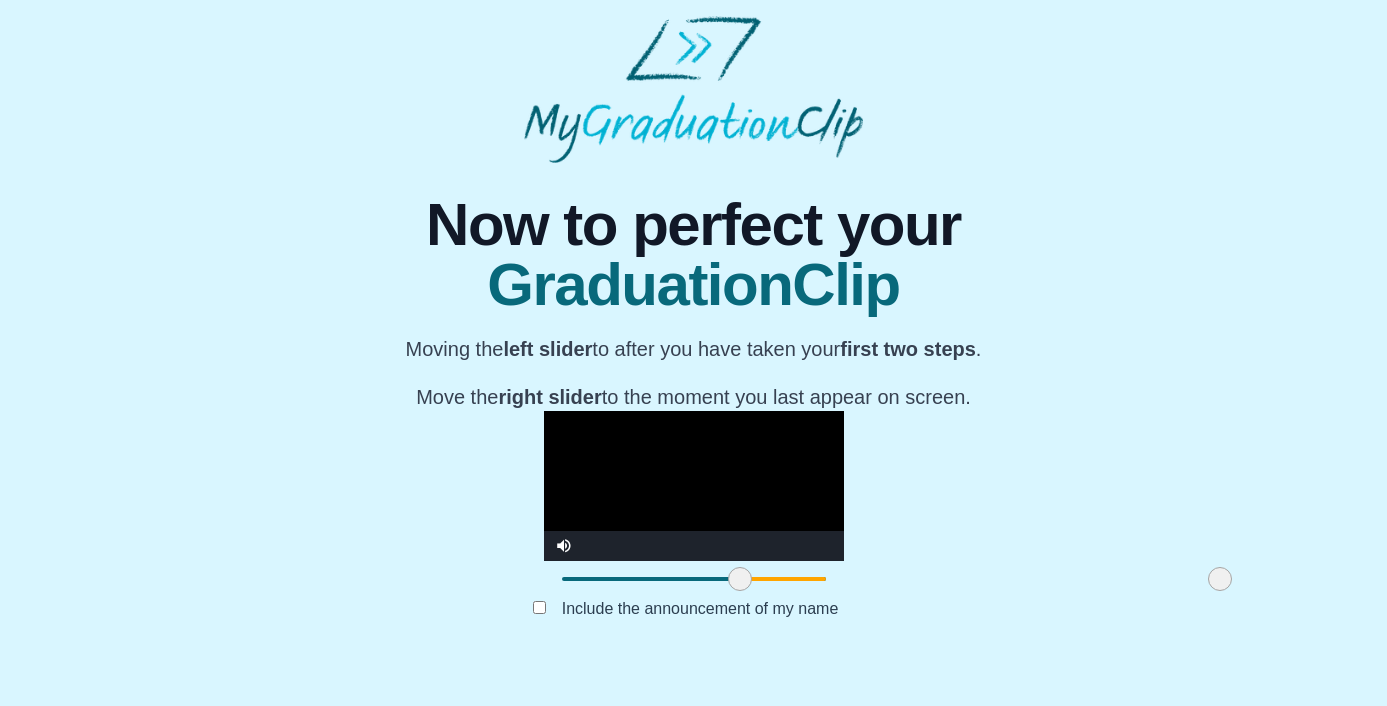 click at bounding box center [694, 486] 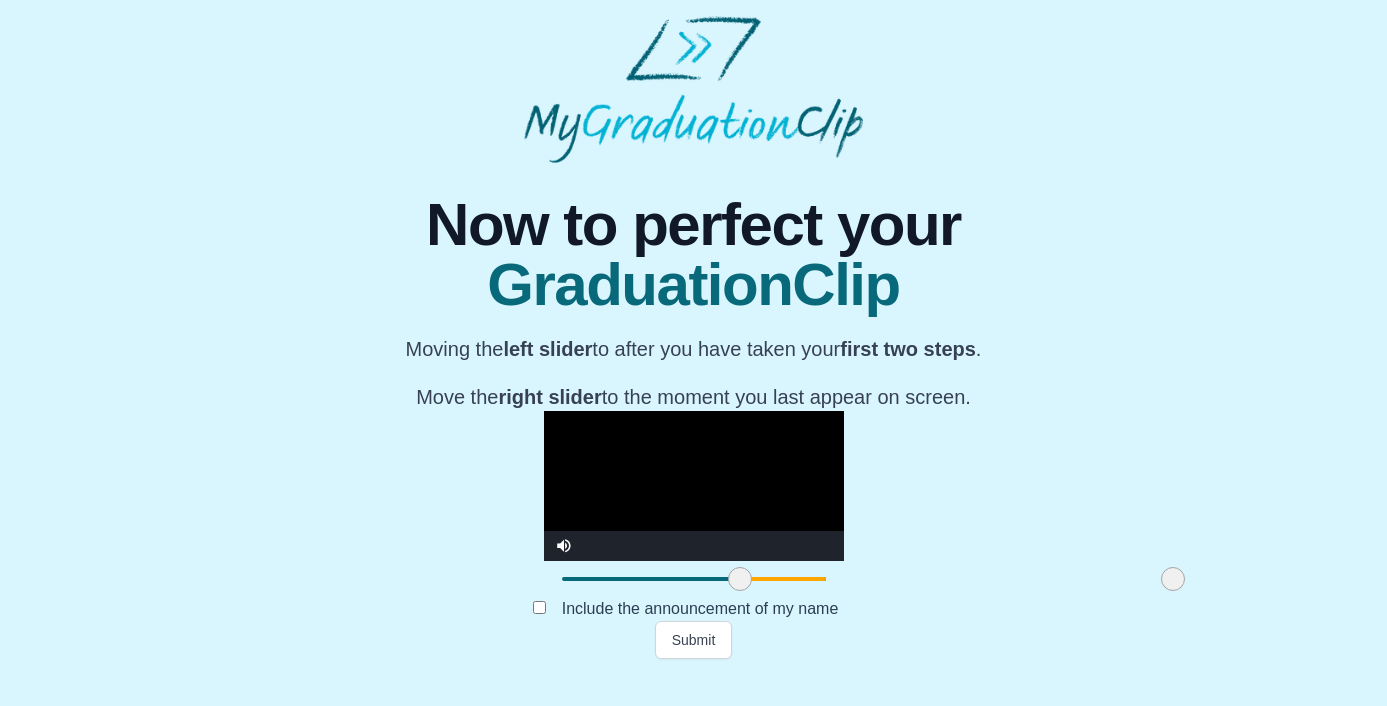 drag, startPoint x: 1022, startPoint y: 612, endPoint x: 975, endPoint y: 611, distance: 47.010635 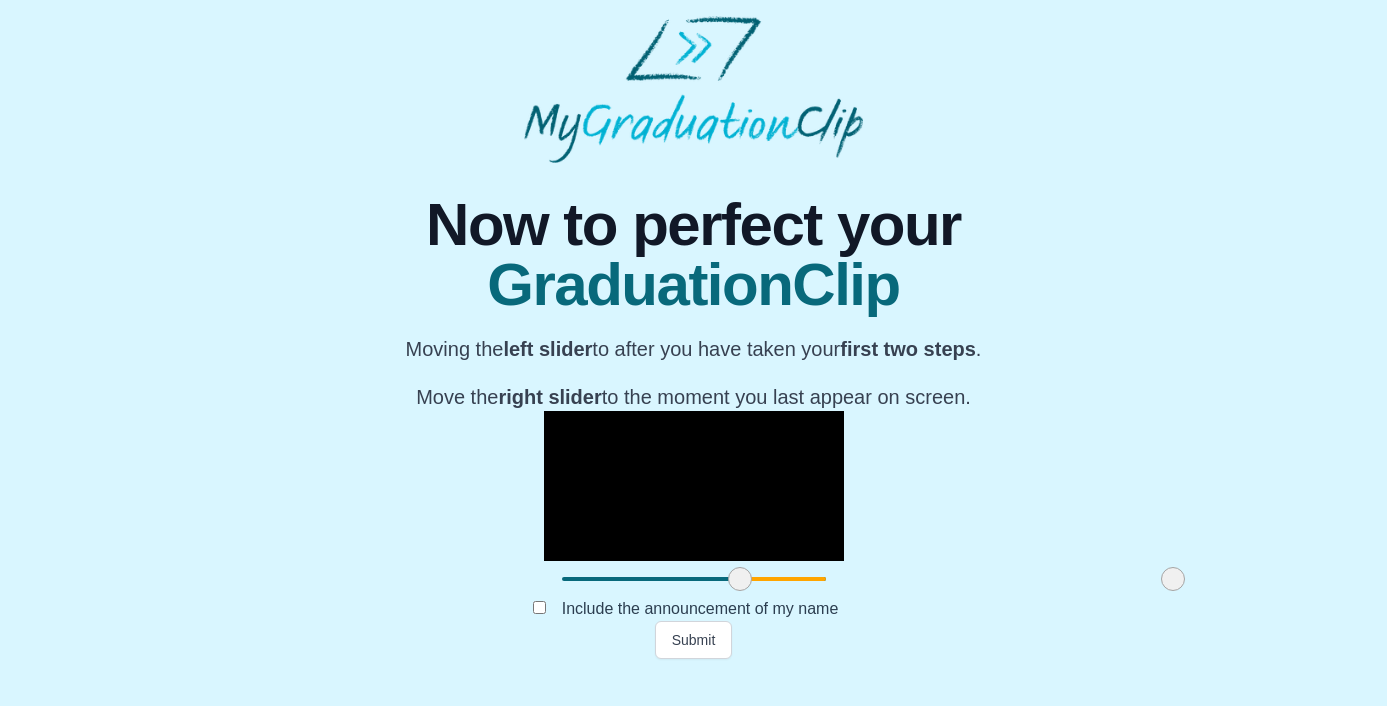 click at bounding box center (740, 579) 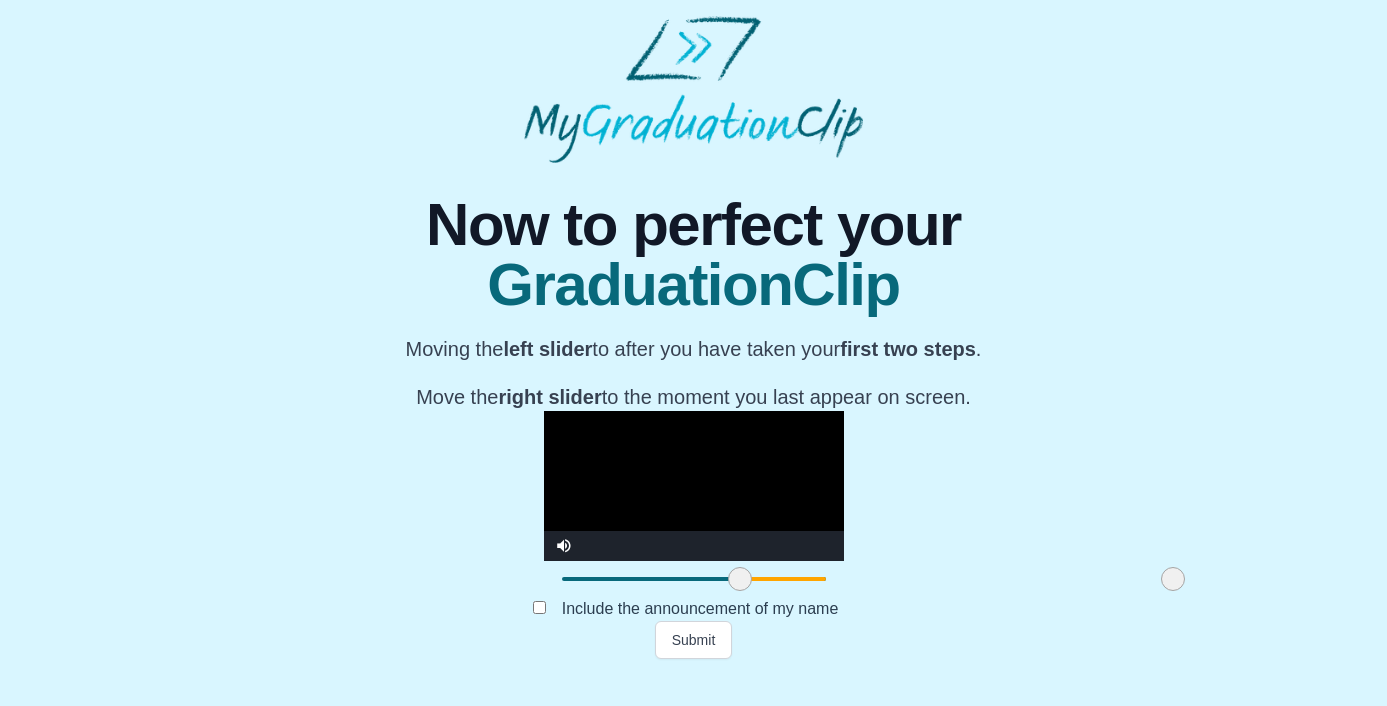 click at bounding box center [694, 486] 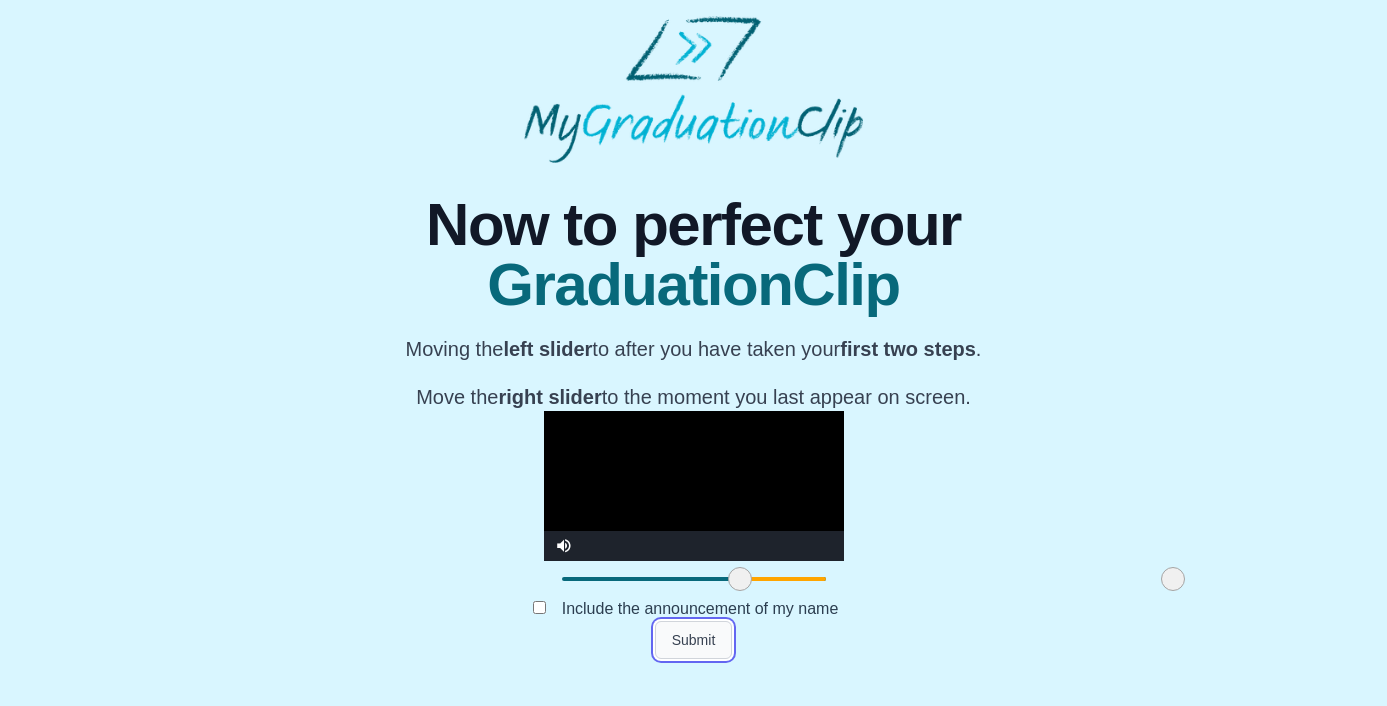 click on "Submit" at bounding box center (694, 640) 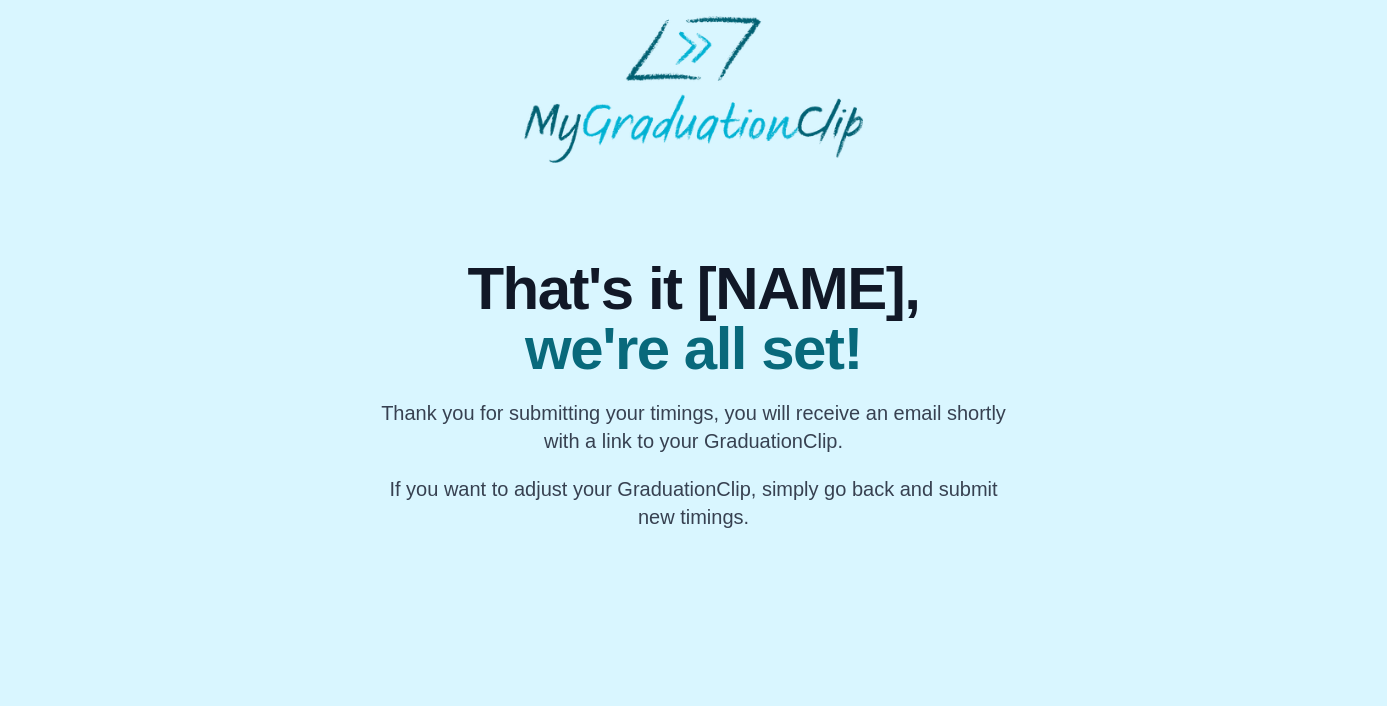 scroll, scrollTop: 0, scrollLeft: 0, axis: both 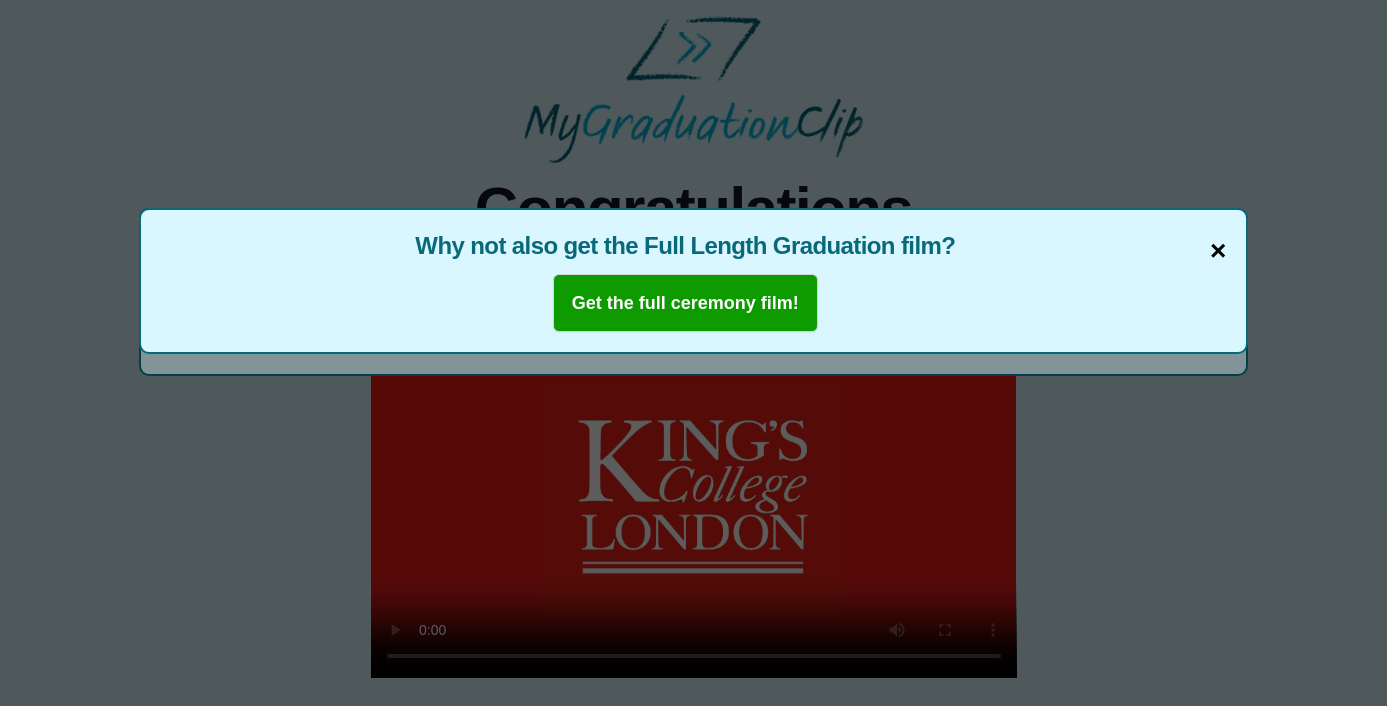 click on "×" at bounding box center (1218, 251) 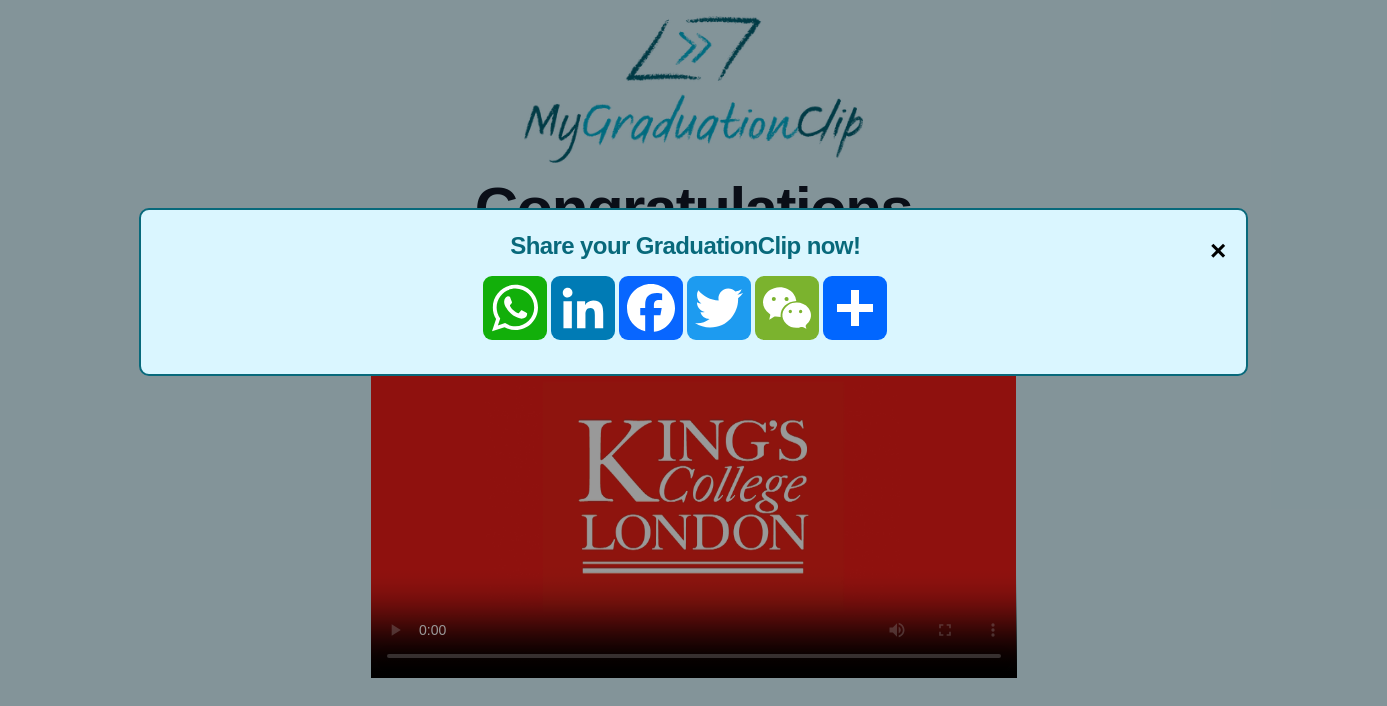 click on "×" at bounding box center [1218, 251] 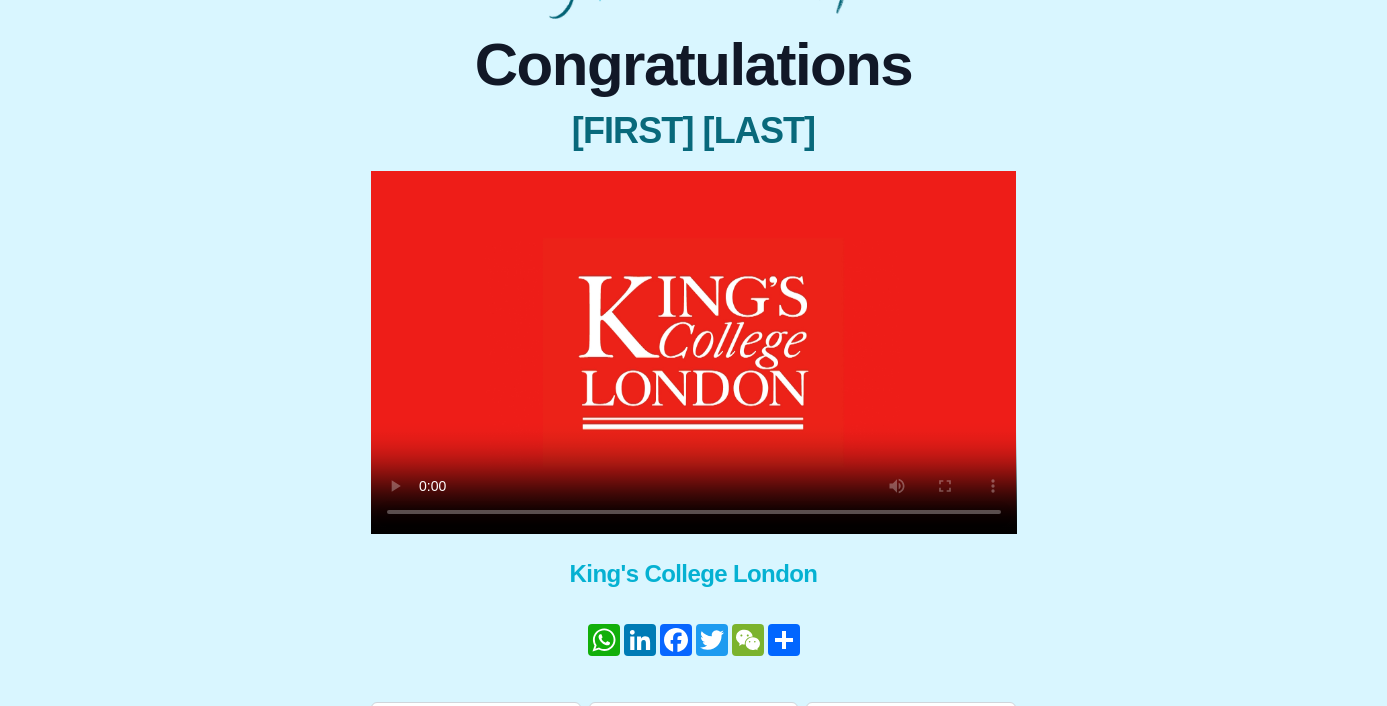 scroll, scrollTop: 0, scrollLeft: 0, axis: both 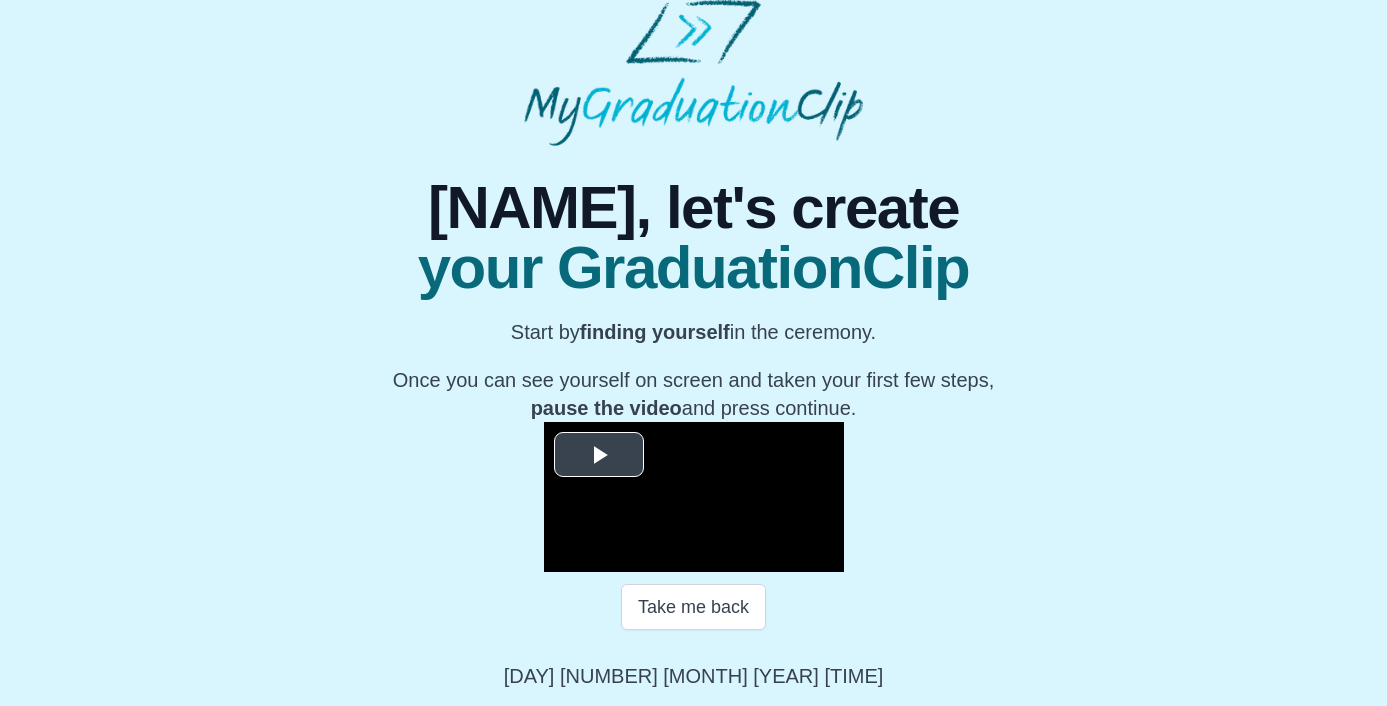click at bounding box center [599, 455] 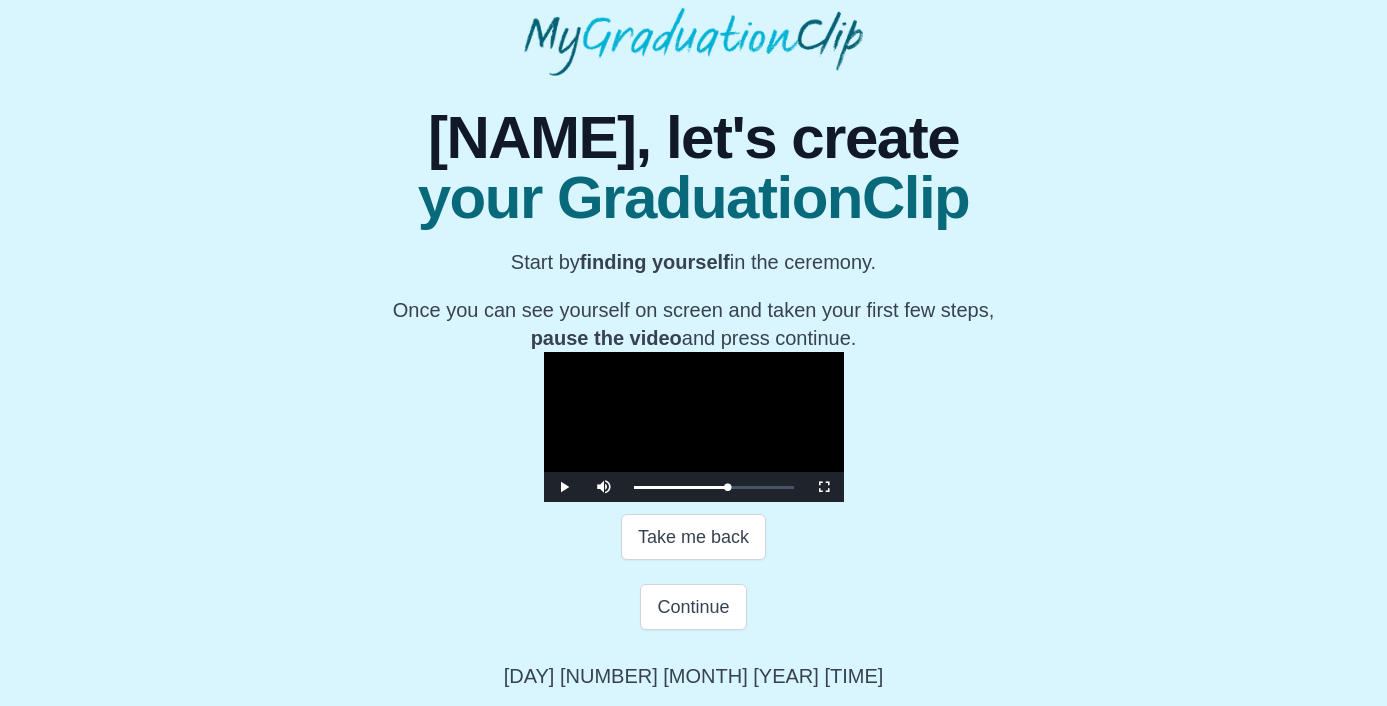 click at bounding box center (694, 427) 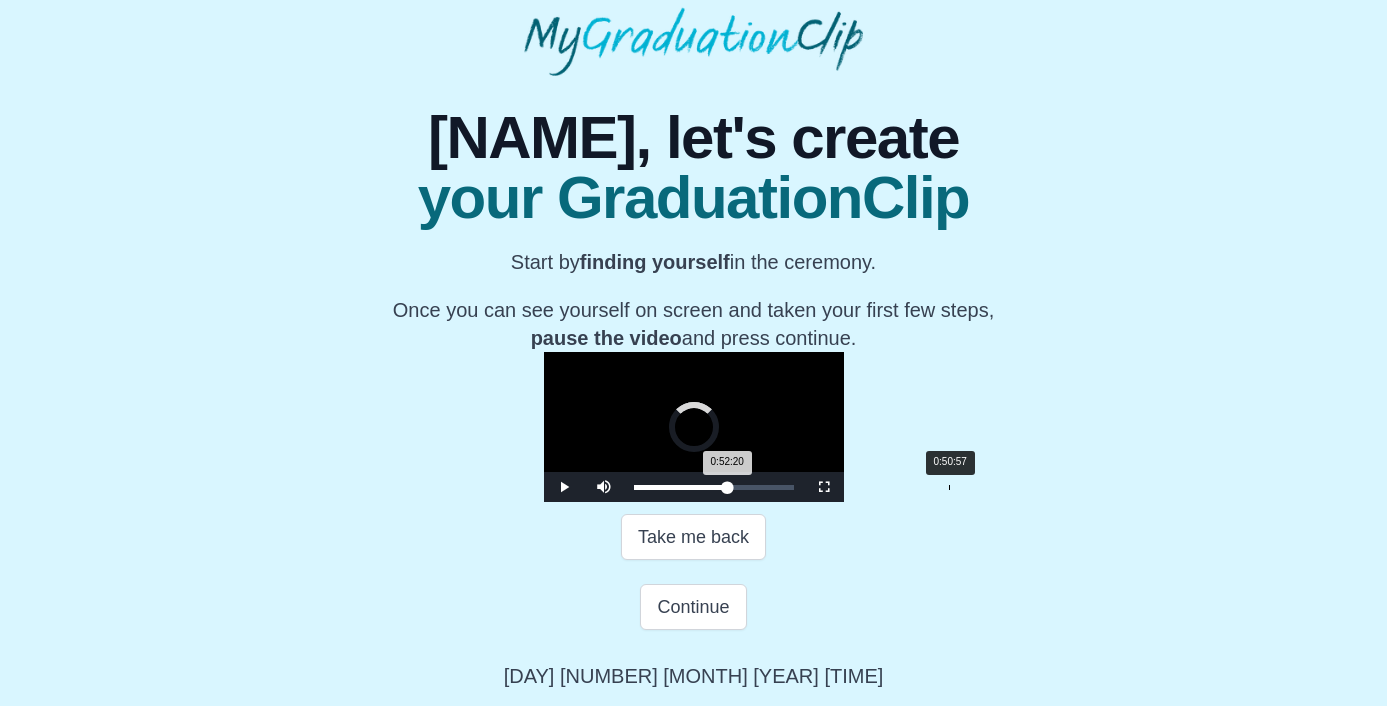 click on "0:52:20 Progress : 0%" at bounding box center [681, 487] 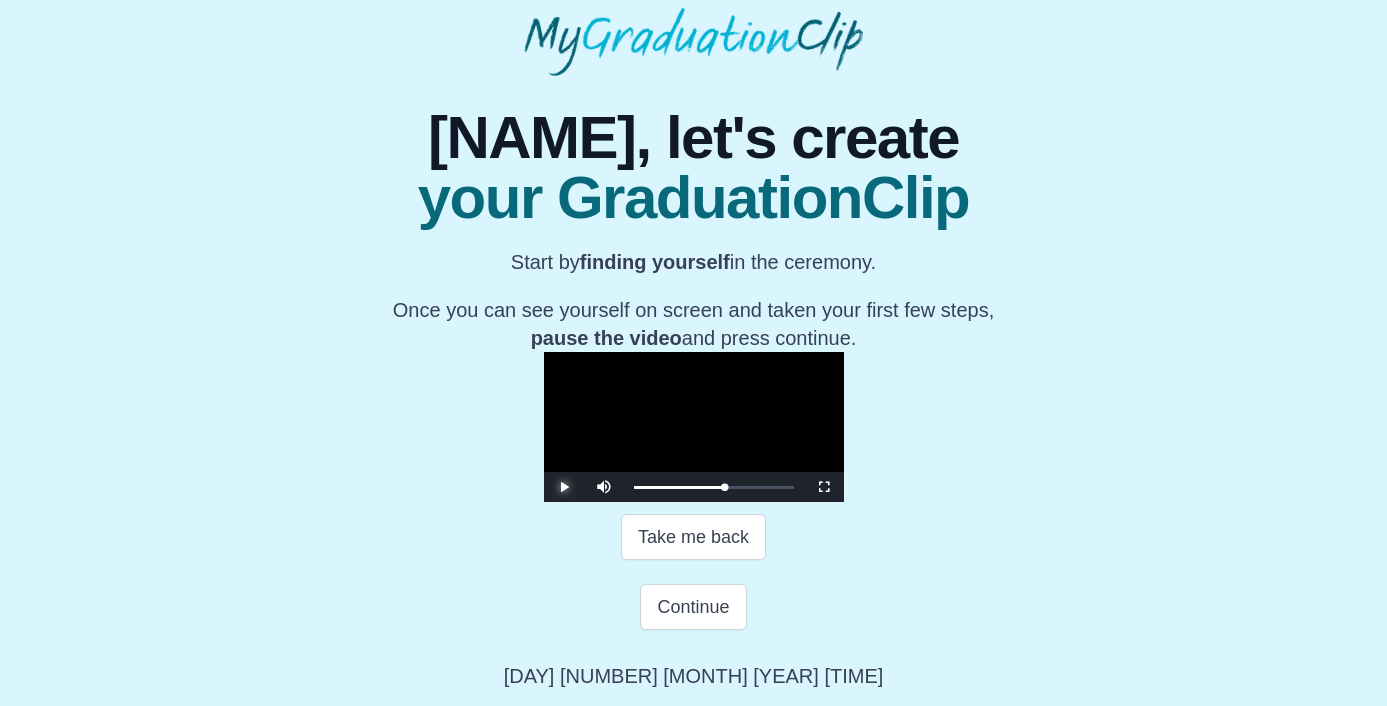 click at bounding box center [564, 487] 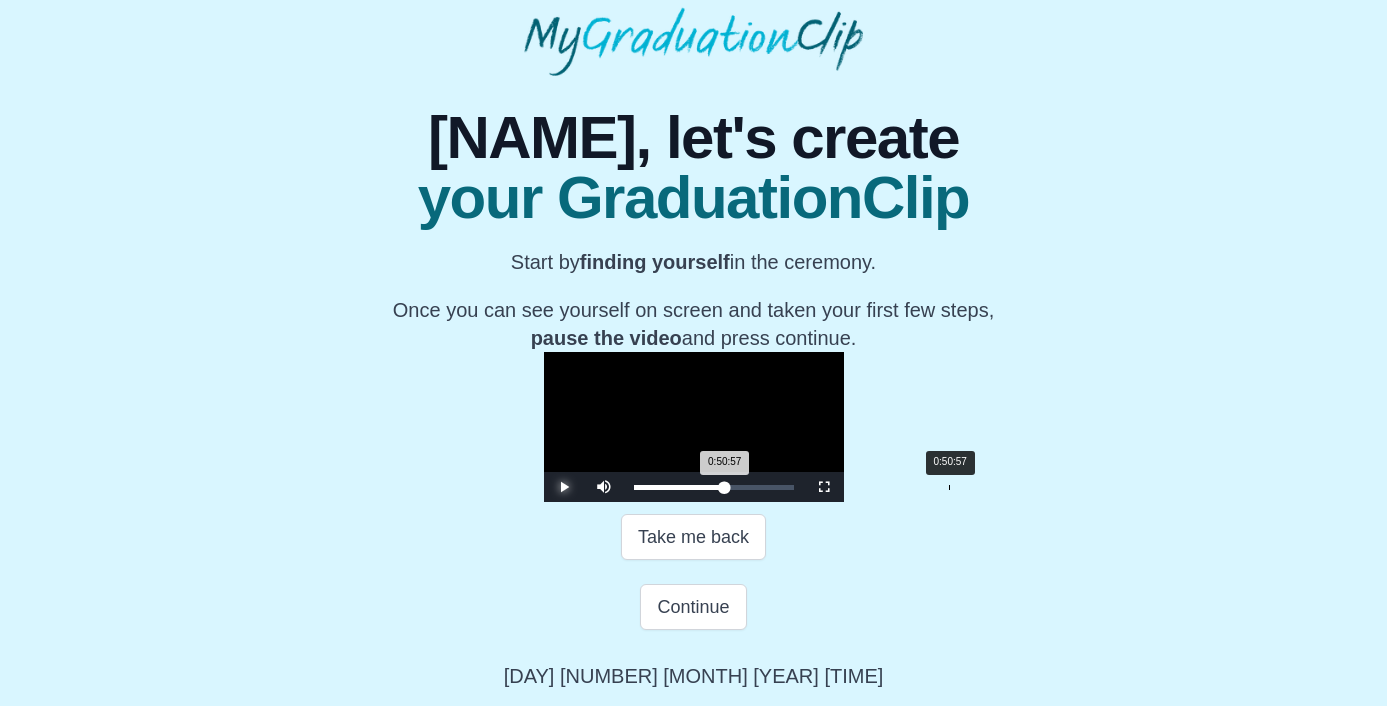 click on "0:50:57 Progress : 0%" at bounding box center (679, 487) 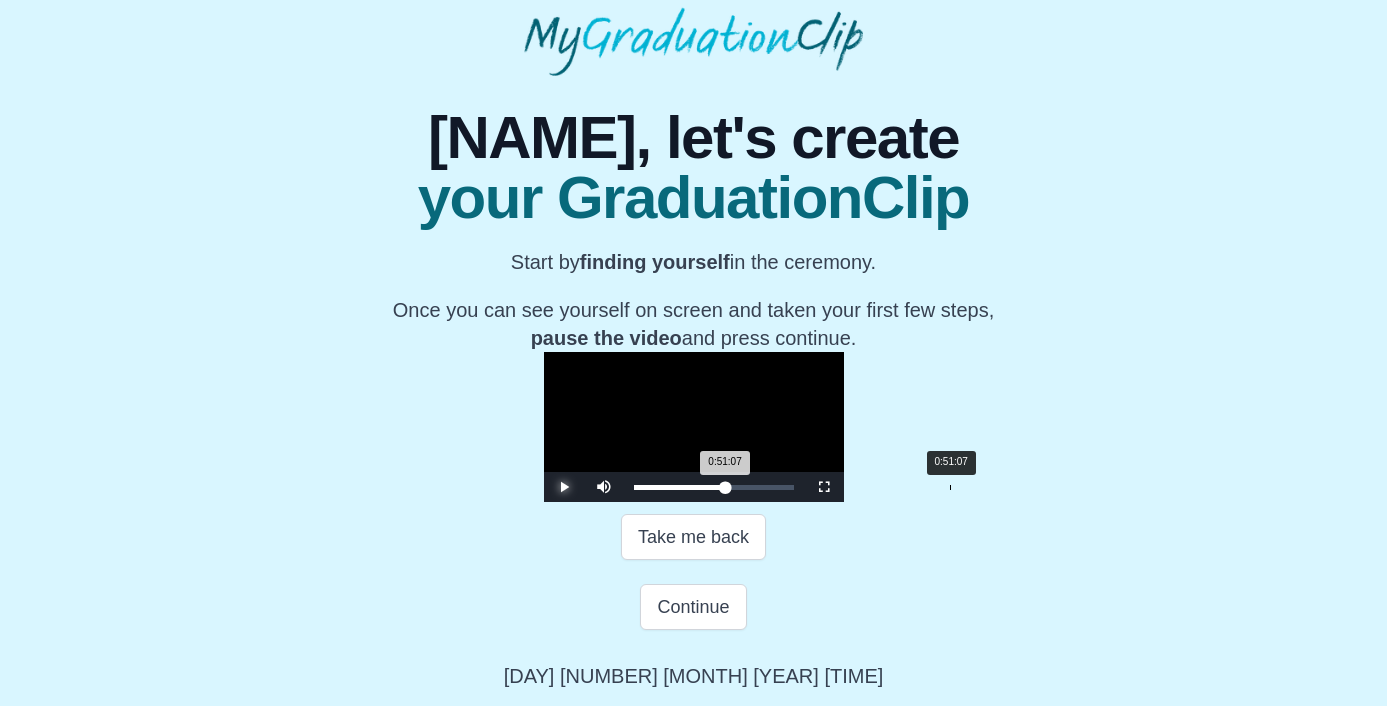 click on "0:51:07 Progress : 0%" at bounding box center [680, 487] 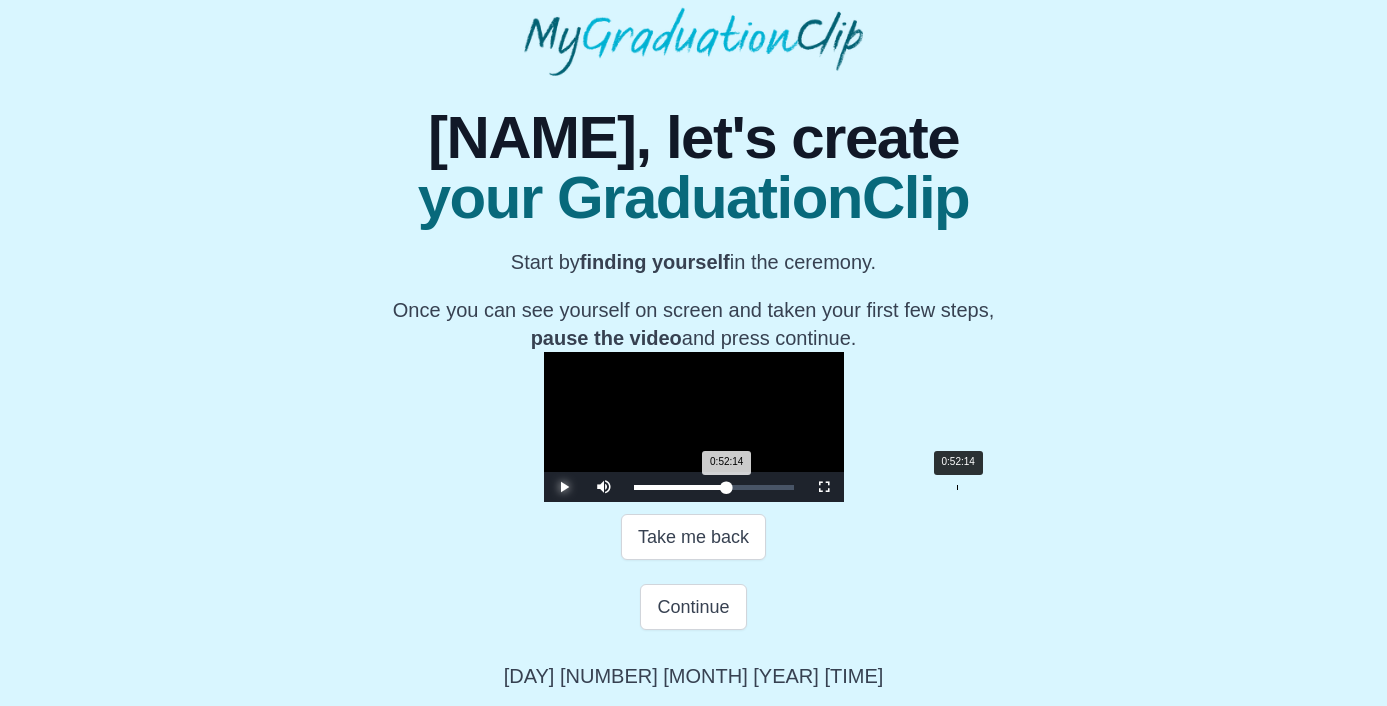 click on "0:52:14 Progress : 0%" at bounding box center [680, 487] 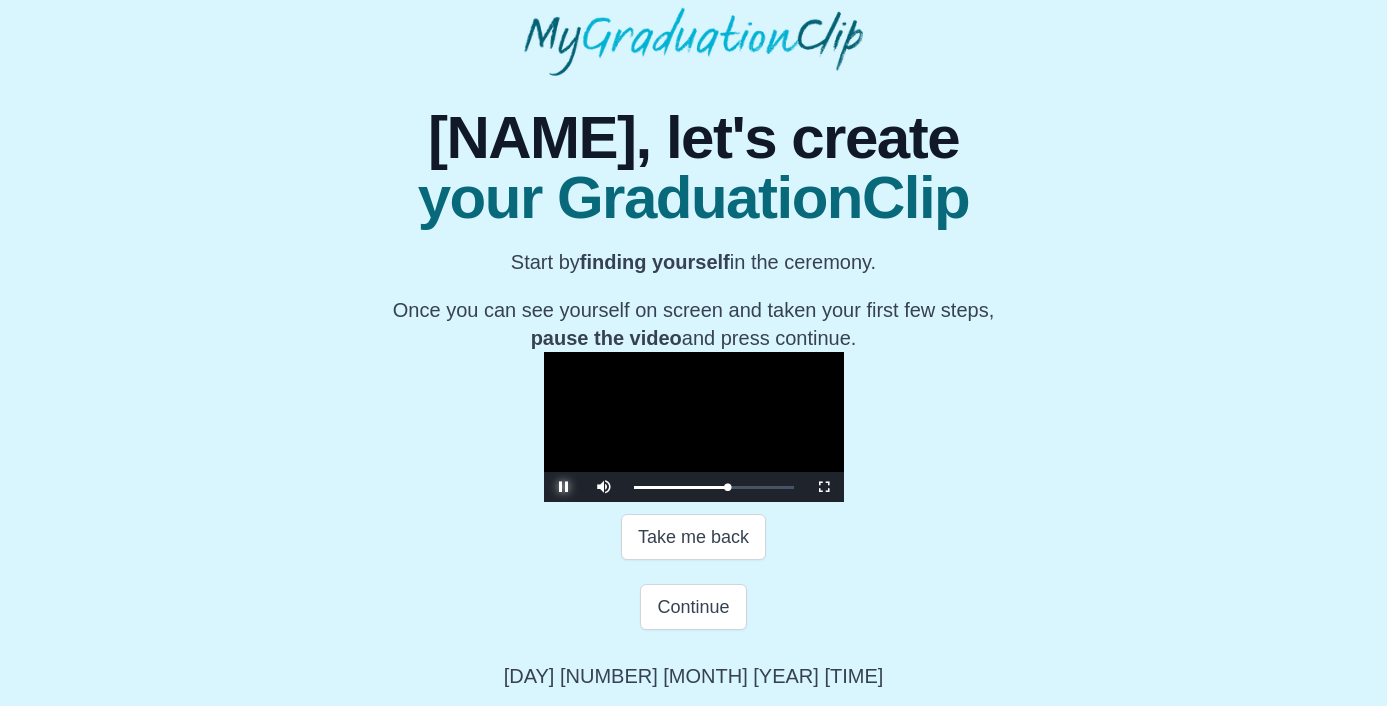 click at bounding box center (564, 487) 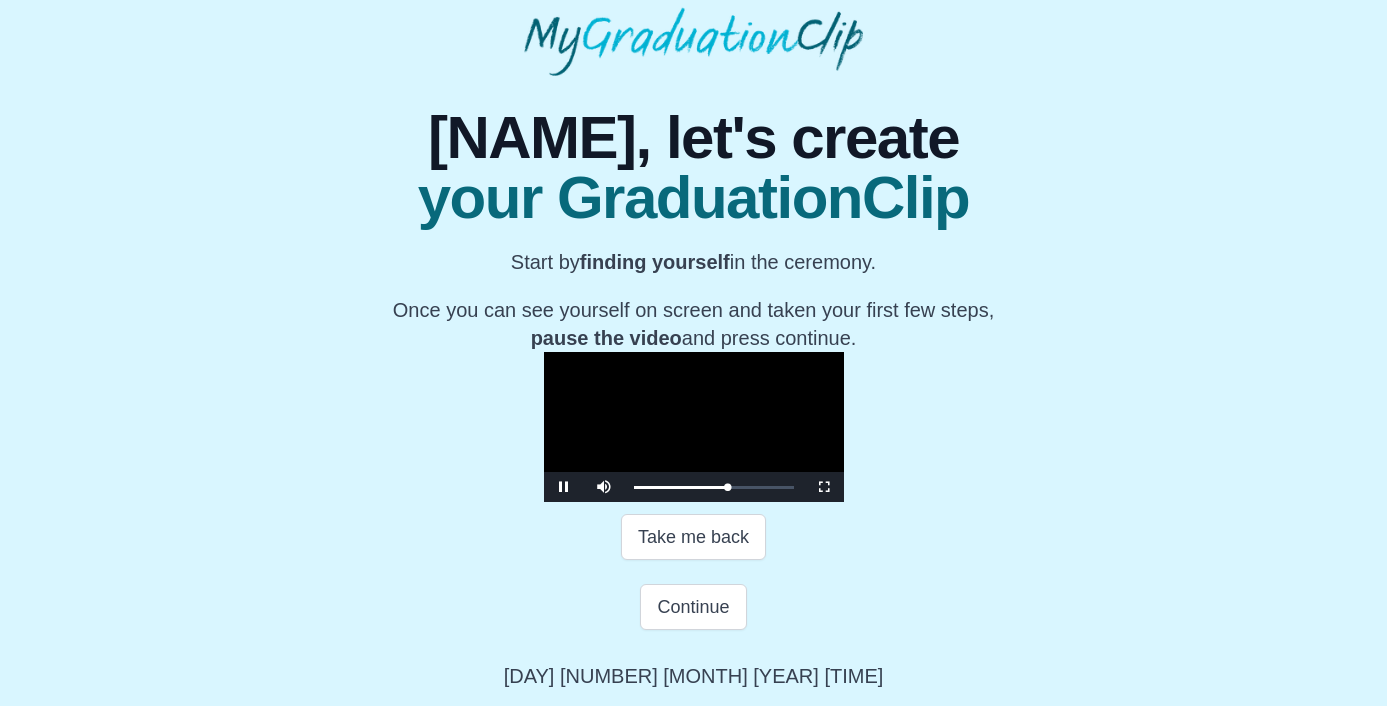 click at bounding box center [694, 427] 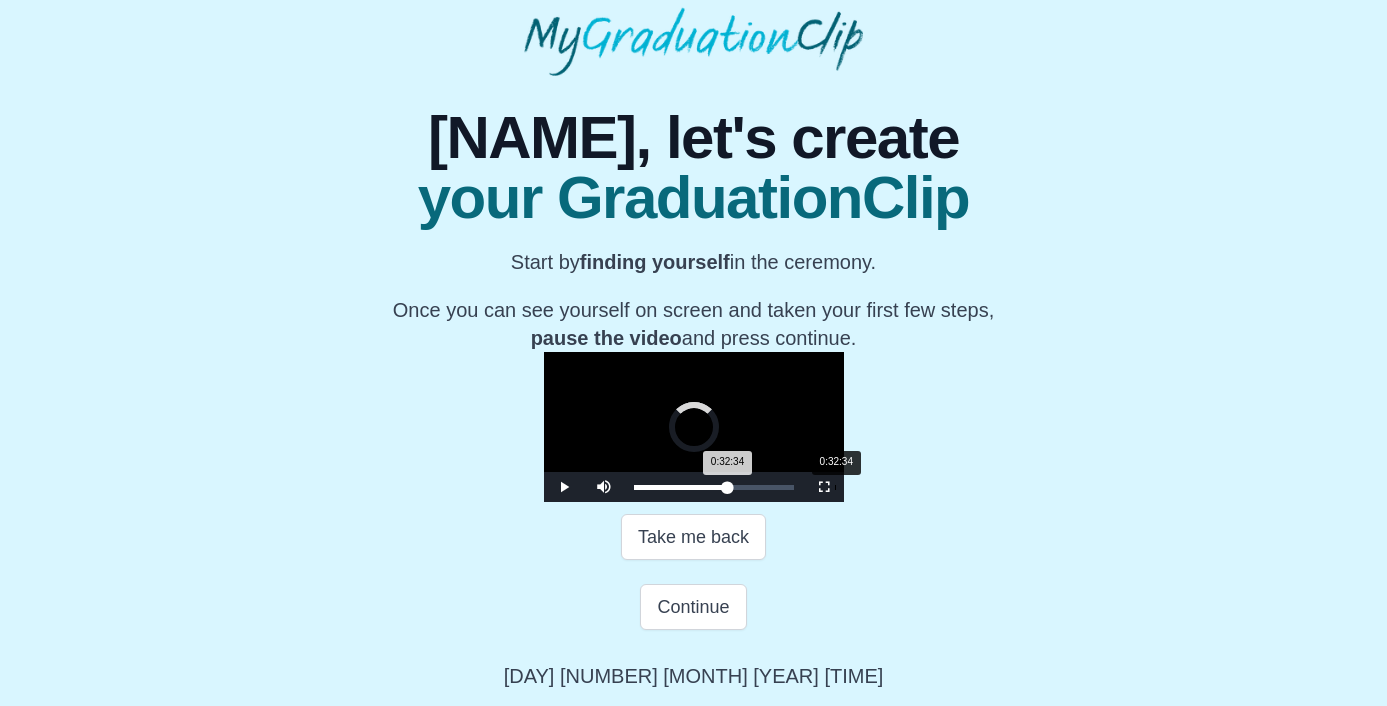 click on "Loaded : 0% 0:32:34 0:32:34 Progress : 0%" at bounding box center [714, 487] 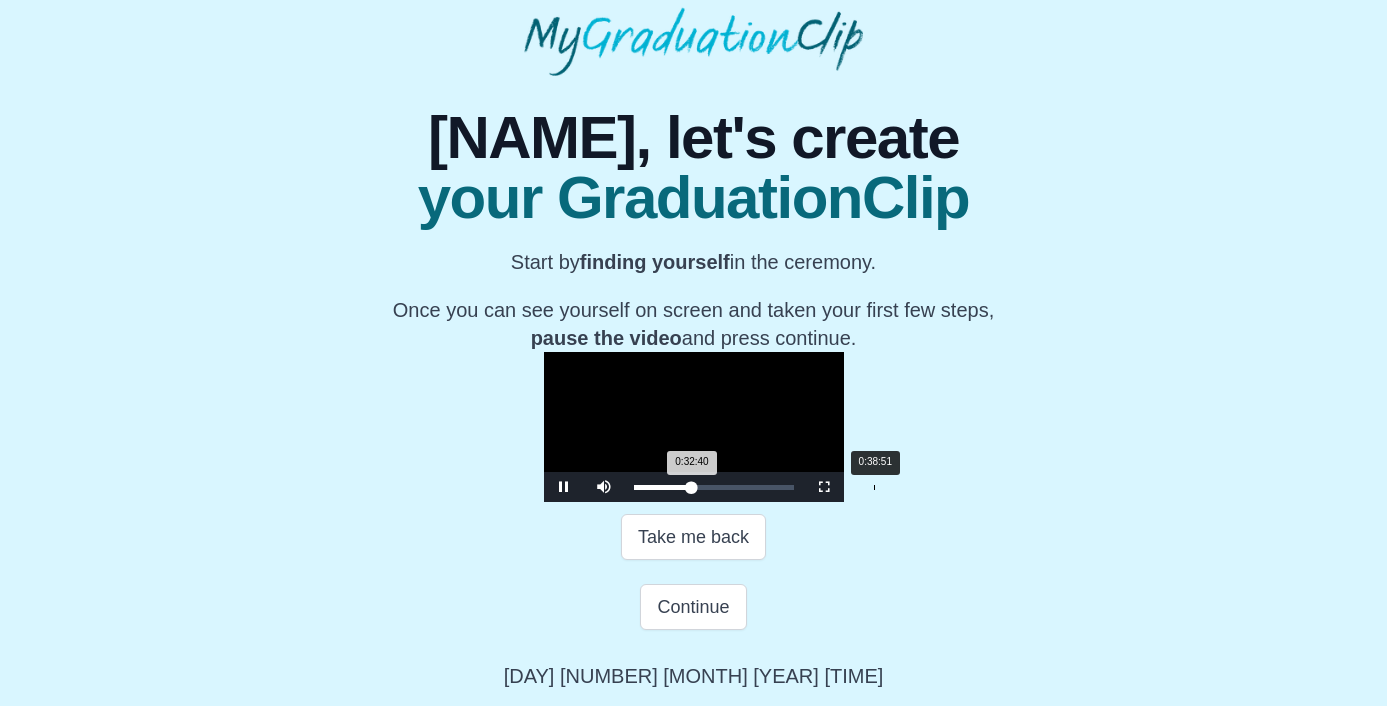 click on "Loaded : 0% 0:38:51 0:32:40 Progress : 0%" at bounding box center [714, 487] 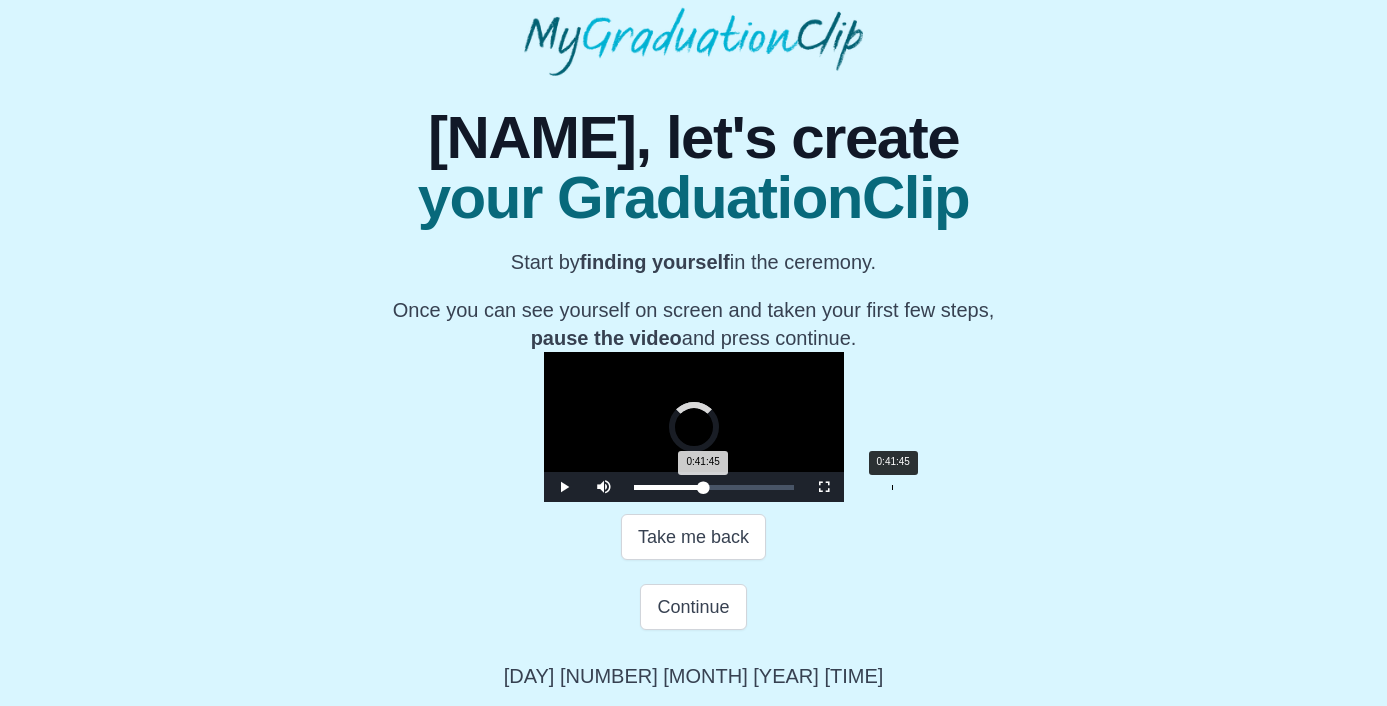 click on "Loaded : 0% 0:41:45 0:41:45 Progress : 0%" at bounding box center (714, 487) 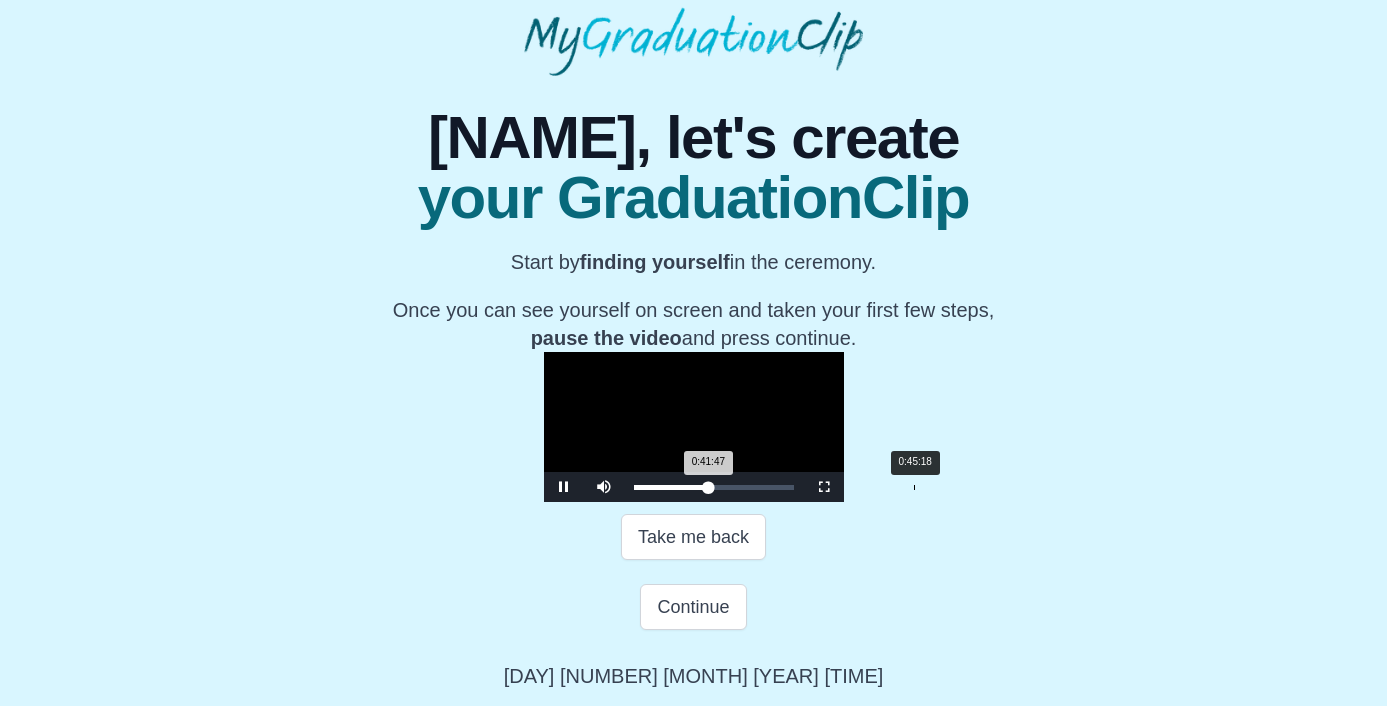 click on "Loaded : 0% 0:45:18 0:41:47 Progress : 0%" at bounding box center (714, 487) 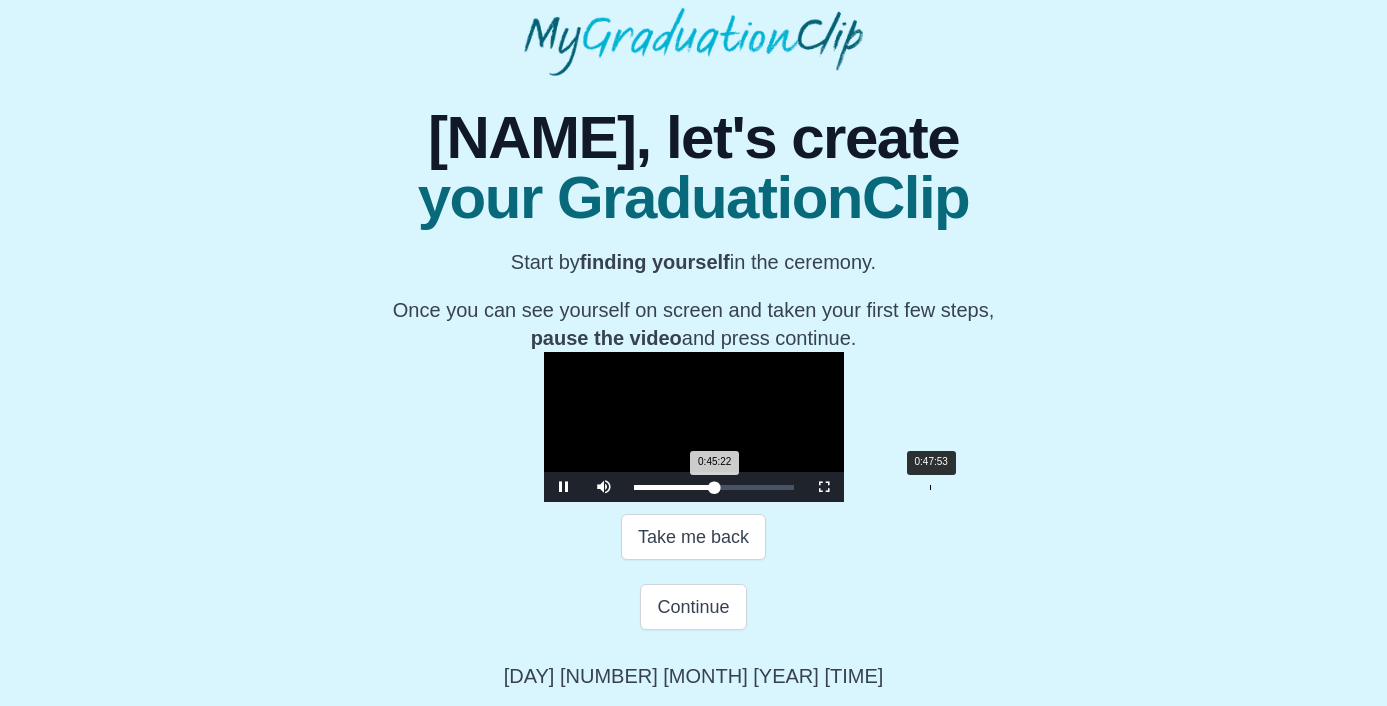 click on "Loaded : 0% 0:47:53 0:45:22 Progress : 0%" at bounding box center [714, 487] 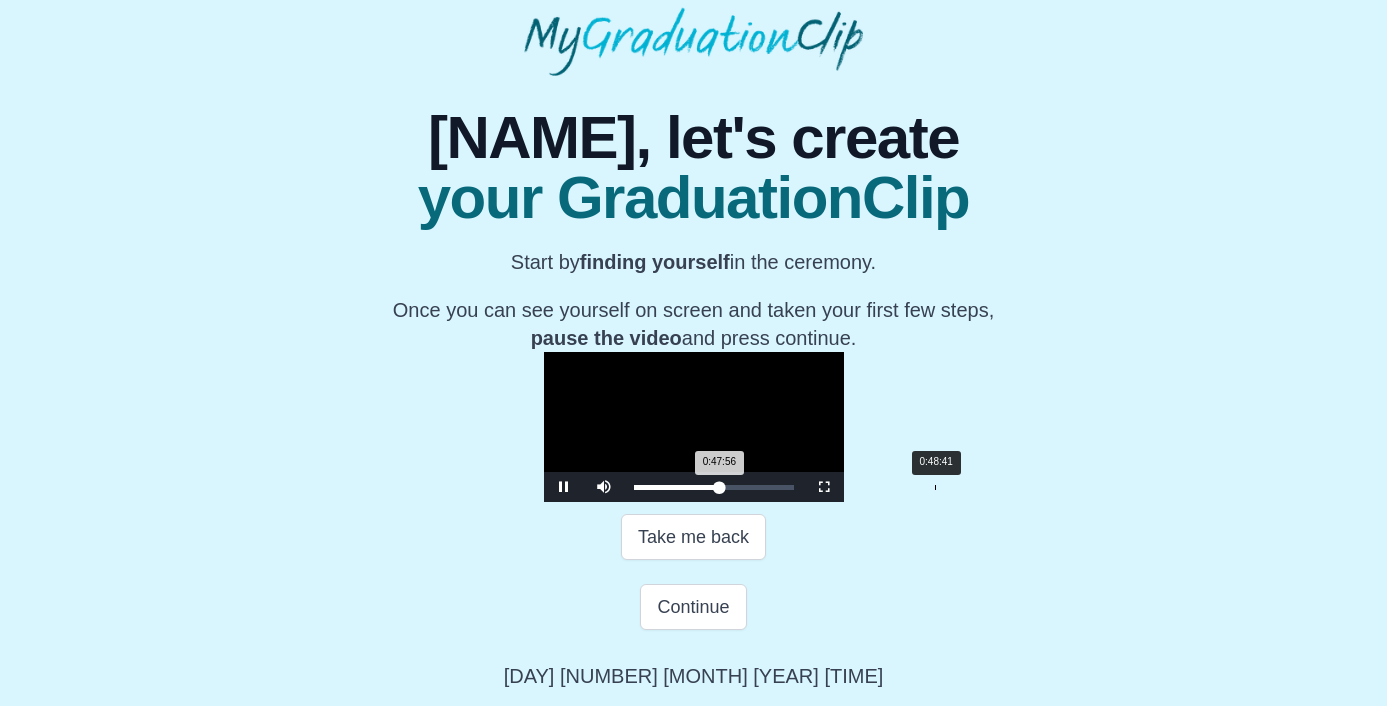 click on "0:47:56 Progress : 0%" at bounding box center (677, 487) 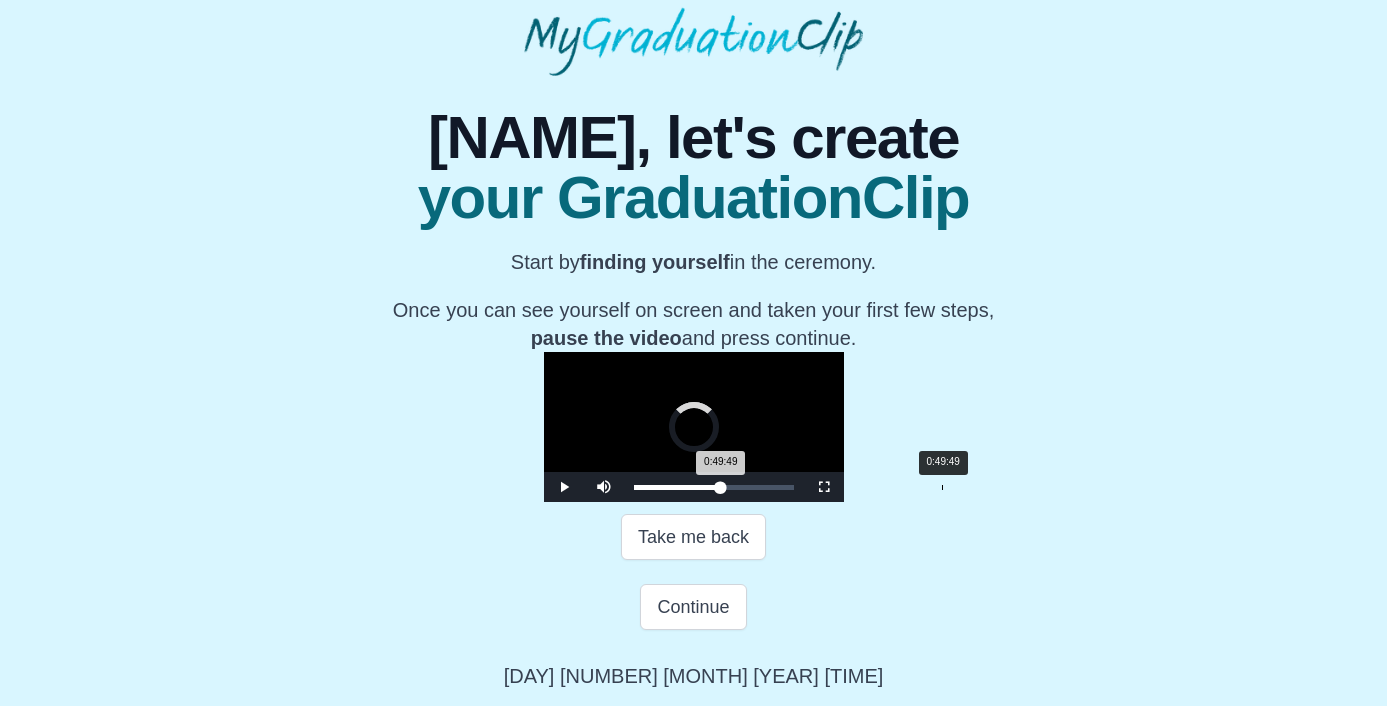 click on "0:49:49 Progress : 0%" at bounding box center [677, 487] 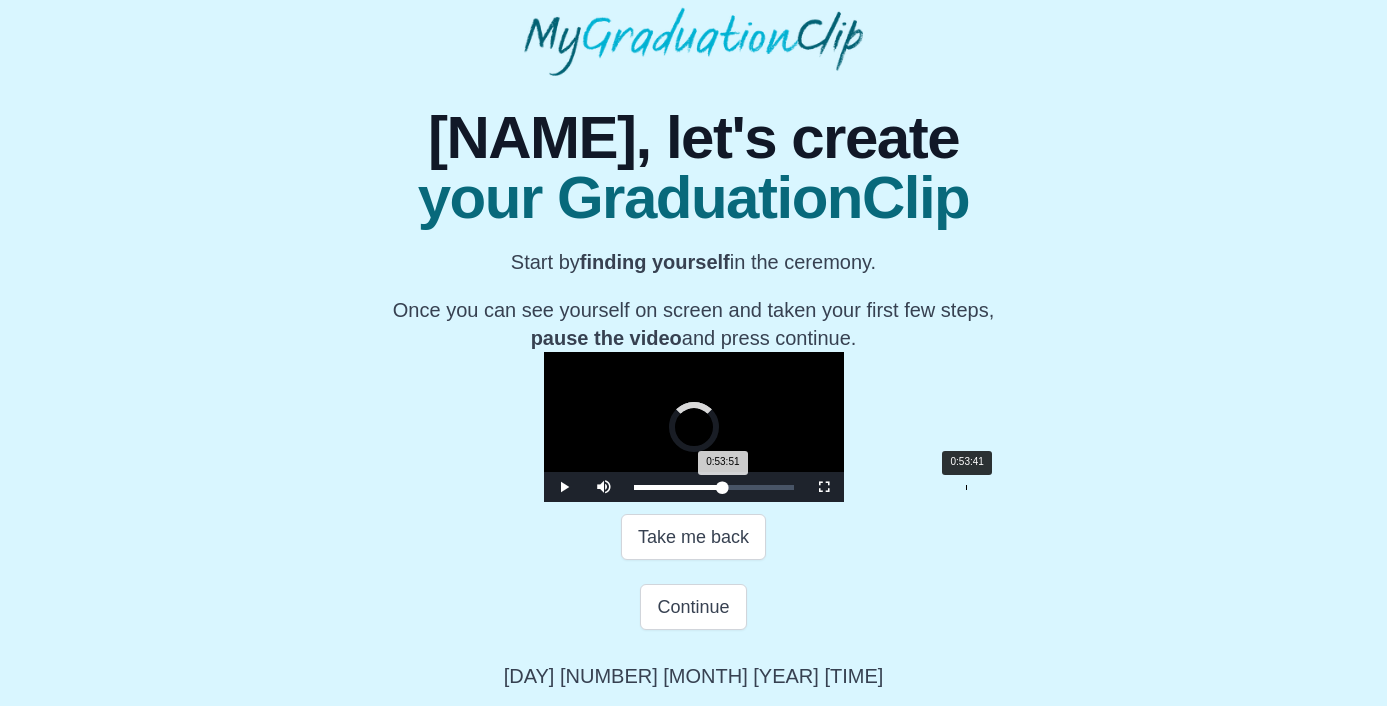 click on "Loaded : 0% 0:53:41 0:53:51 Progress : 0%" at bounding box center (714, 487) 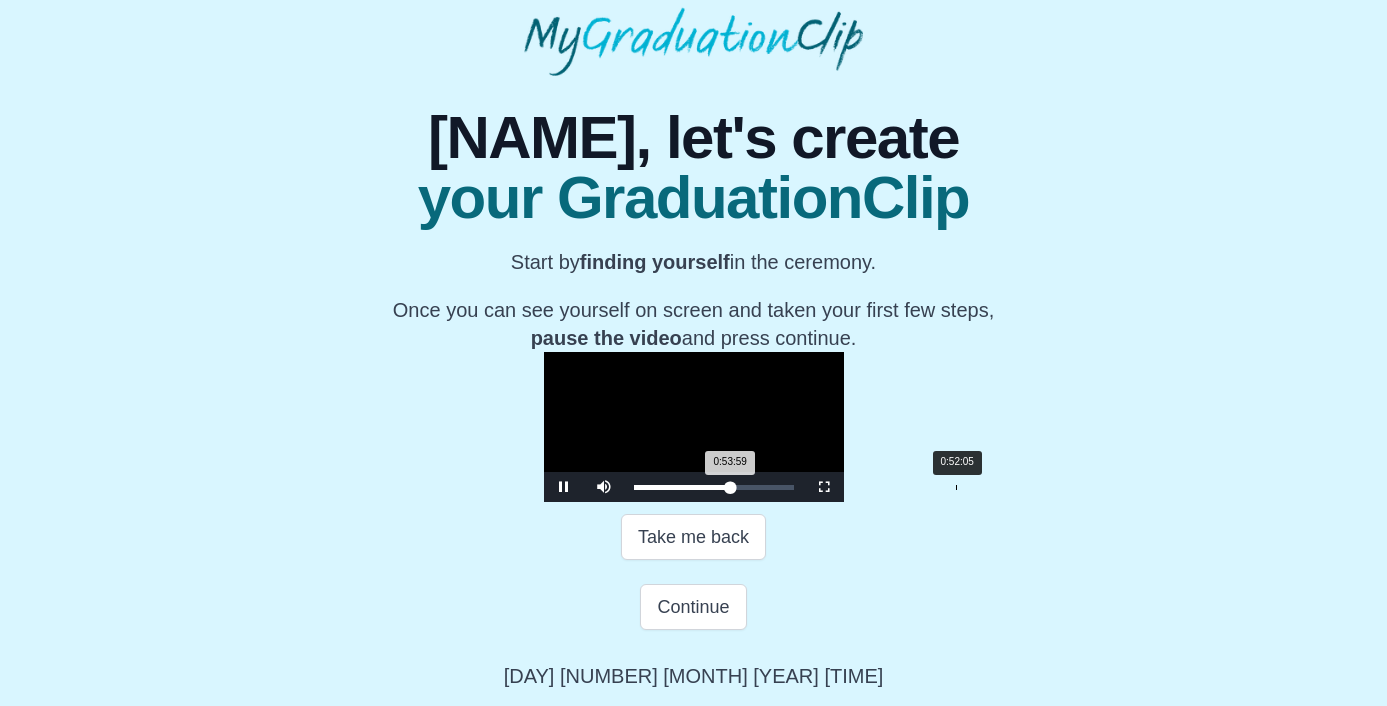 click on "Loaded : 0% 0:52:05 0:53:59 Progress : 0%" at bounding box center (714, 487) 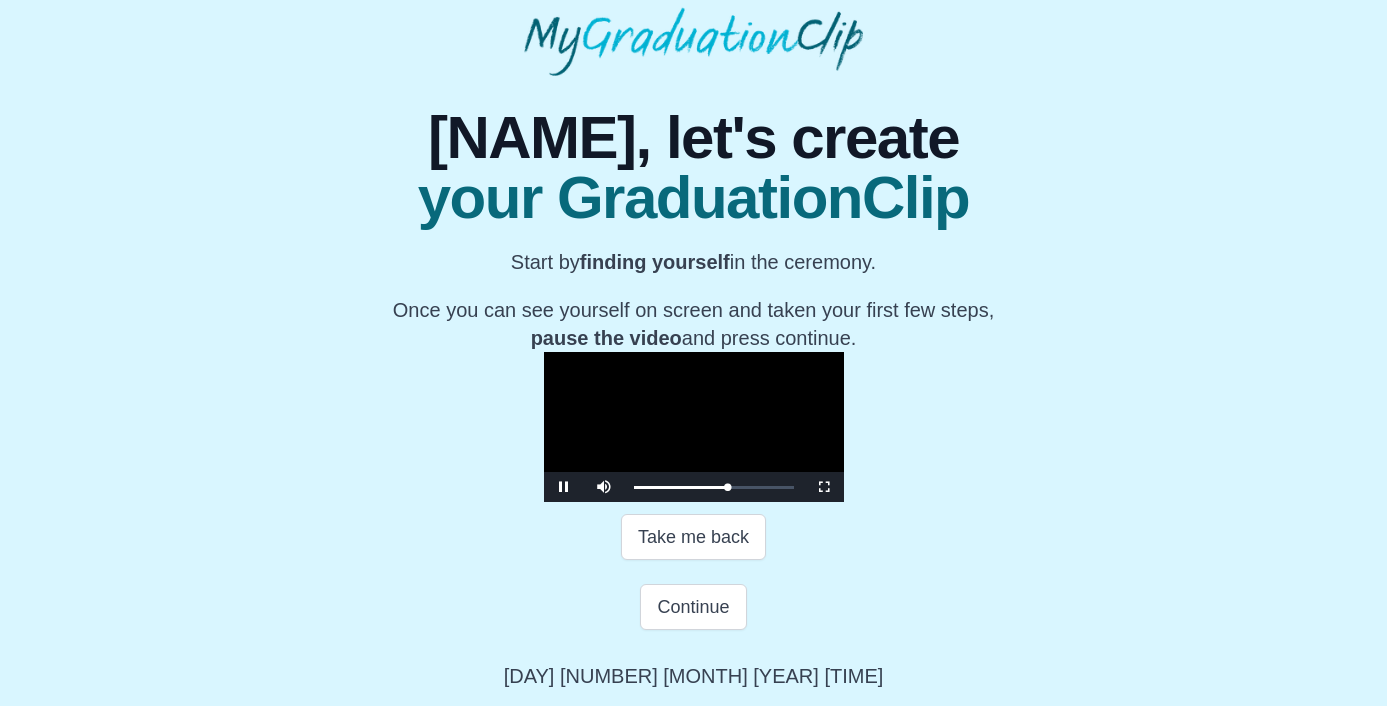click at bounding box center [694, 427] 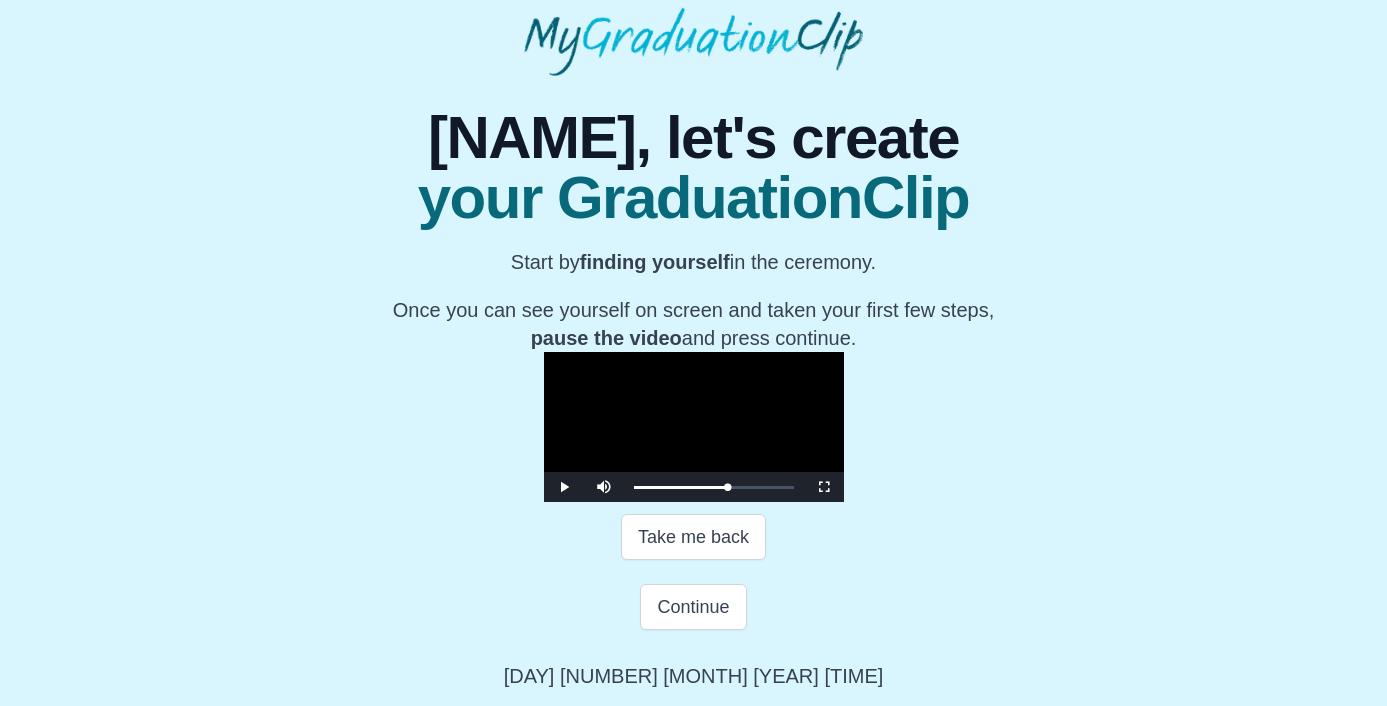 scroll, scrollTop: 257, scrollLeft: 0, axis: vertical 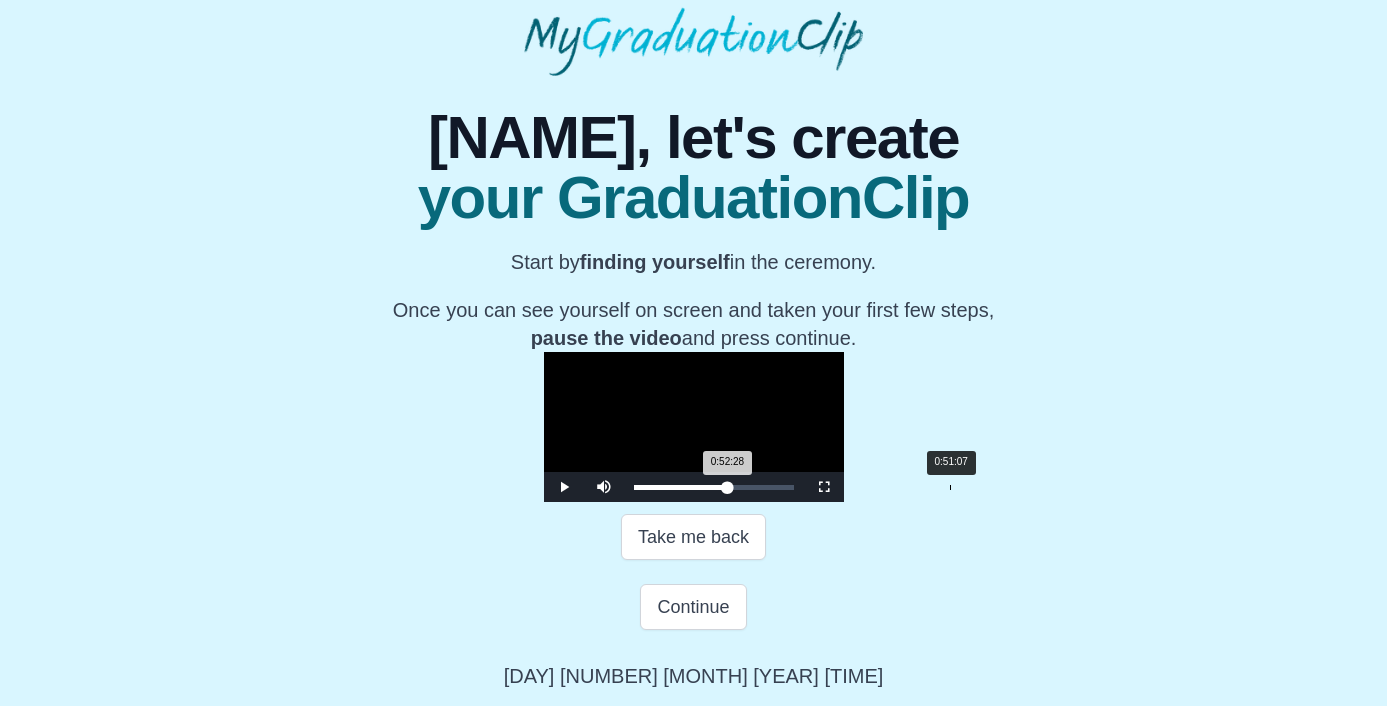 click on "0:52:28 Progress : 0%" at bounding box center [681, 487] 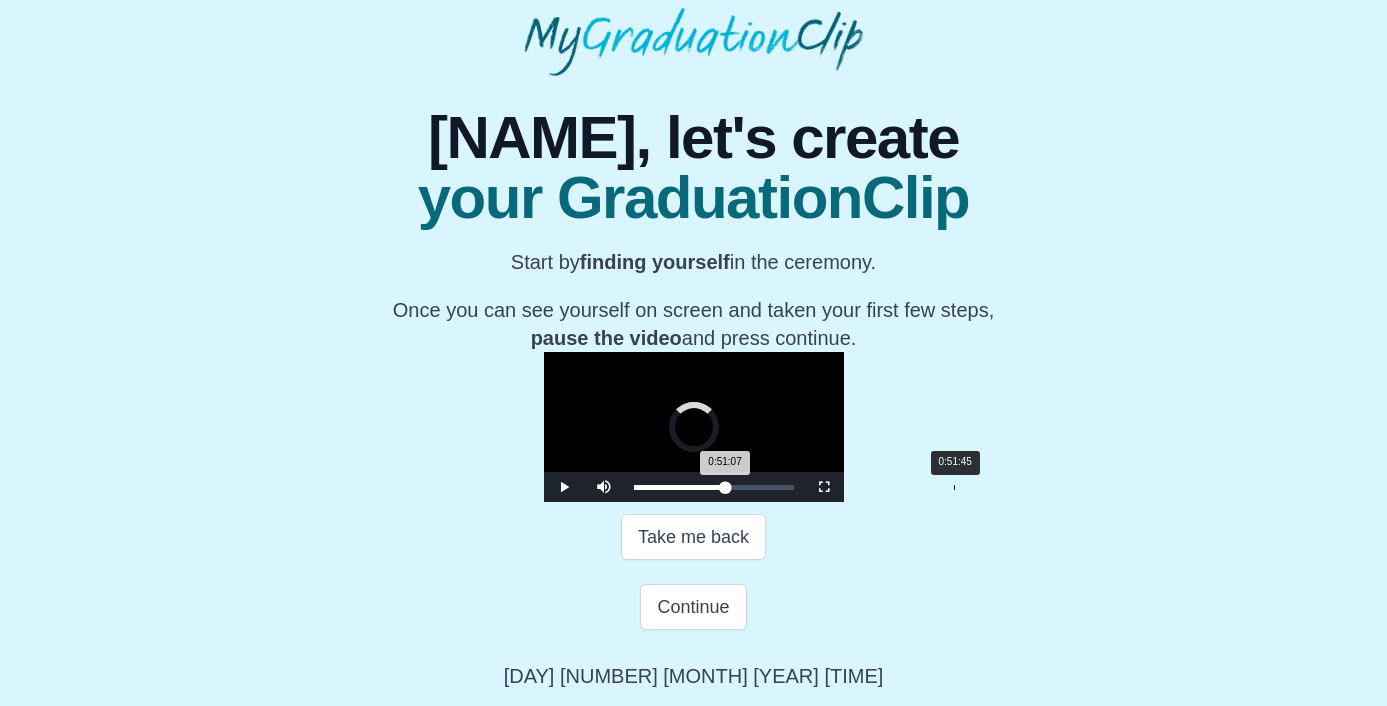 click on "0:51:07 Progress : 0%" at bounding box center [680, 487] 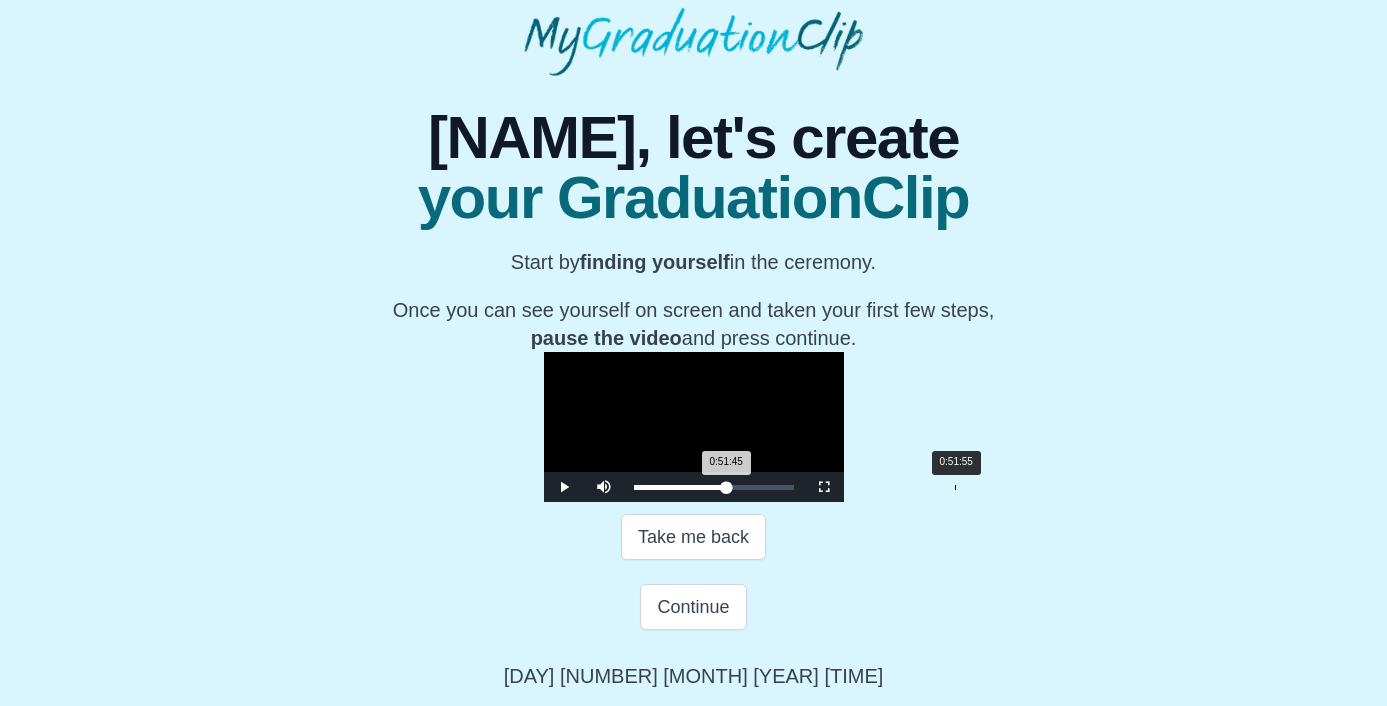 click on "0:51:45 Progress : 0%" at bounding box center (680, 487) 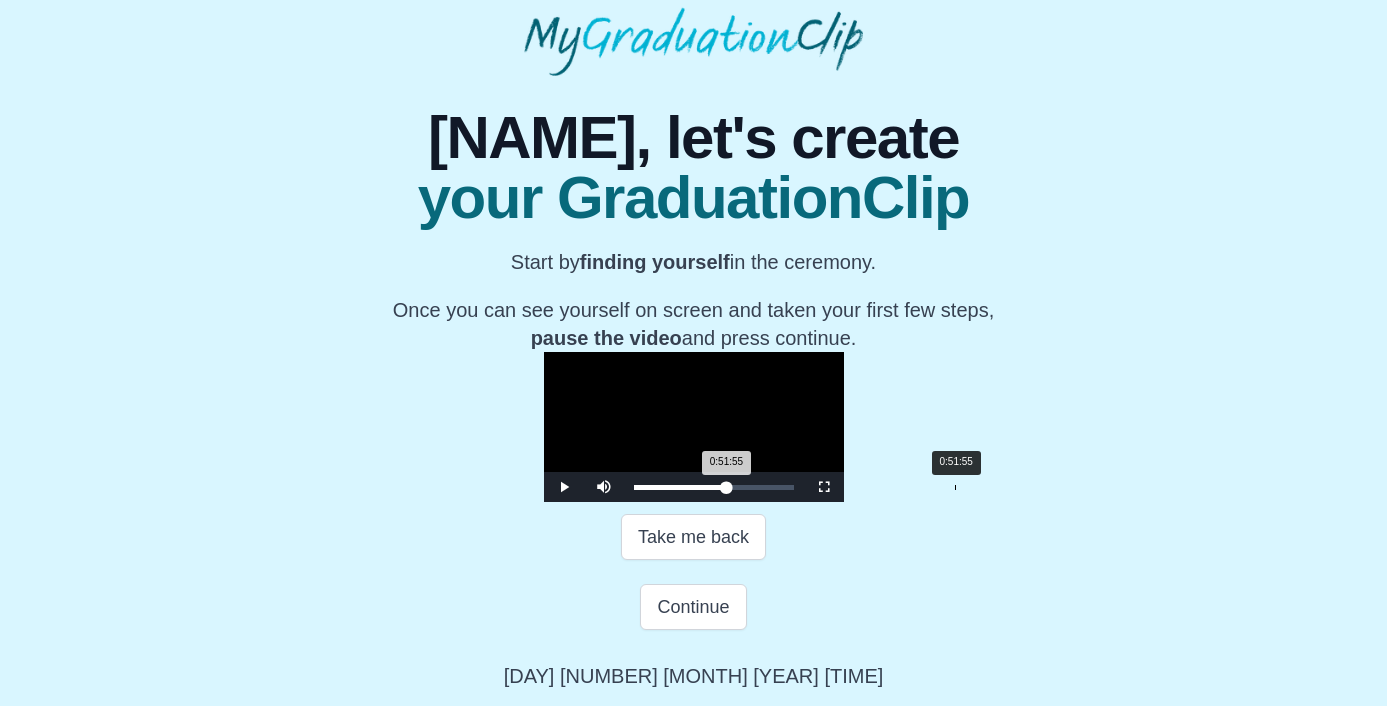 click on "0:51:55 Progress : 0%" at bounding box center [680, 487] 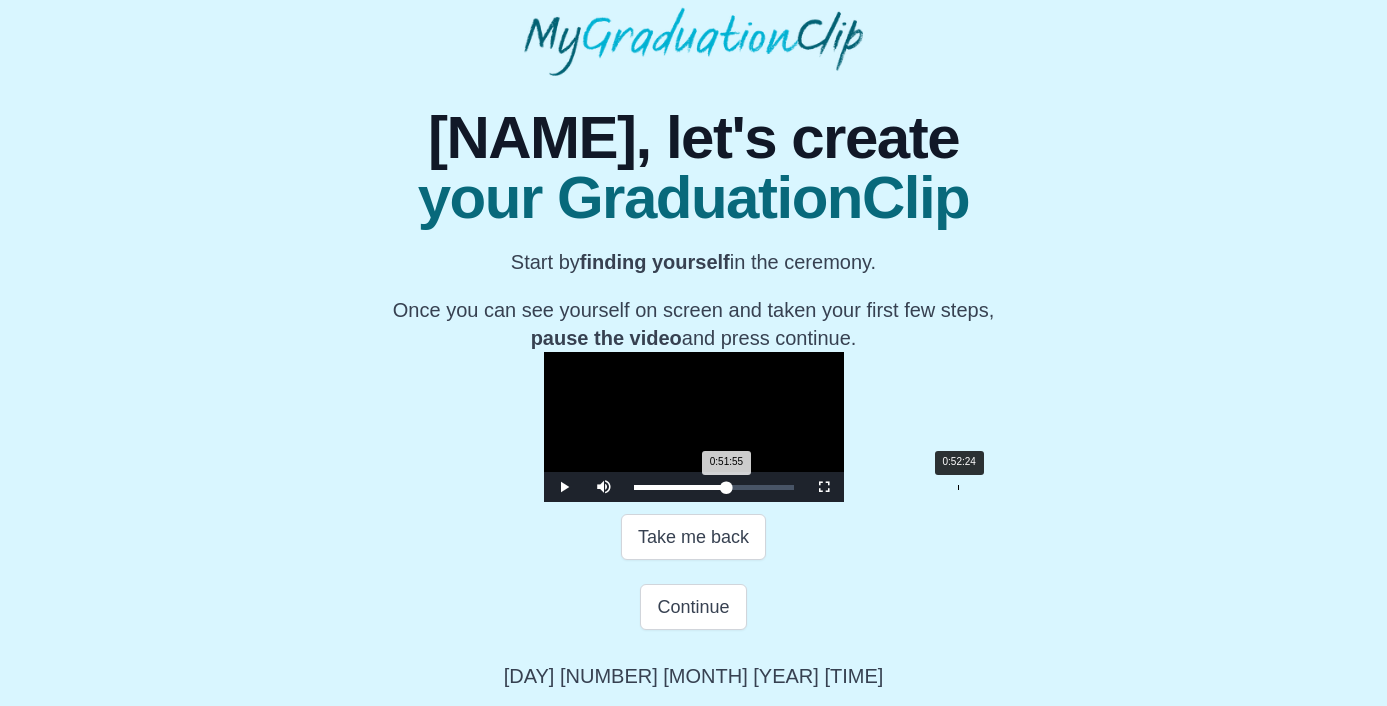 click on "0:51:55 Progress : 0%" at bounding box center [680, 487] 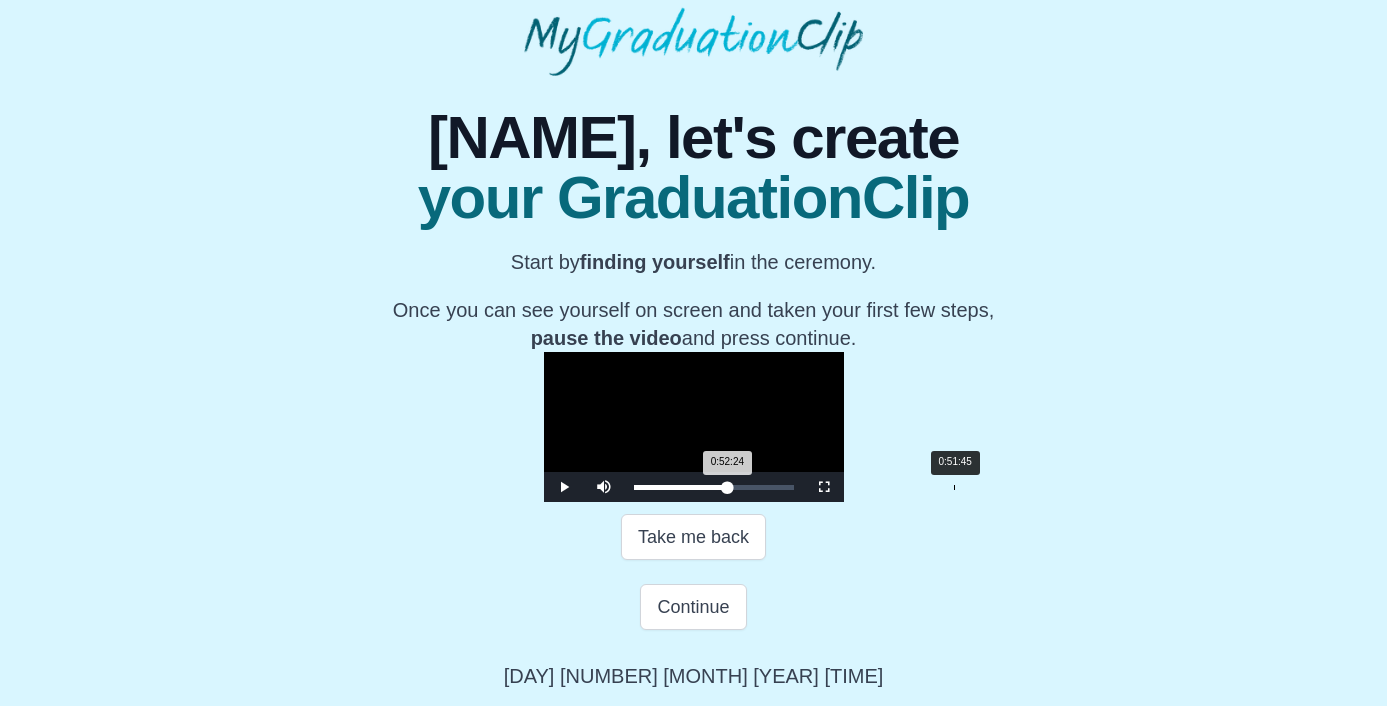 click on "0:52:24 Progress : 0%" at bounding box center (681, 487) 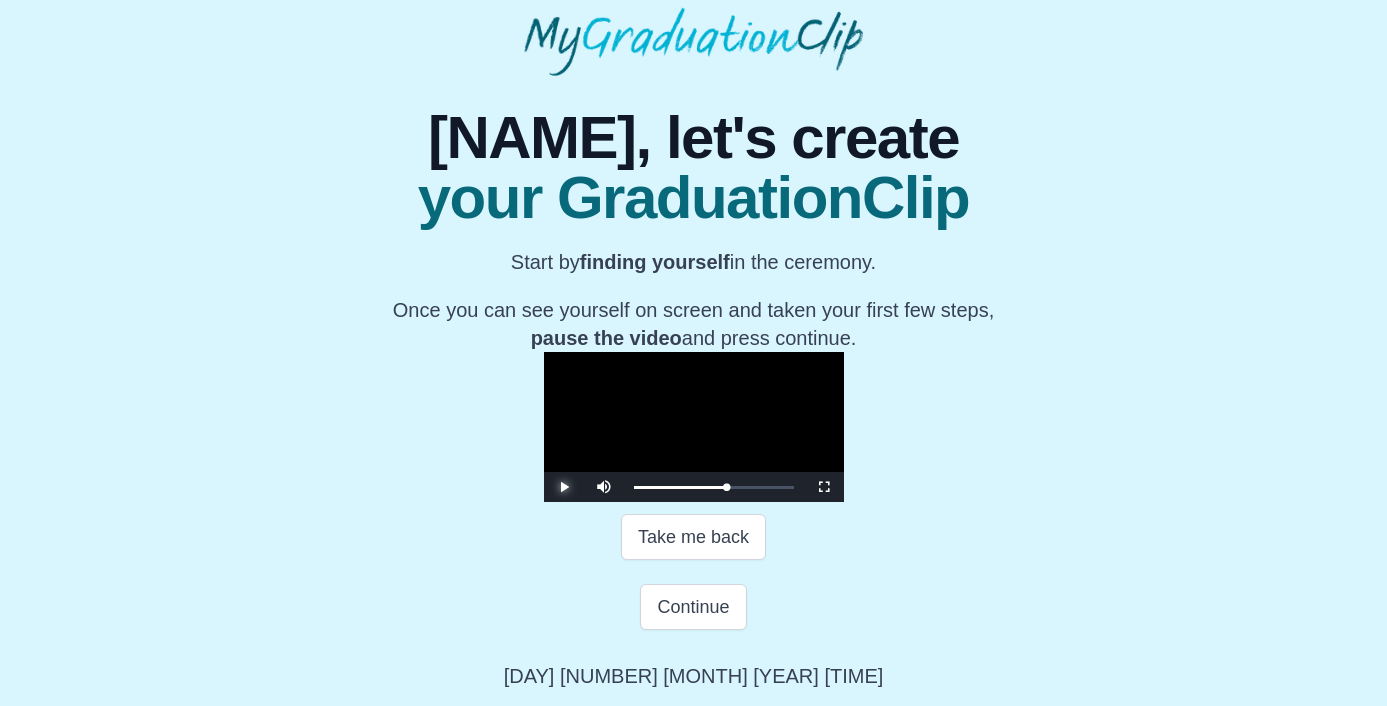 click at bounding box center [564, 487] 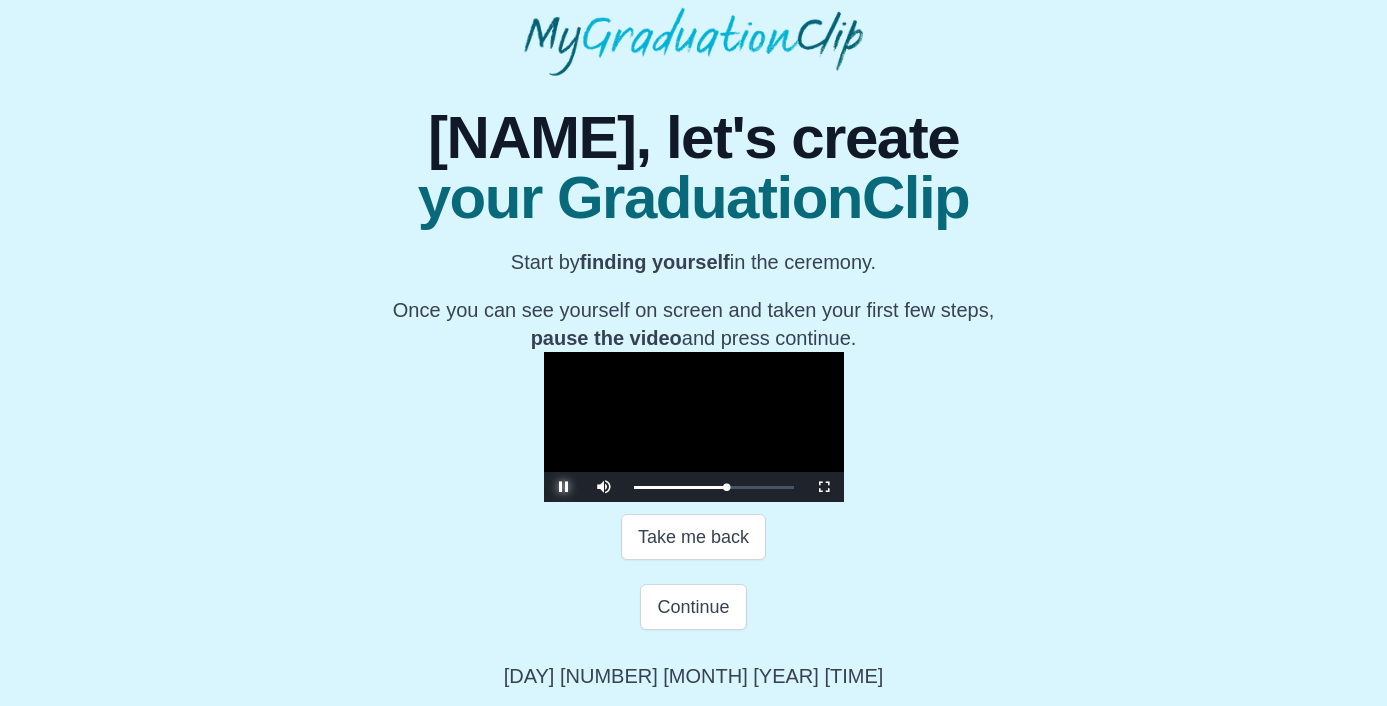 click at bounding box center [564, 487] 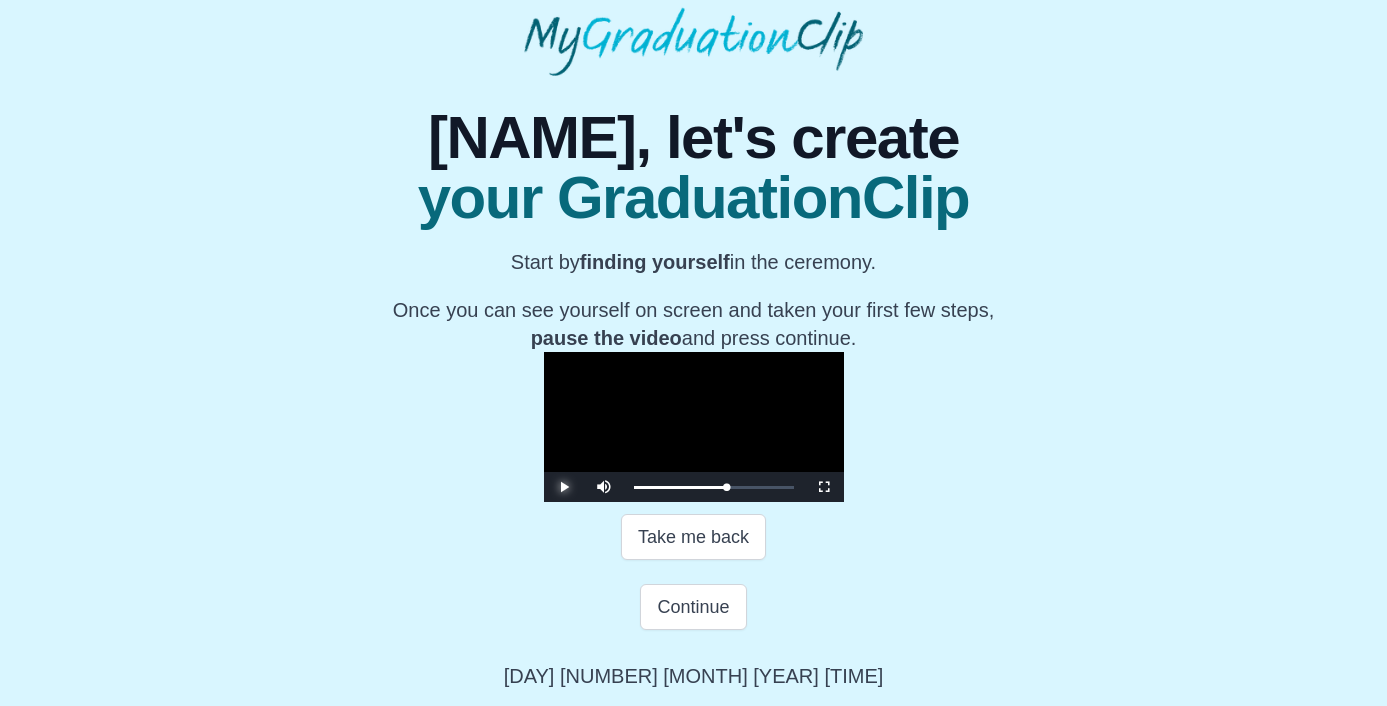 click at bounding box center (564, 487) 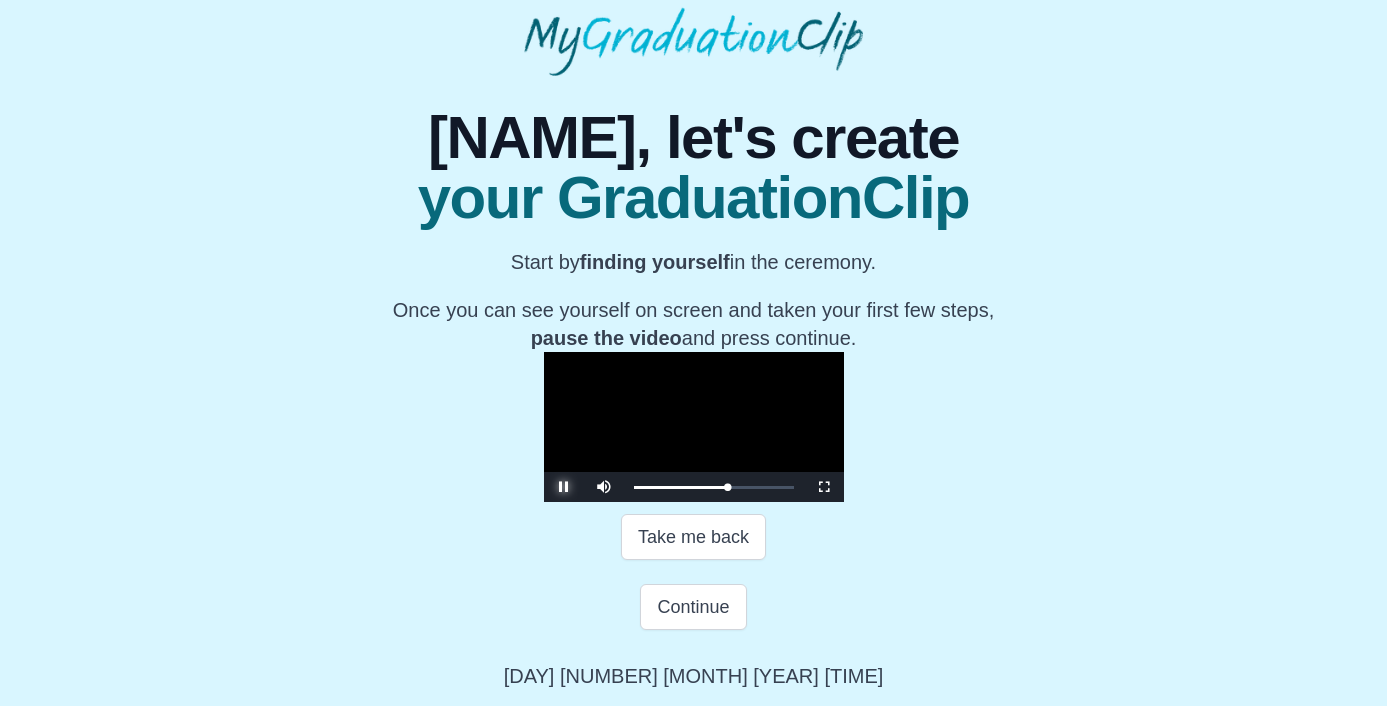 click at bounding box center (564, 487) 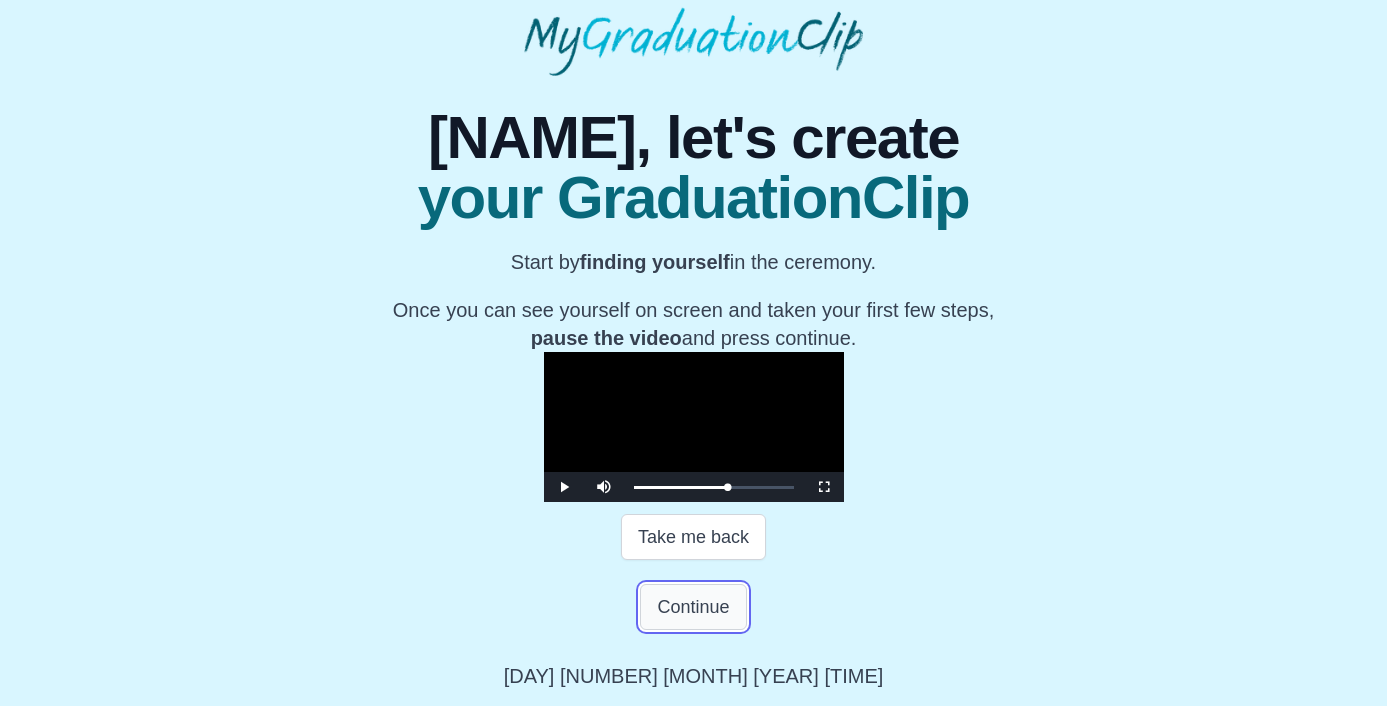 click on "Continue" at bounding box center [693, 607] 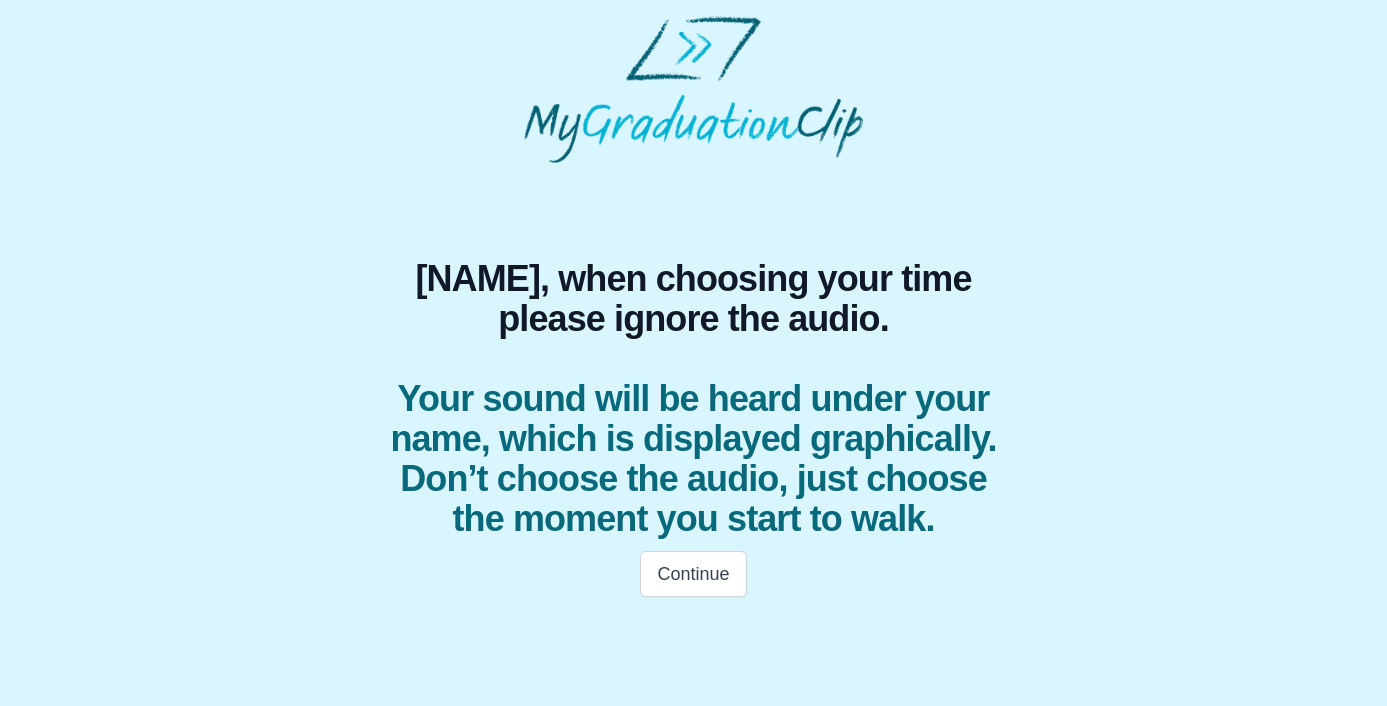 scroll, scrollTop: 0, scrollLeft: 0, axis: both 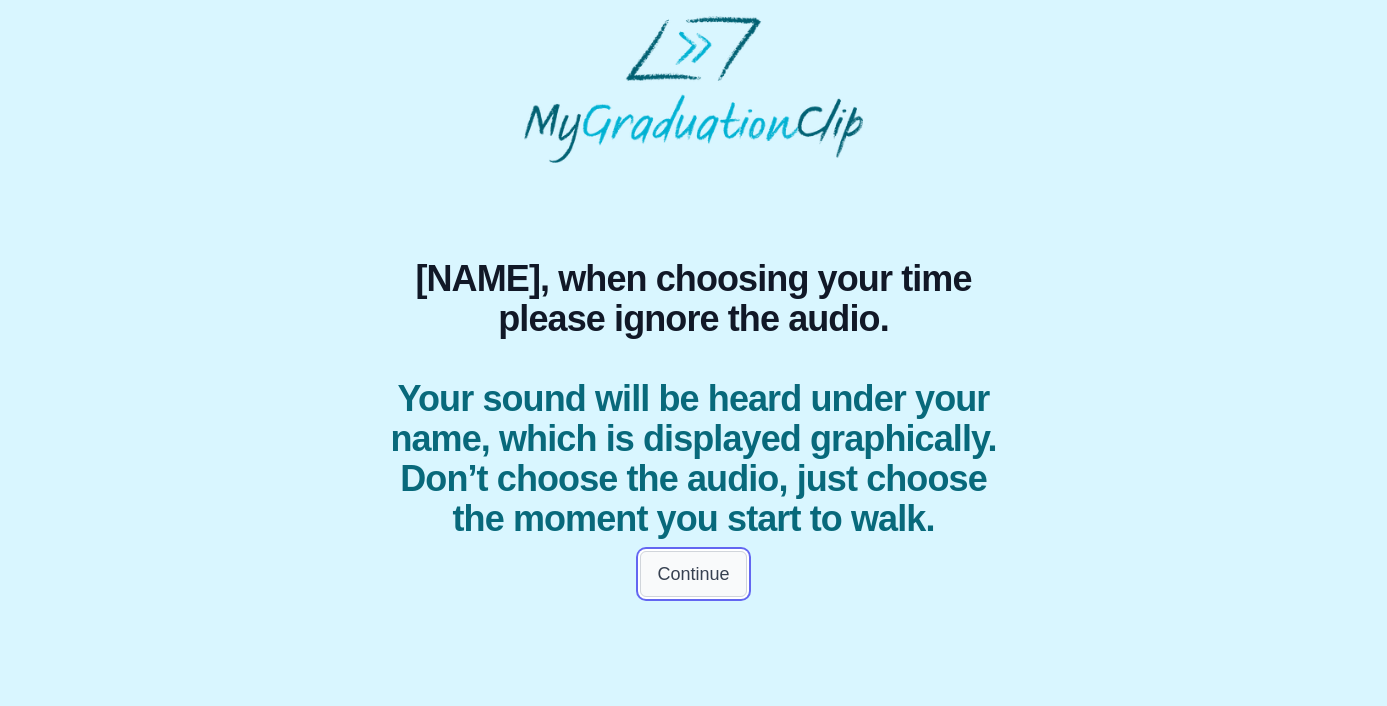 click on "Continue" at bounding box center [693, 574] 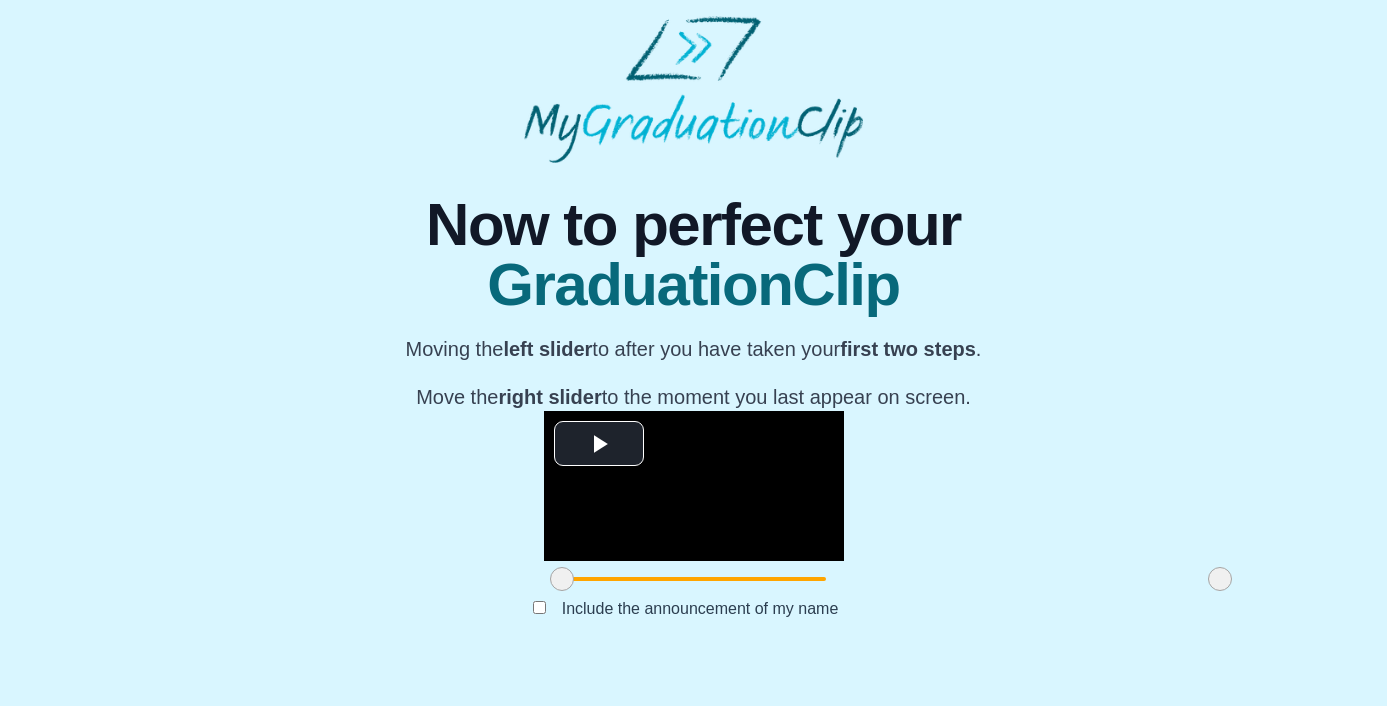 scroll, scrollTop: 210, scrollLeft: 0, axis: vertical 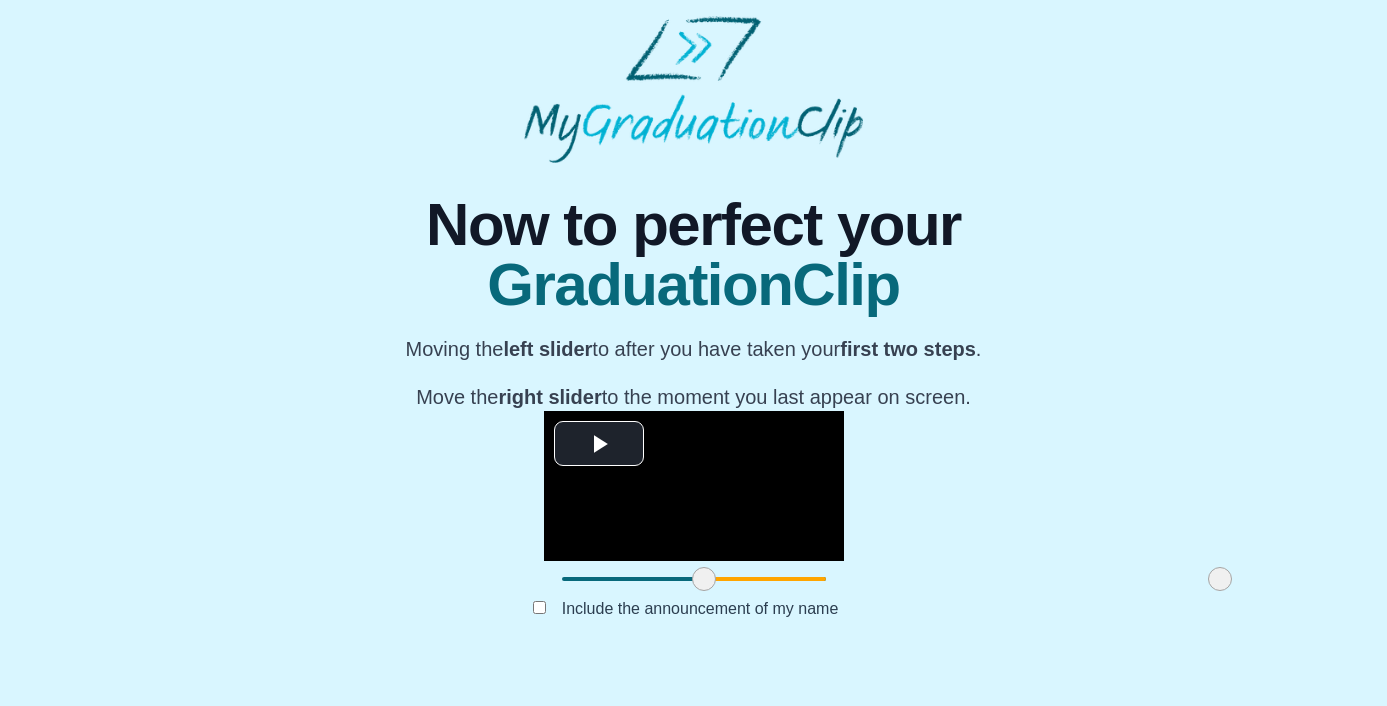 drag, startPoint x: 366, startPoint y: 610, endPoint x: 507, endPoint y: 607, distance: 141.0319 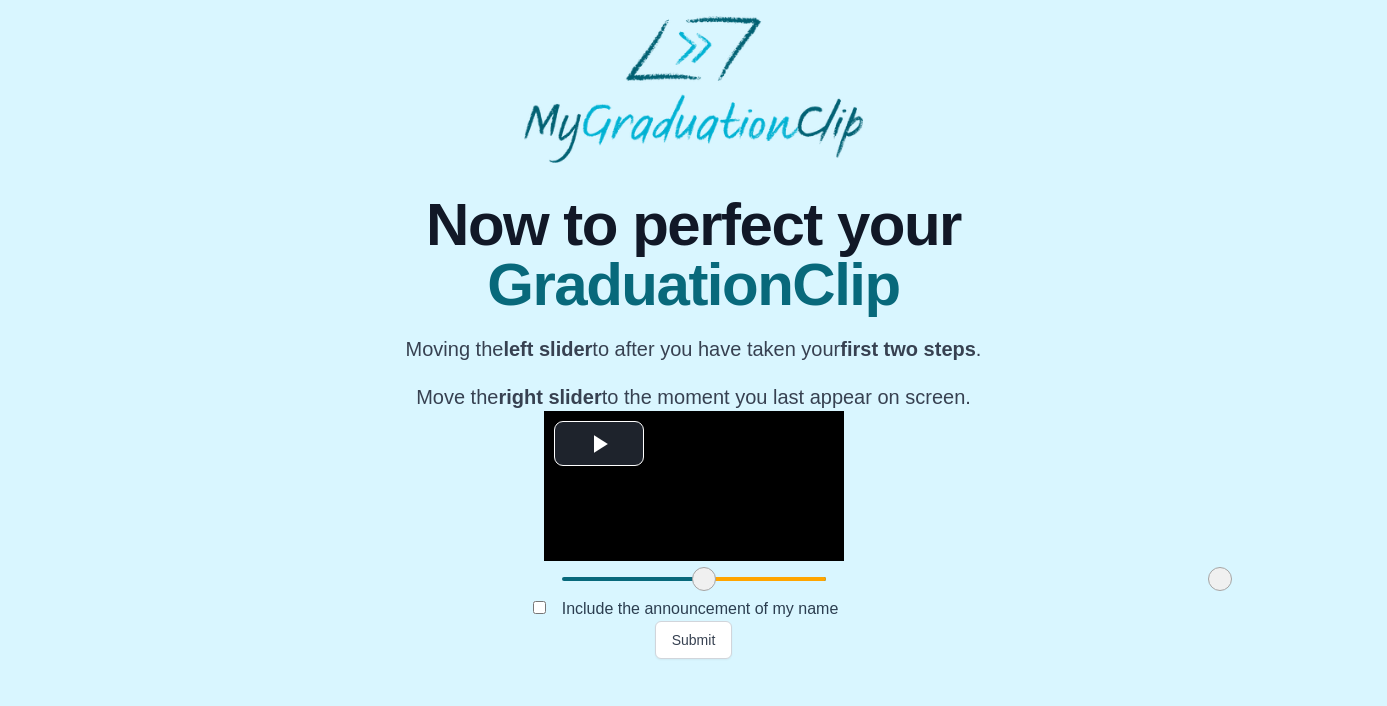 drag, startPoint x: 1025, startPoint y: 613, endPoint x: 1043, endPoint y: 601, distance: 21.633308 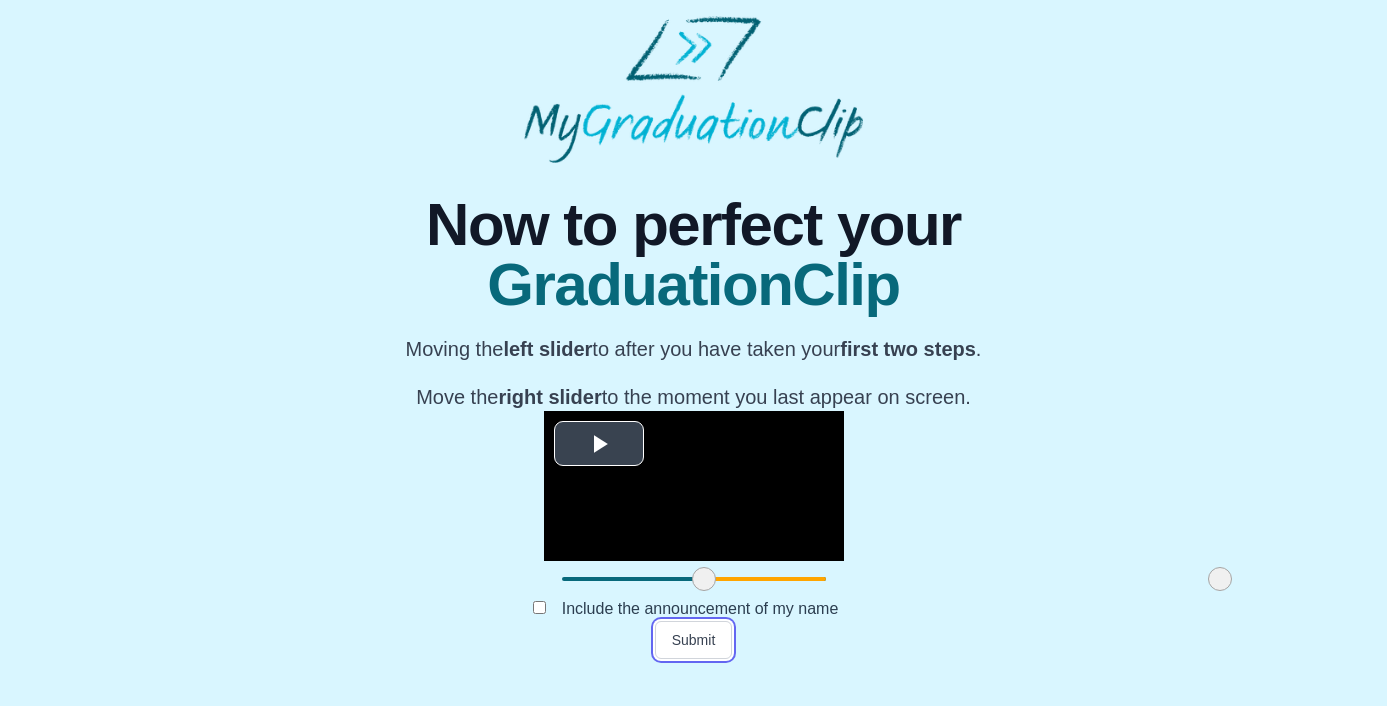 drag, startPoint x: 683, startPoint y: 674, endPoint x: 718, endPoint y: 220, distance: 455.3471 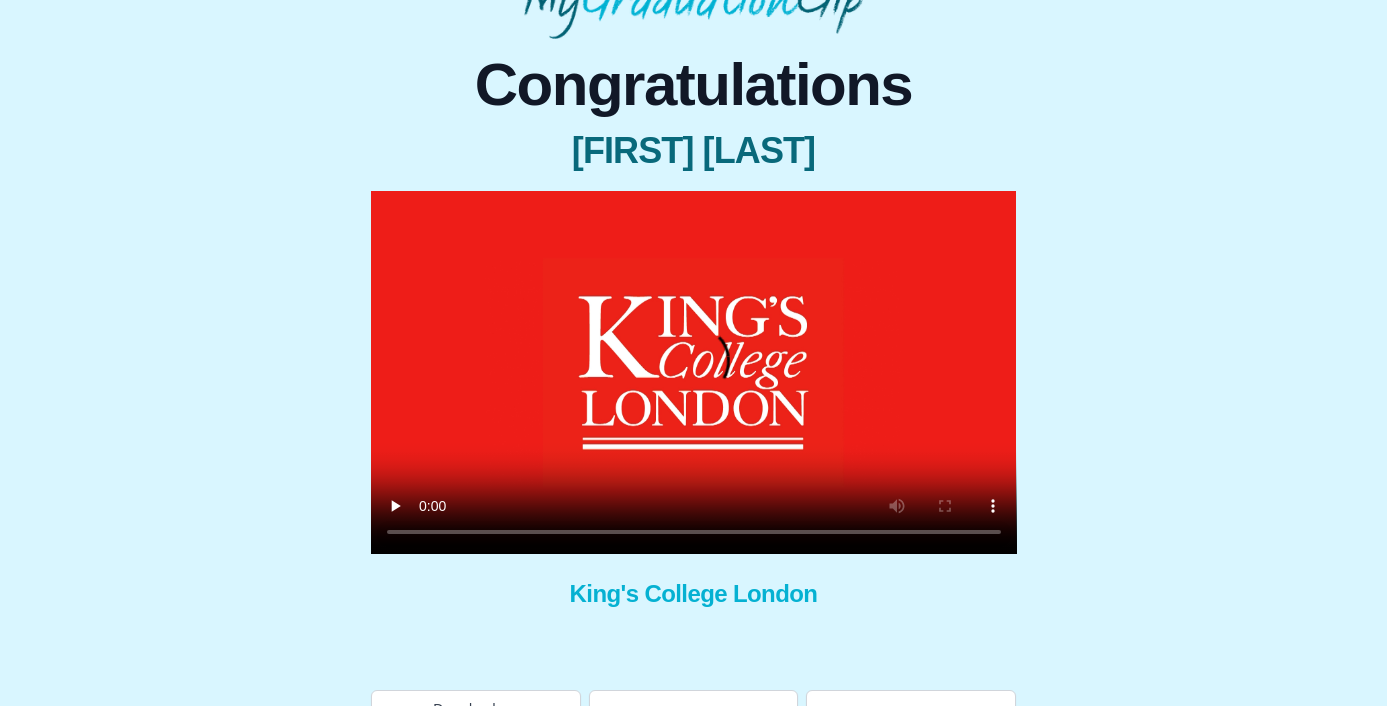 scroll, scrollTop: 130, scrollLeft: 0, axis: vertical 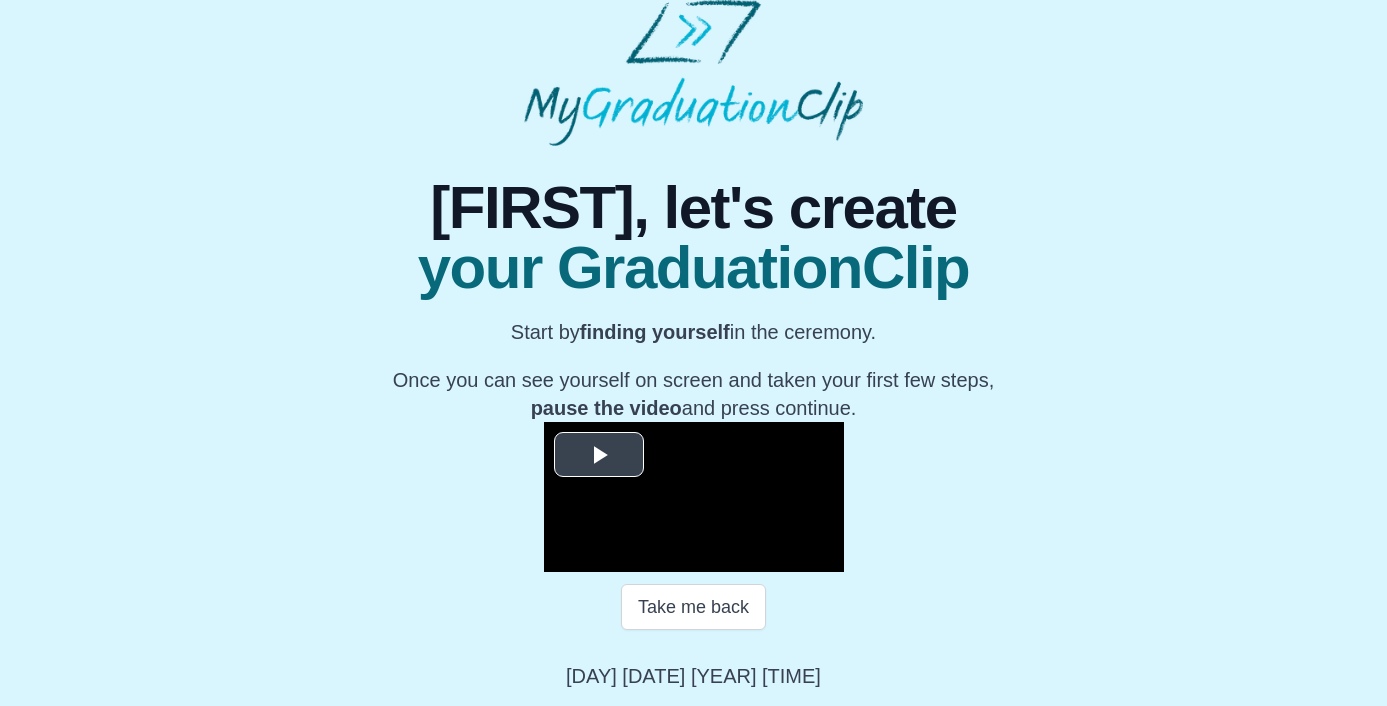 click at bounding box center (599, 455) 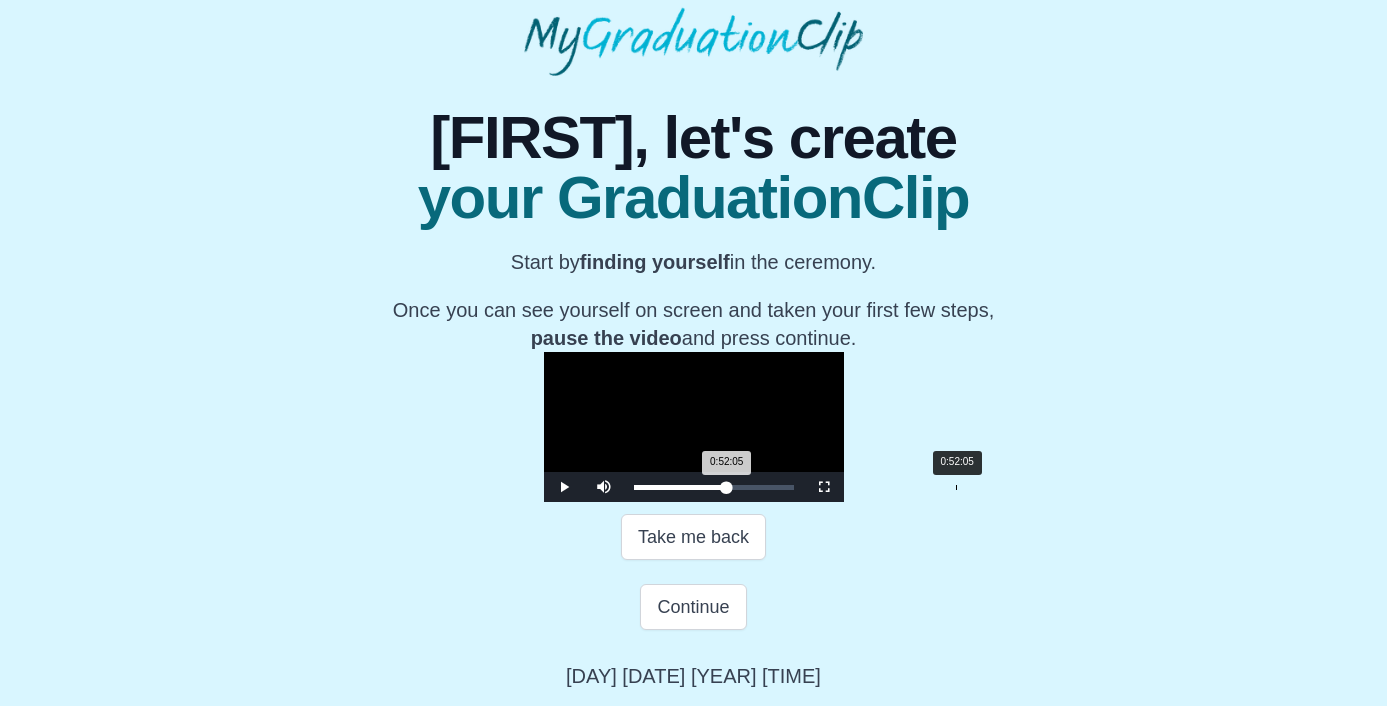 click on "0:52:05 Progress : 0%" at bounding box center (680, 487) 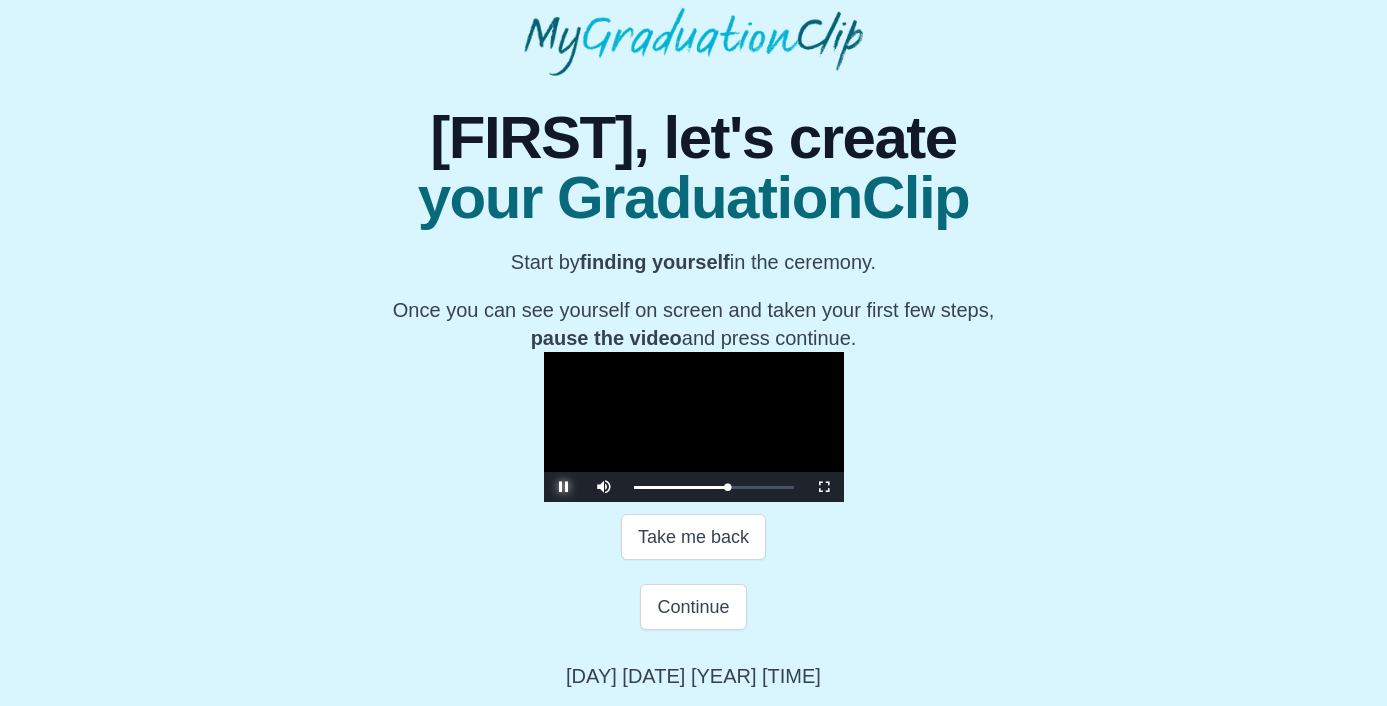 click at bounding box center (564, 487) 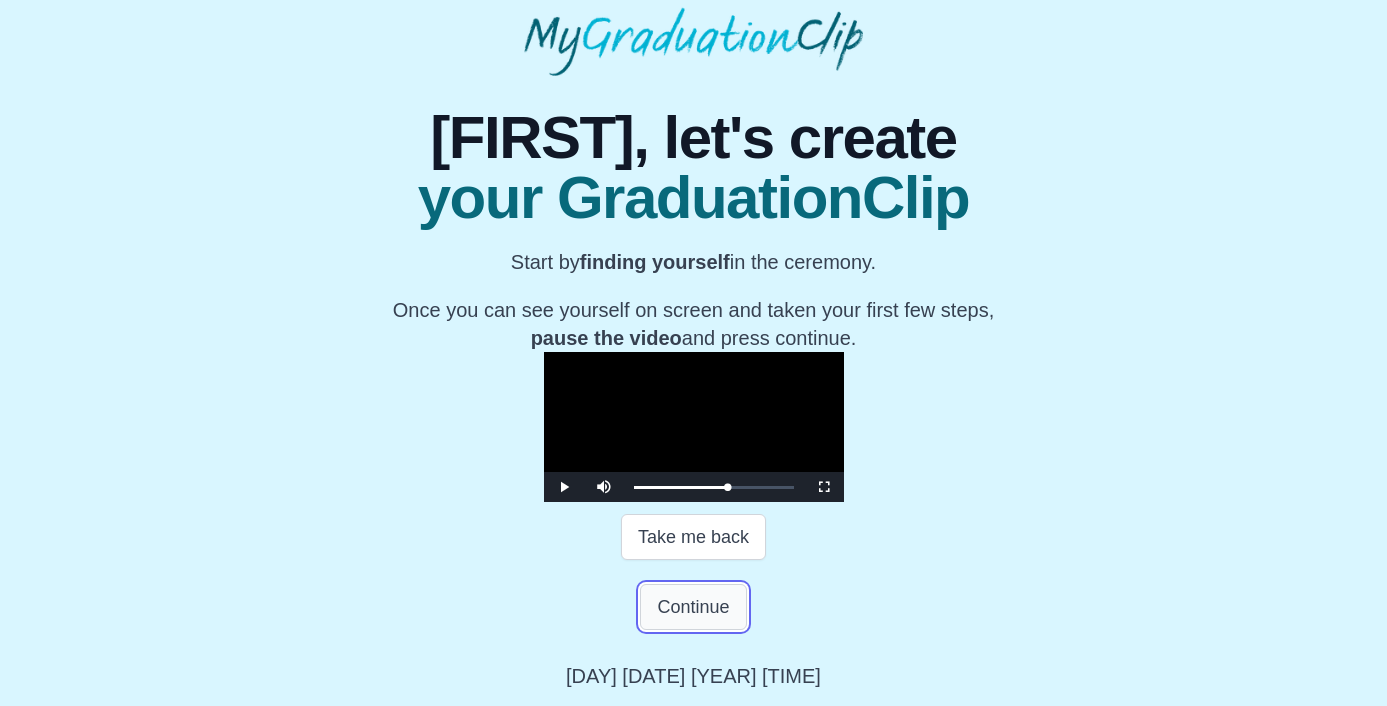 click on "Continue" at bounding box center [693, 607] 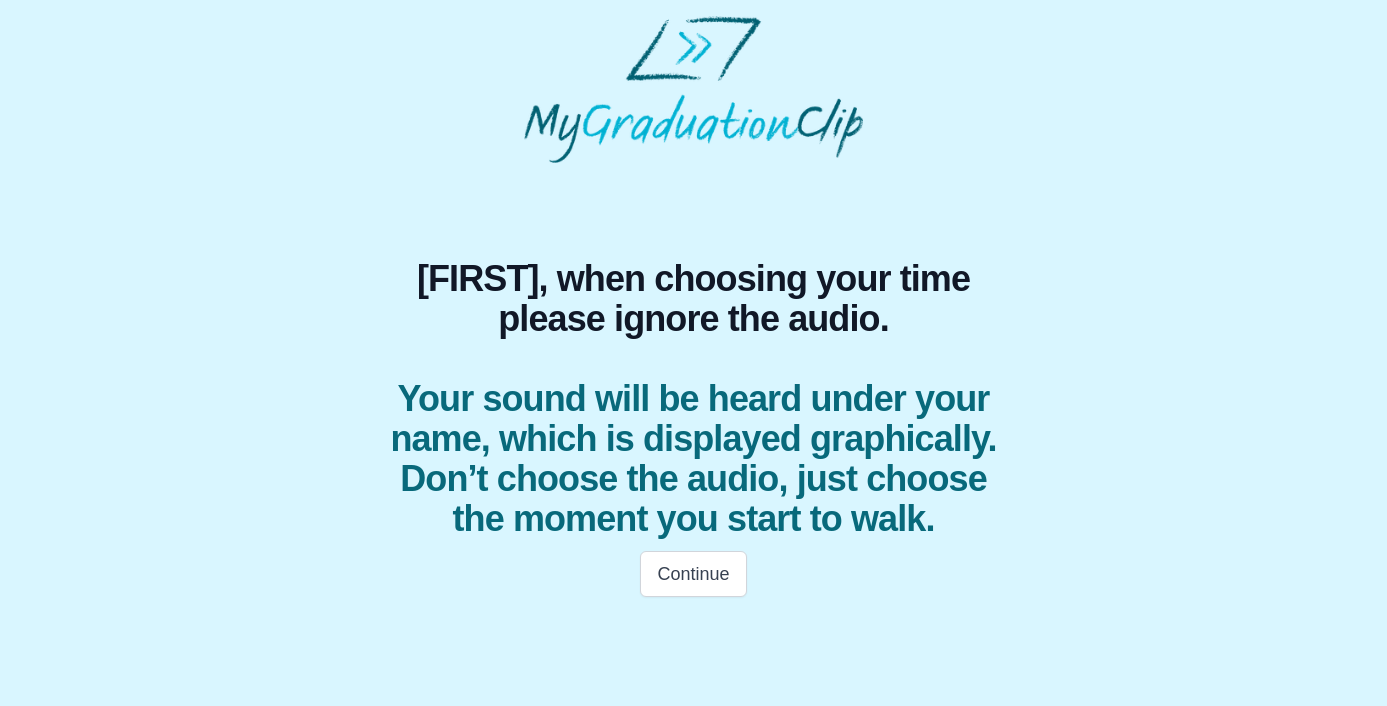 scroll, scrollTop: 0, scrollLeft: 0, axis: both 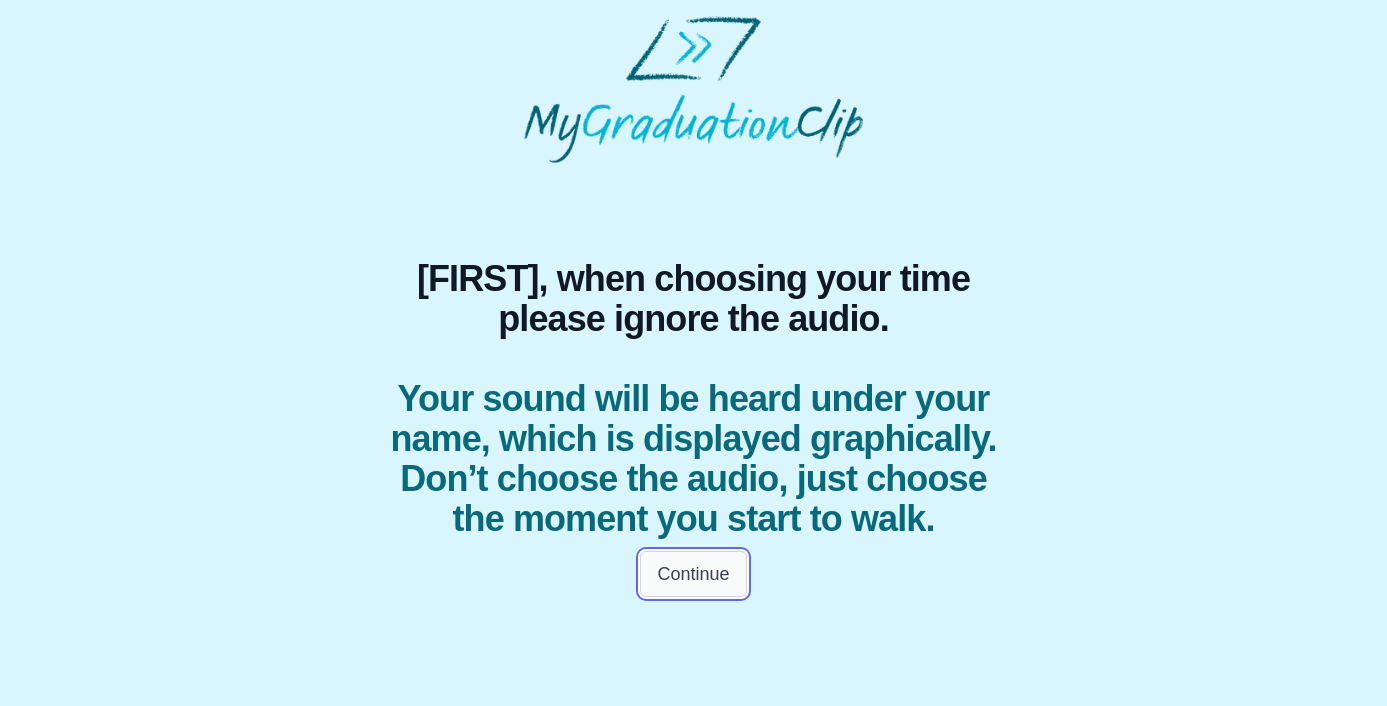click on "Continue" at bounding box center [693, 574] 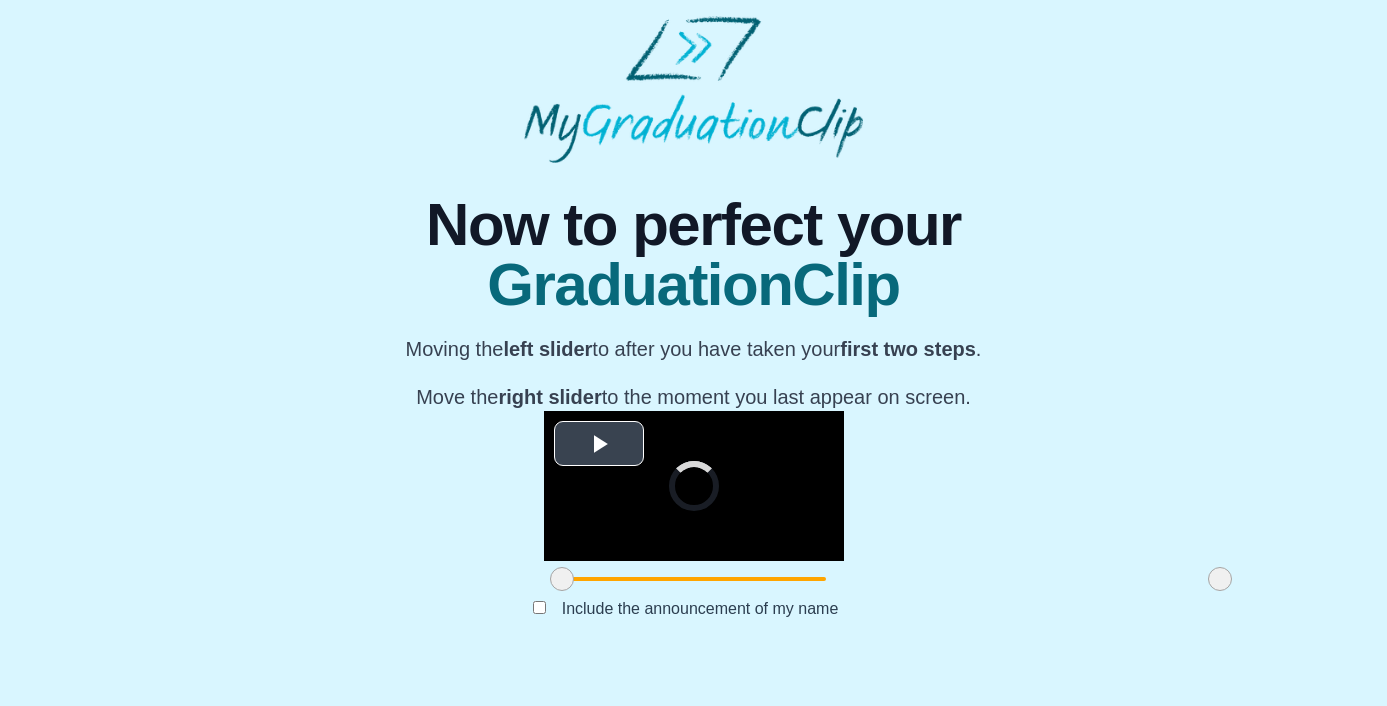 scroll, scrollTop: 210, scrollLeft: 0, axis: vertical 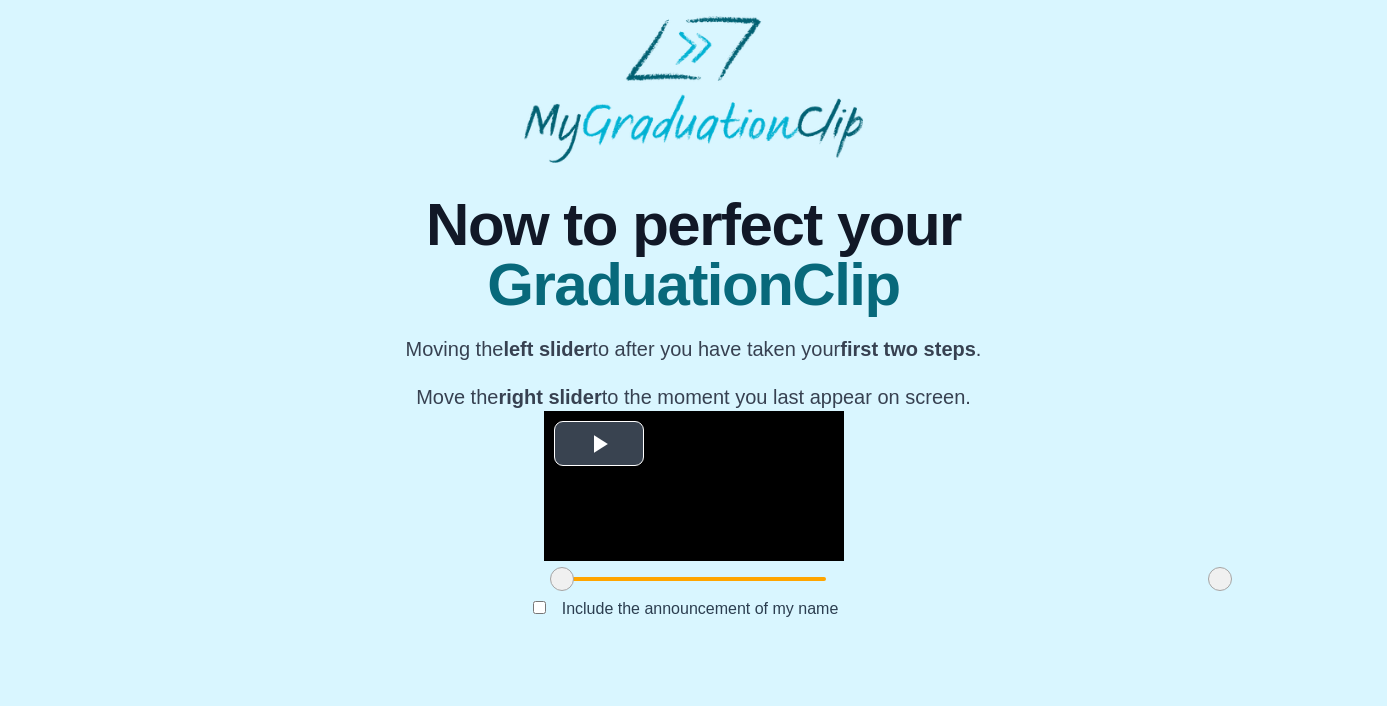 click on "Play Video" at bounding box center (599, 443) 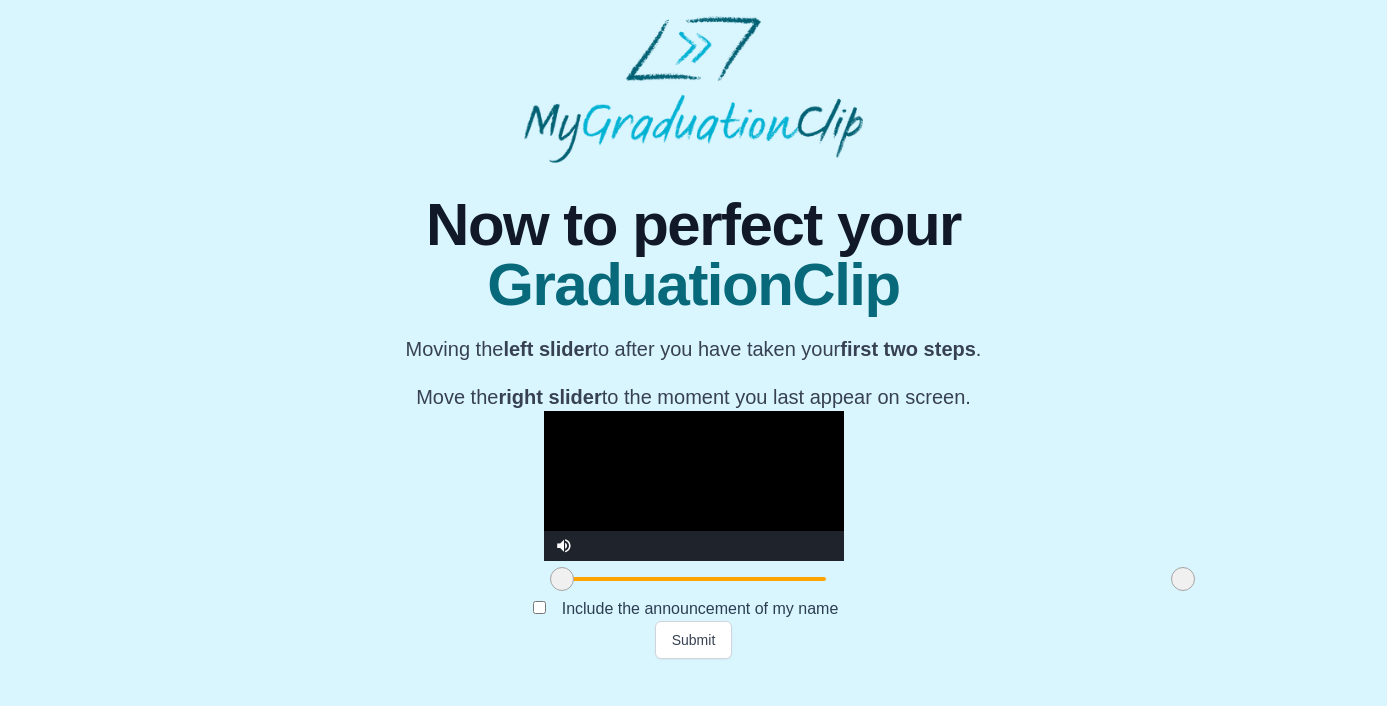 drag, startPoint x: 1022, startPoint y: 612, endPoint x: 985, endPoint y: 612, distance: 37 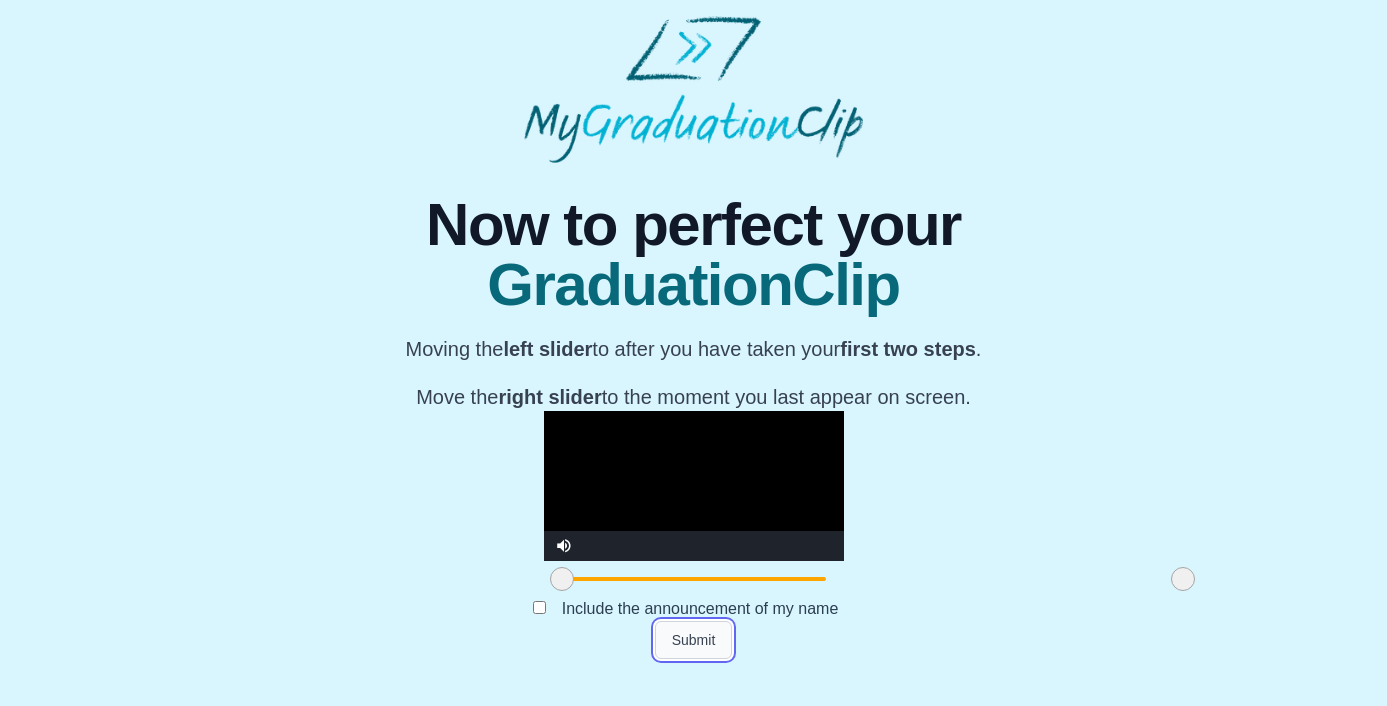 click on "Submit" at bounding box center (694, 640) 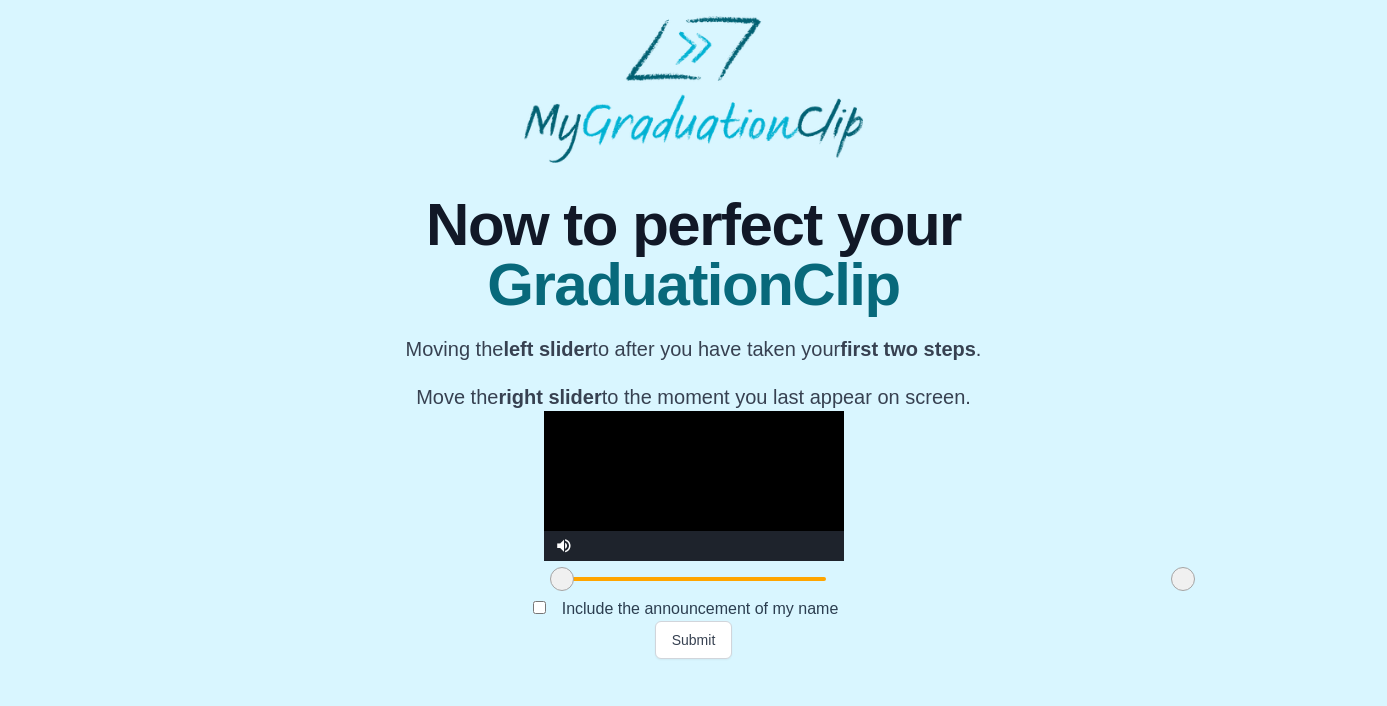 scroll, scrollTop: 0, scrollLeft: 0, axis: both 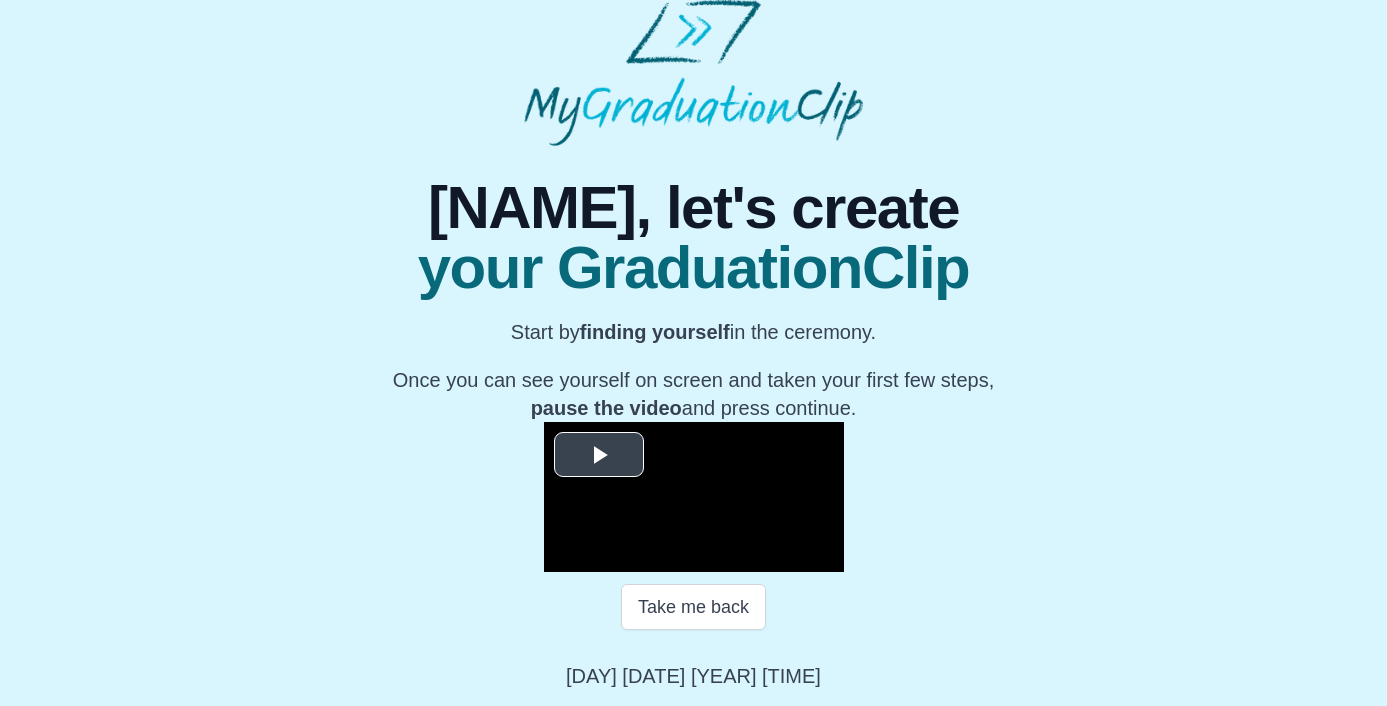 click at bounding box center (694, 497) 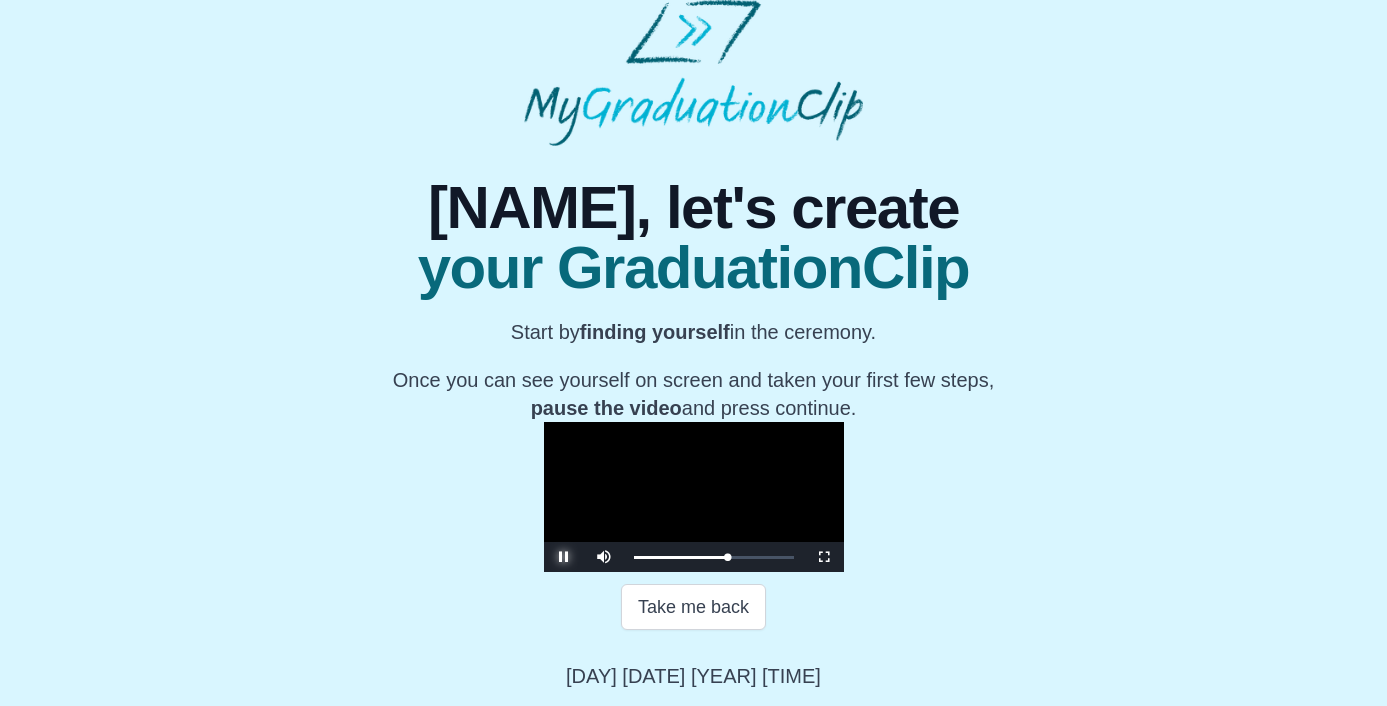 click at bounding box center (564, 557) 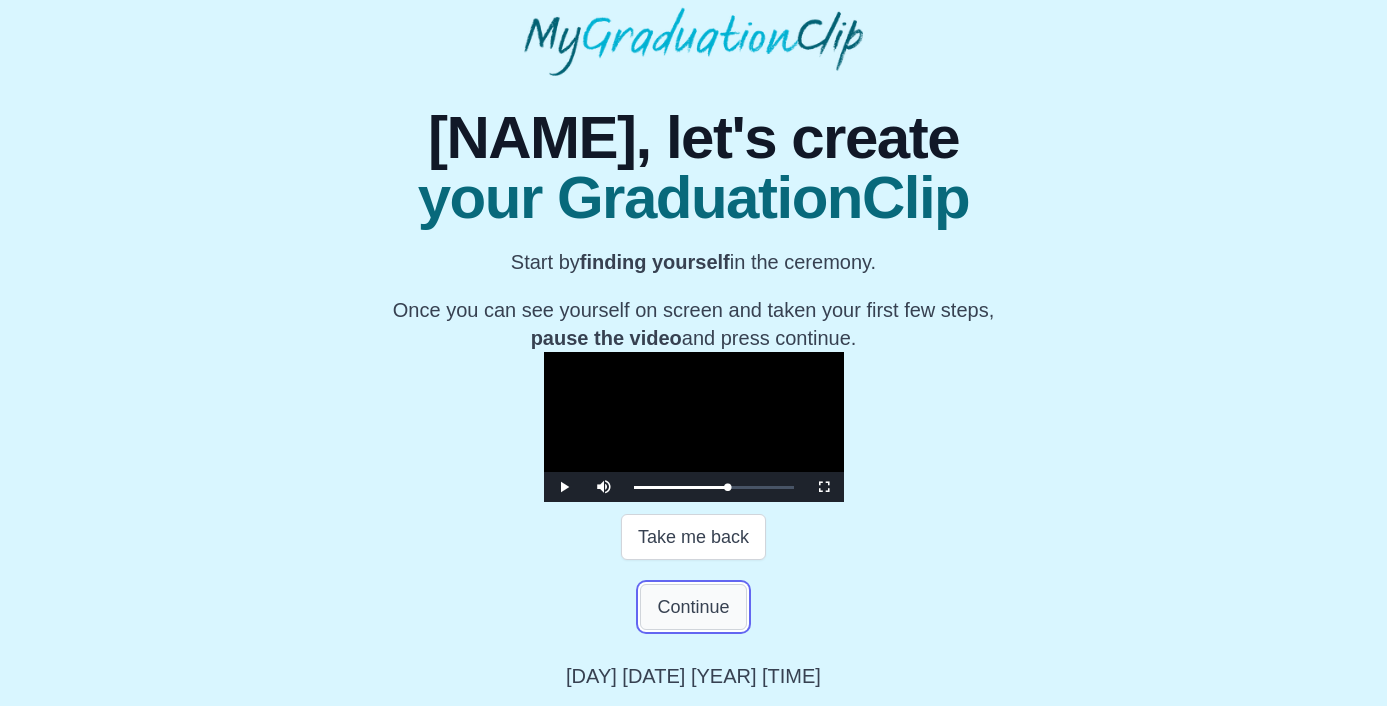 click on "Continue" at bounding box center [693, 607] 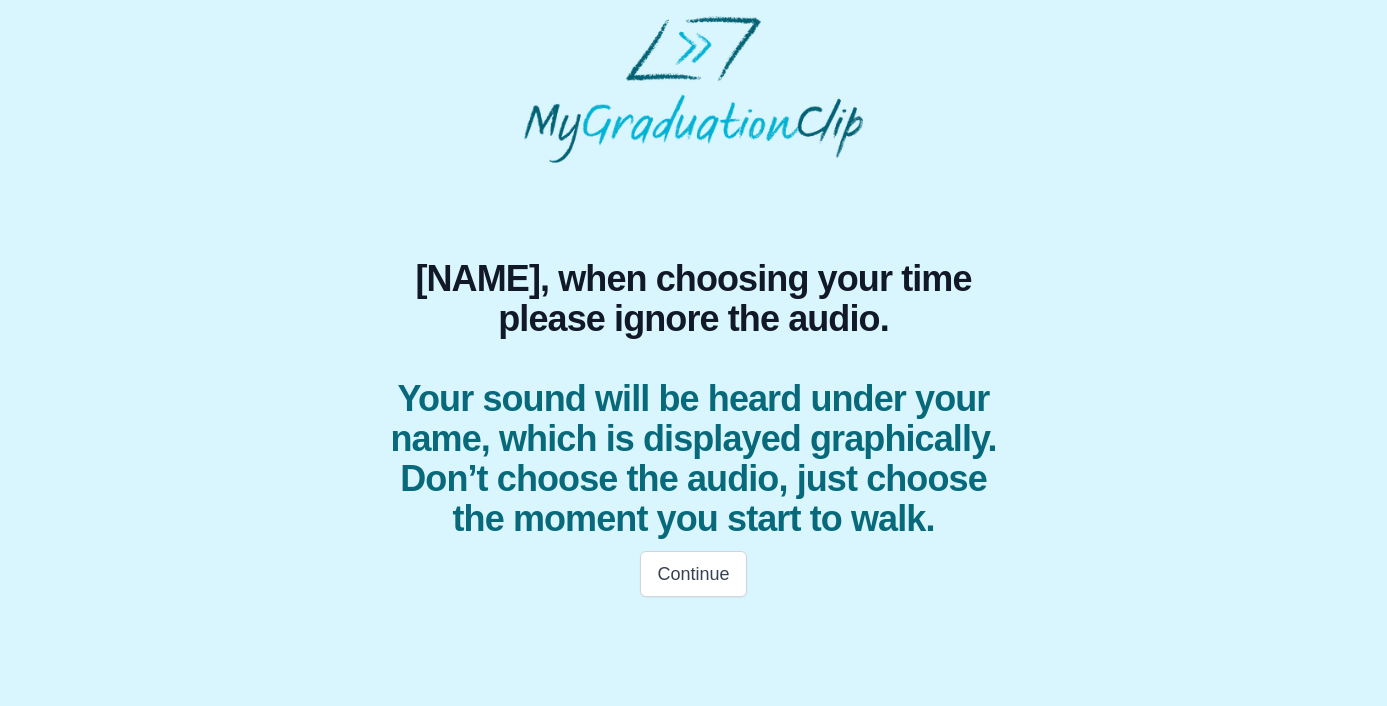 scroll, scrollTop: 0, scrollLeft: 0, axis: both 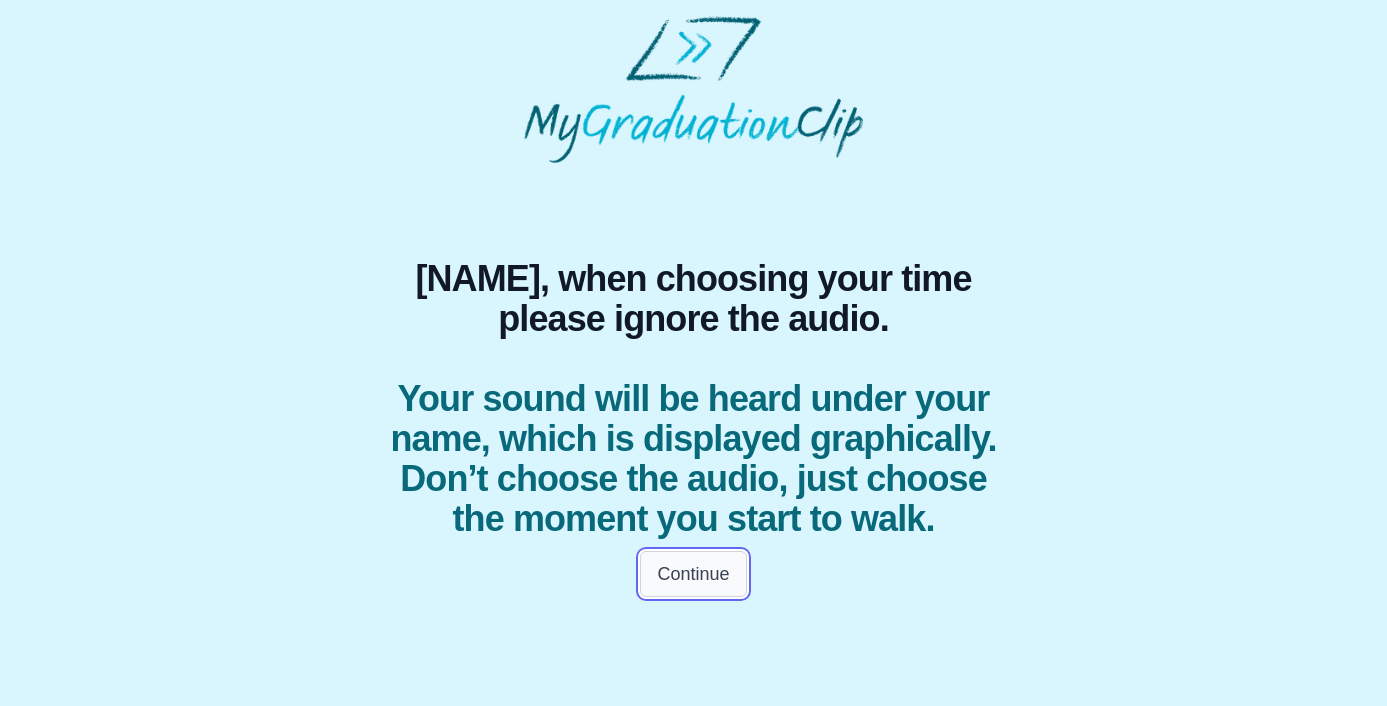 click on "Continue" at bounding box center [693, 574] 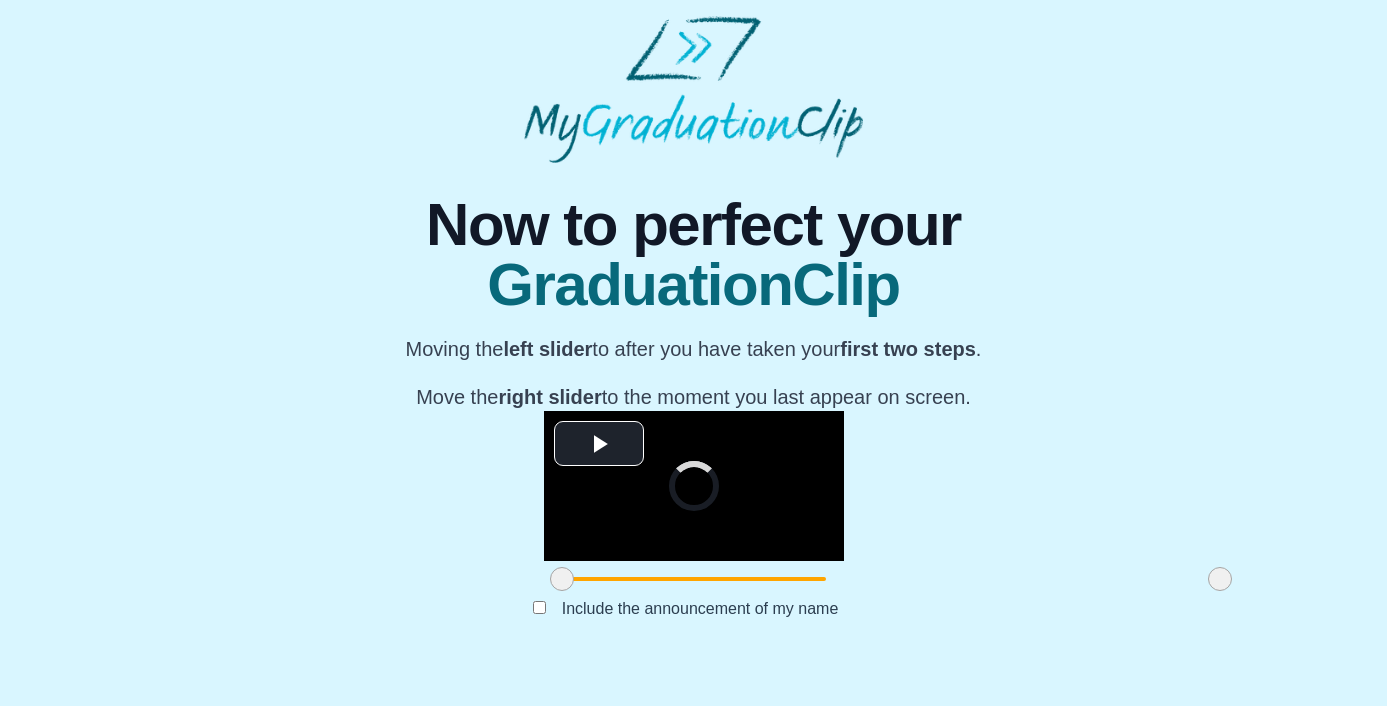 scroll, scrollTop: 210, scrollLeft: 0, axis: vertical 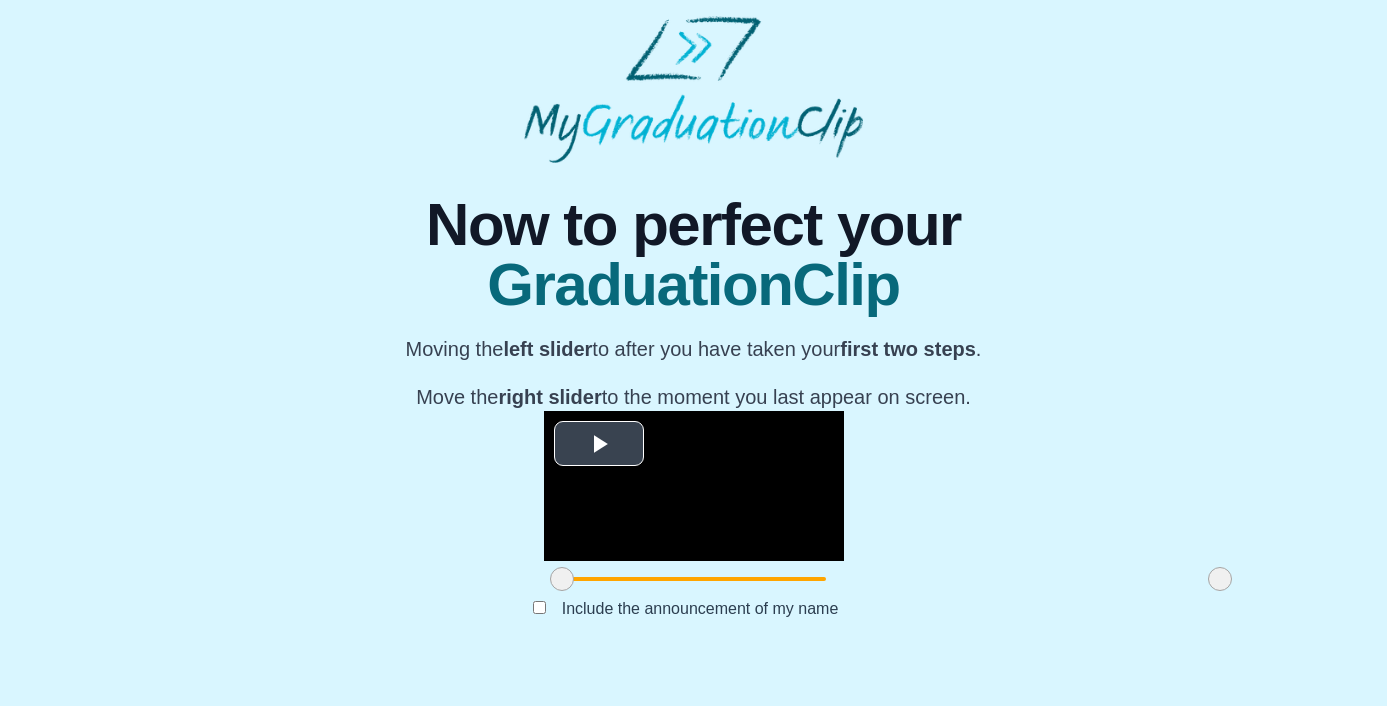 click on "Play Video" at bounding box center [599, 443] 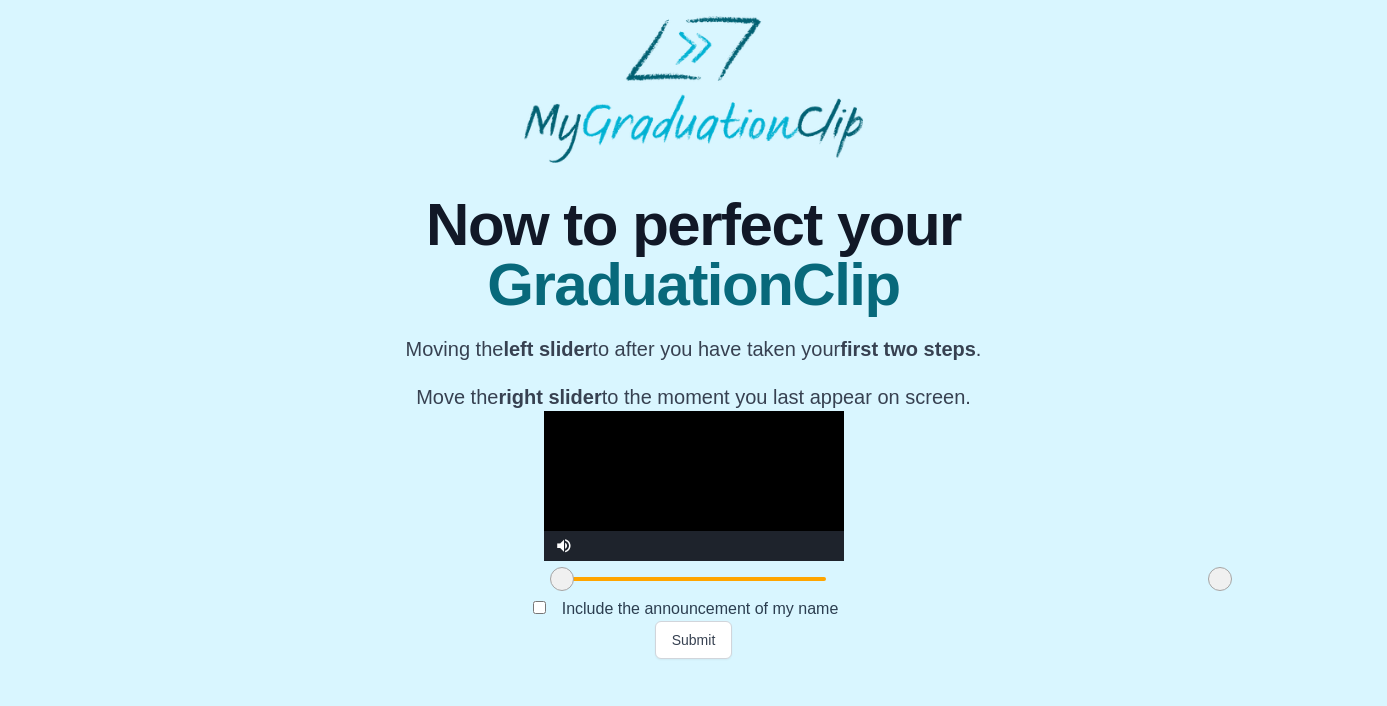 click at bounding box center (562, 579) 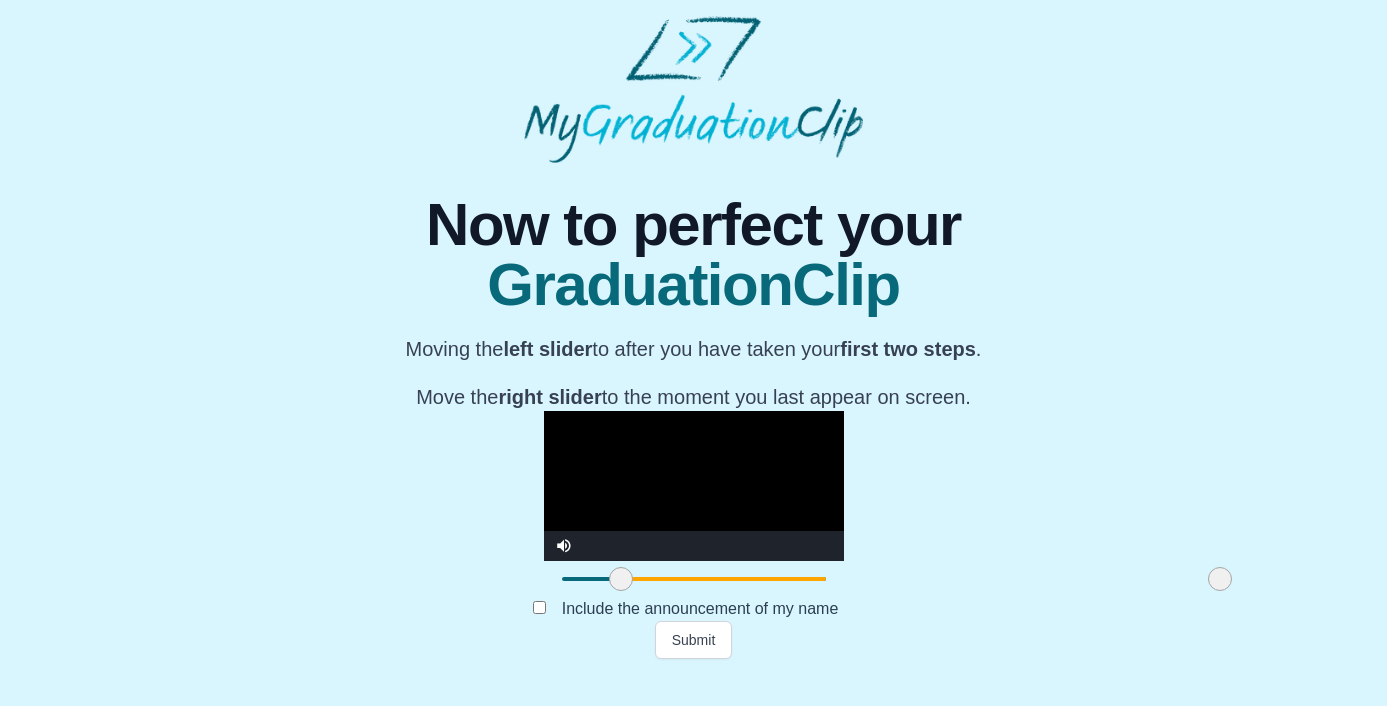 drag, startPoint x: 359, startPoint y: 616, endPoint x: 418, endPoint y: 618, distance: 59.03389 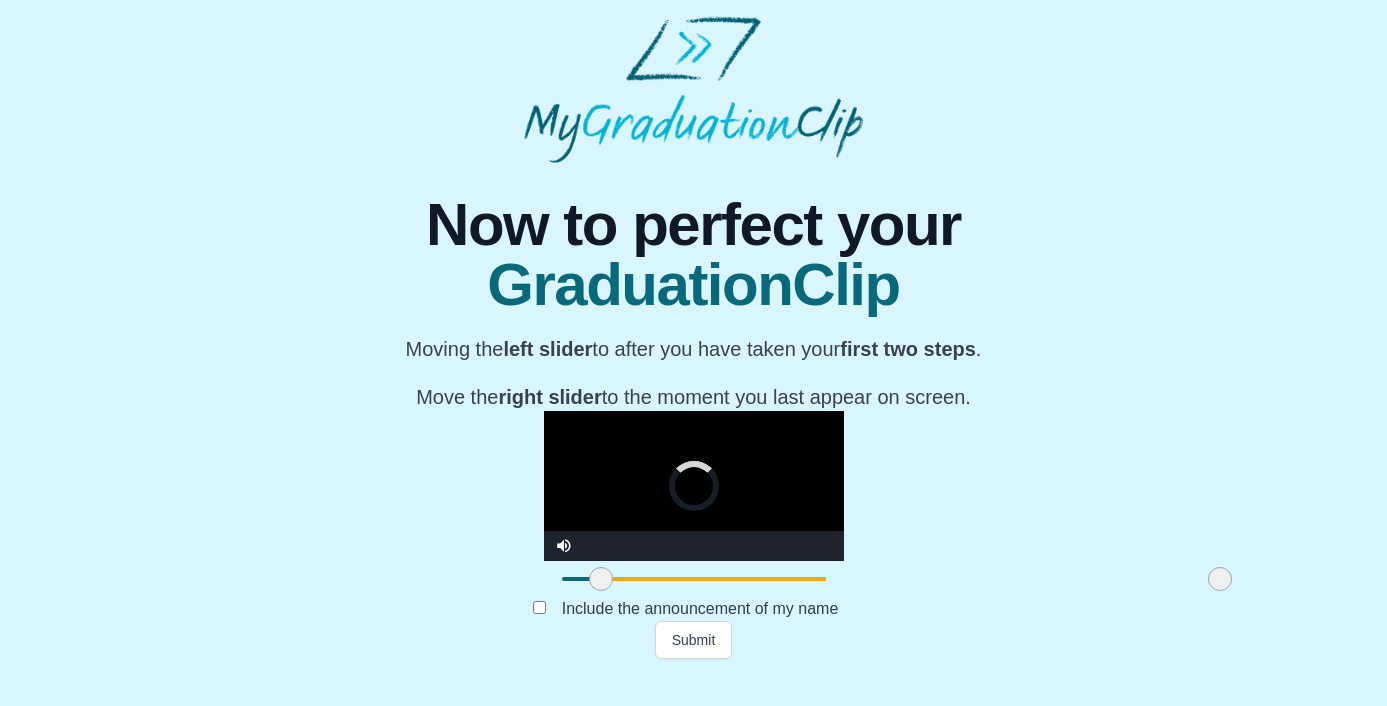 drag, startPoint x: 423, startPoint y: 616, endPoint x: 403, endPoint y: 616, distance: 20 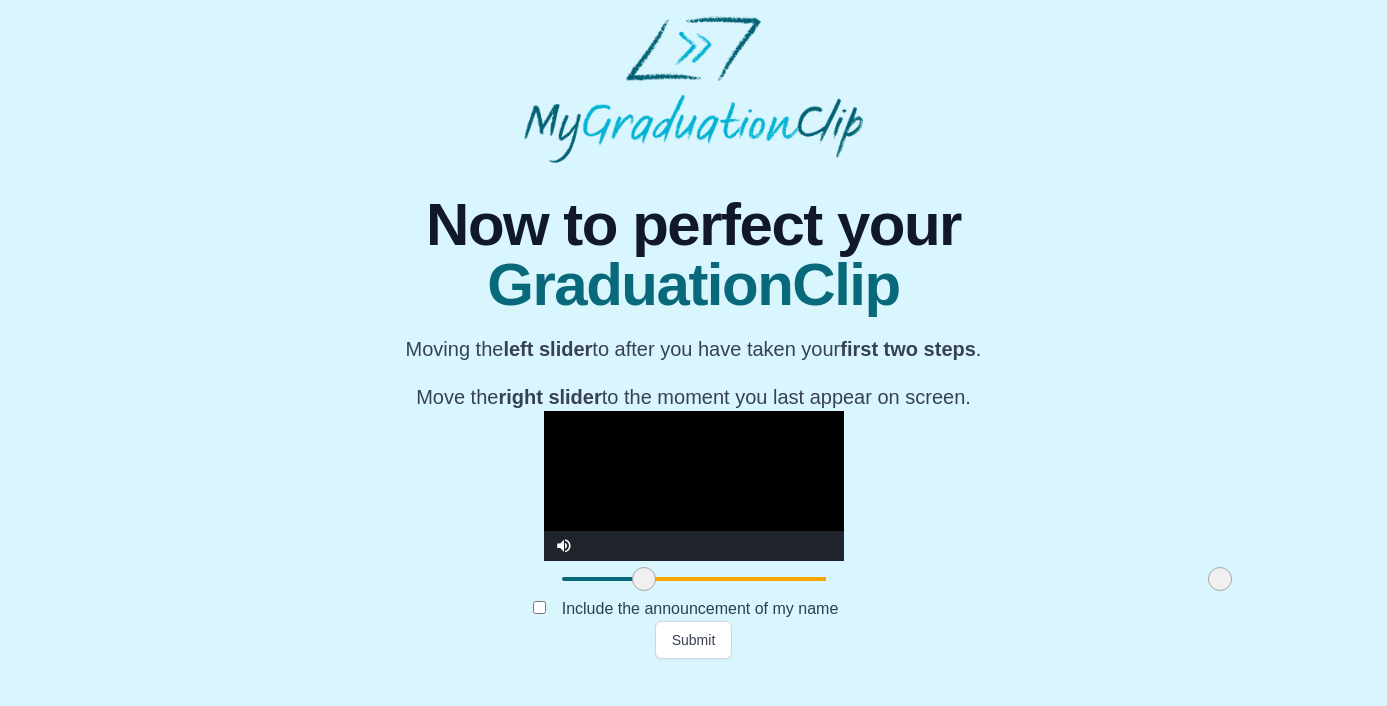 drag, startPoint x: 403, startPoint y: 616, endPoint x: 445, endPoint y: 618, distance: 42.047592 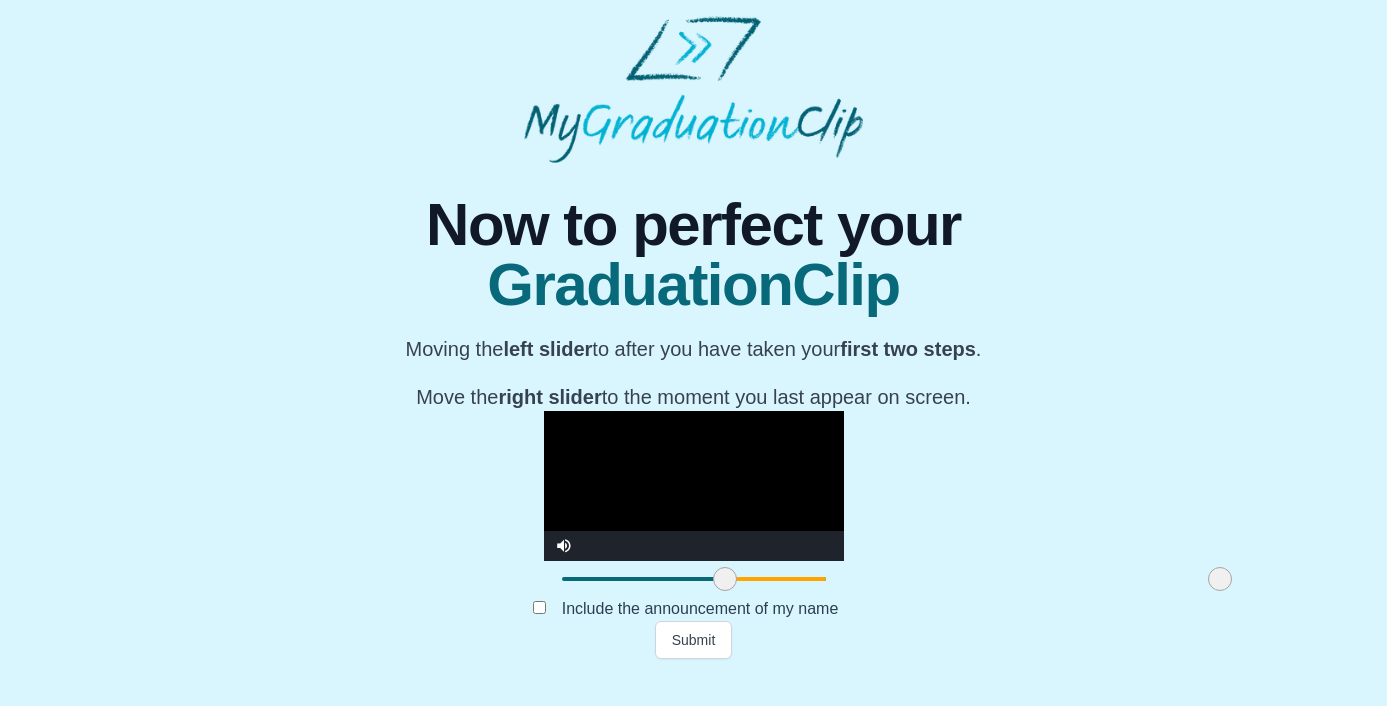 drag, startPoint x: 447, startPoint y: 610, endPoint x: 529, endPoint y: 622, distance: 82.8734 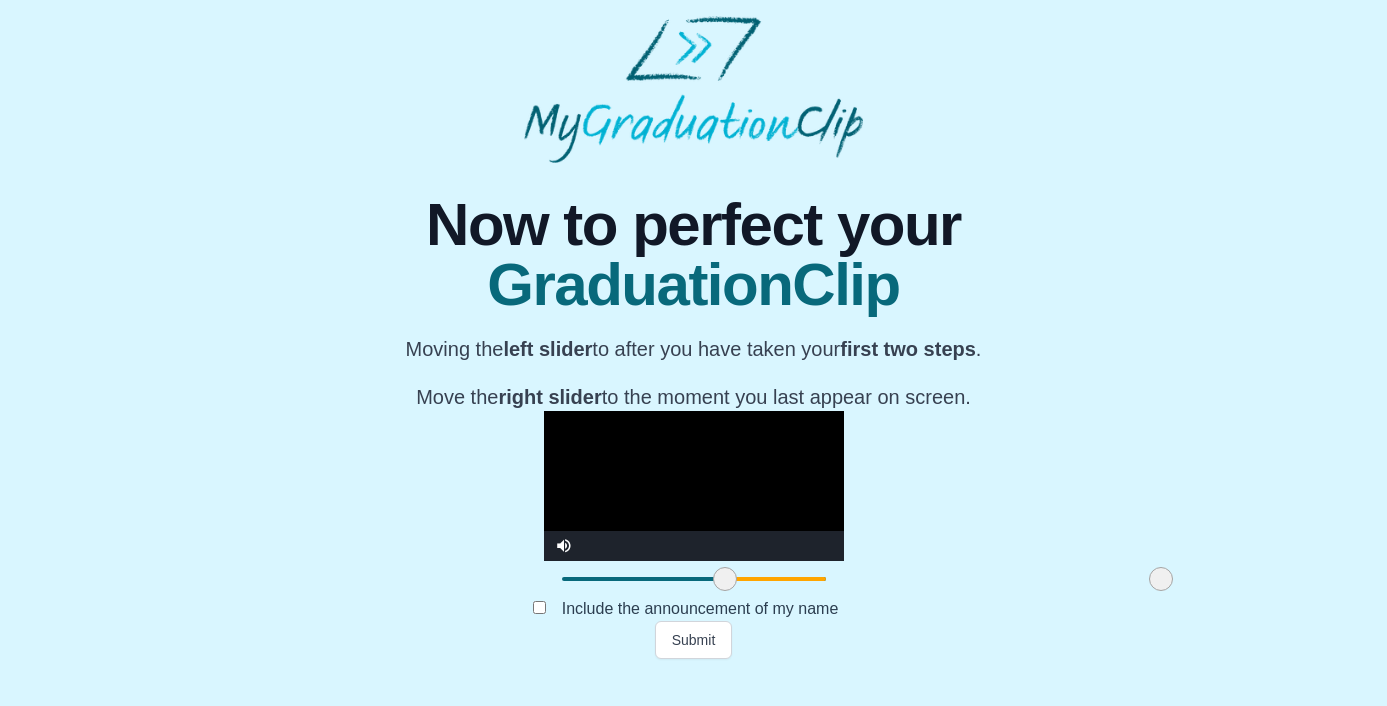 drag, startPoint x: 1016, startPoint y: 612, endPoint x: 957, endPoint y: 612, distance: 59 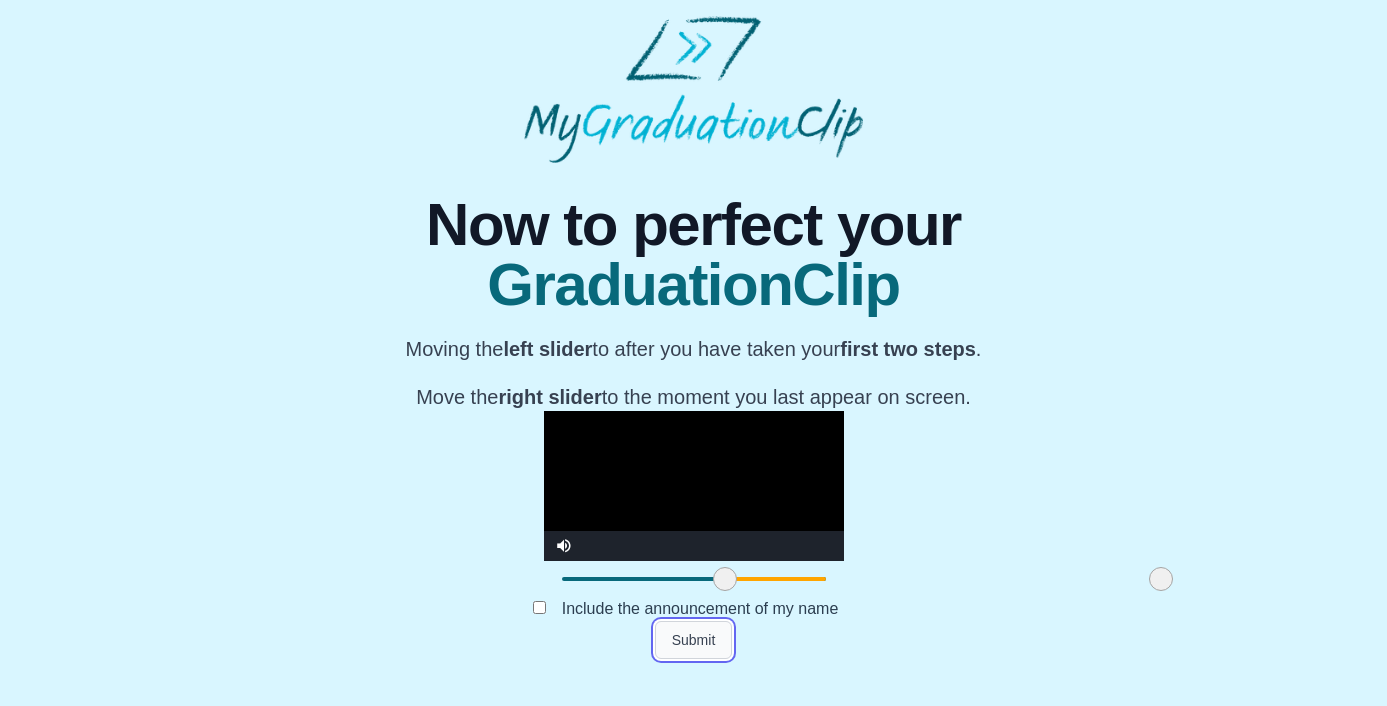 click on "Submit" at bounding box center [694, 640] 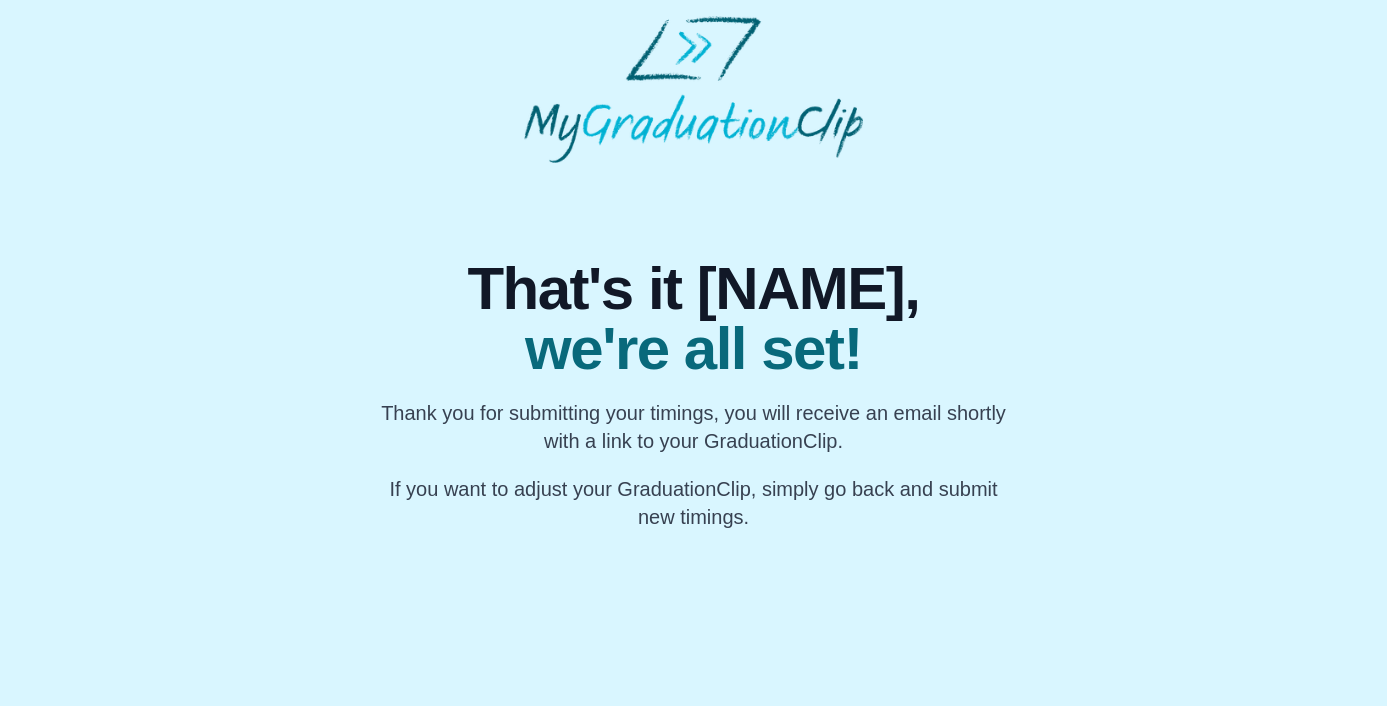 scroll, scrollTop: 0, scrollLeft: 0, axis: both 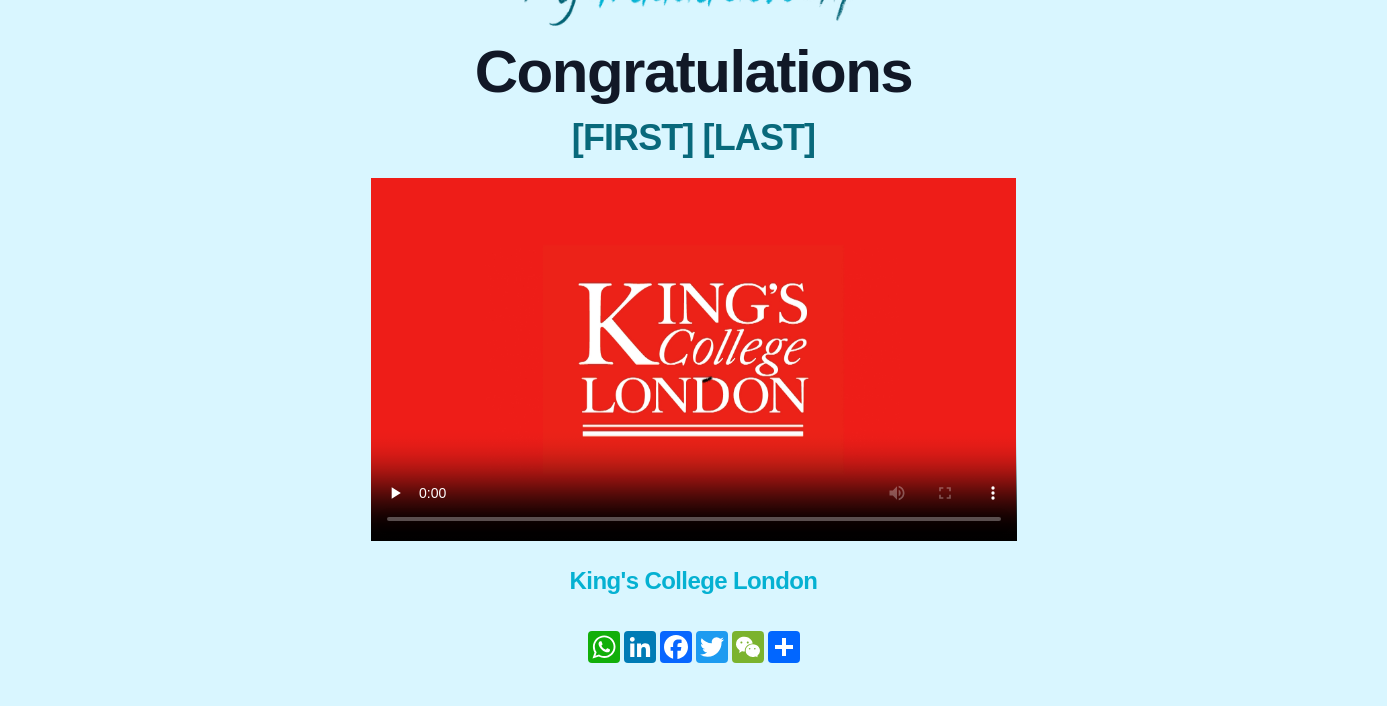 type 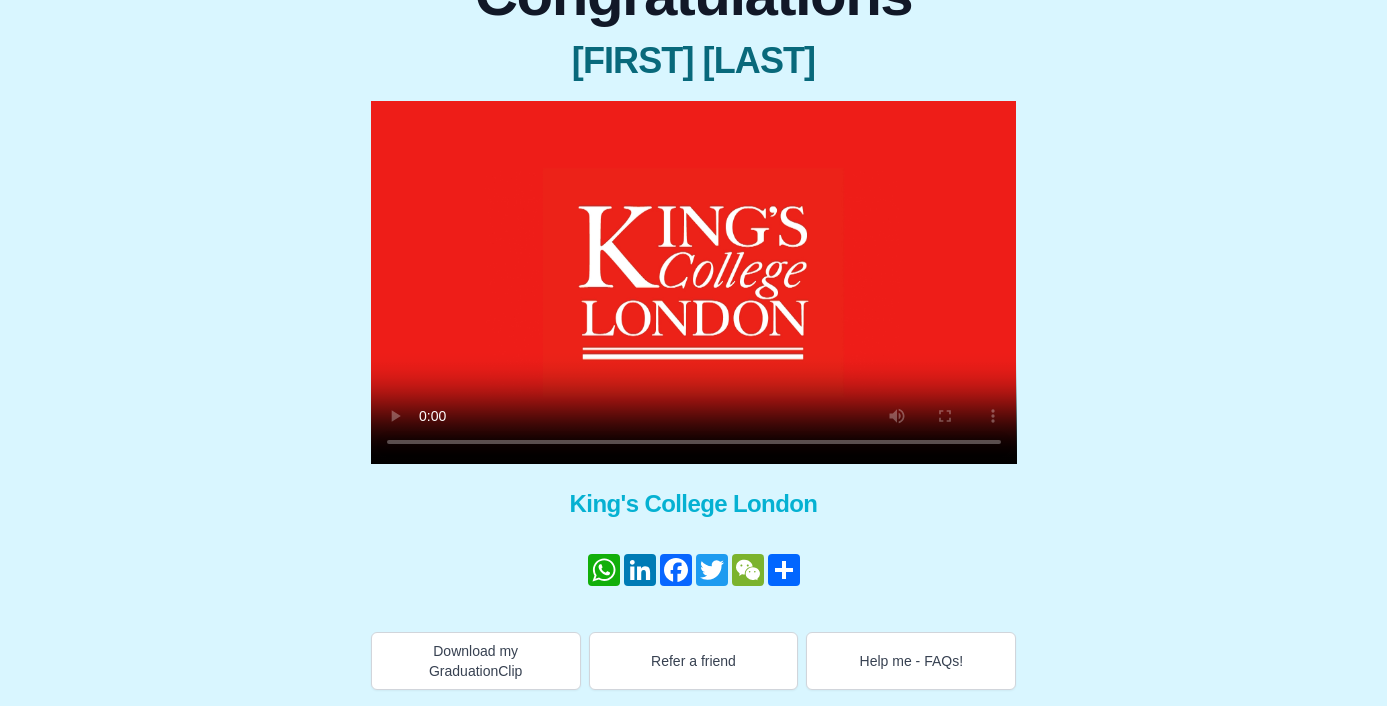 scroll, scrollTop: 0, scrollLeft: 0, axis: both 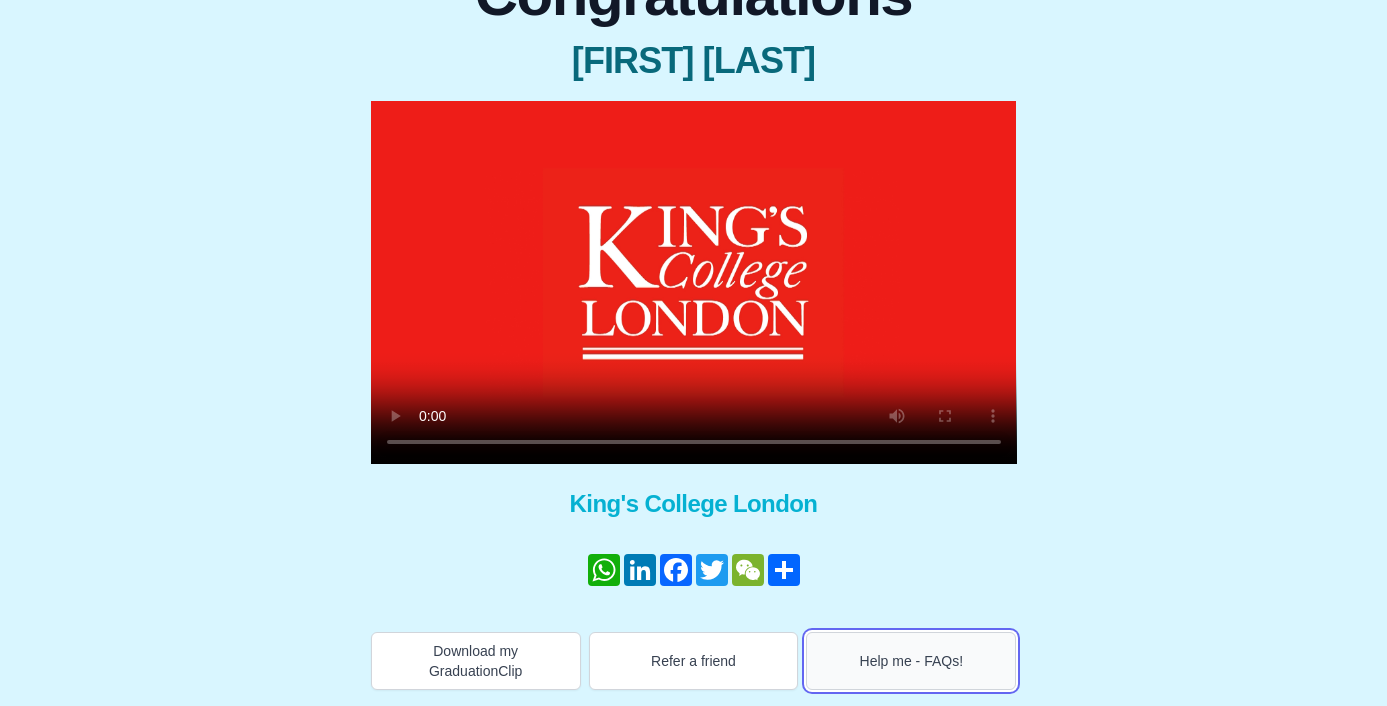 click on "Help me - FAQs!" at bounding box center [911, 661] 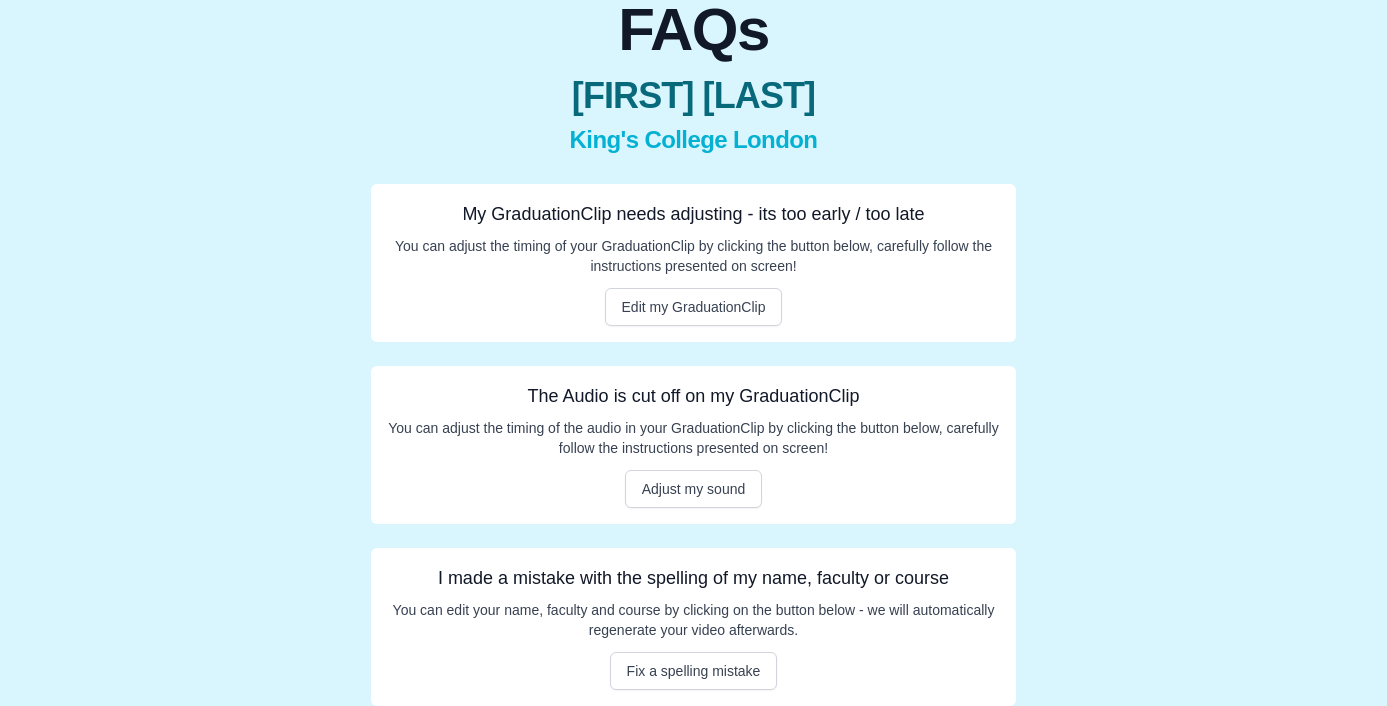 scroll, scrollTop: 195, scrollLeft: 0, axis: vertical 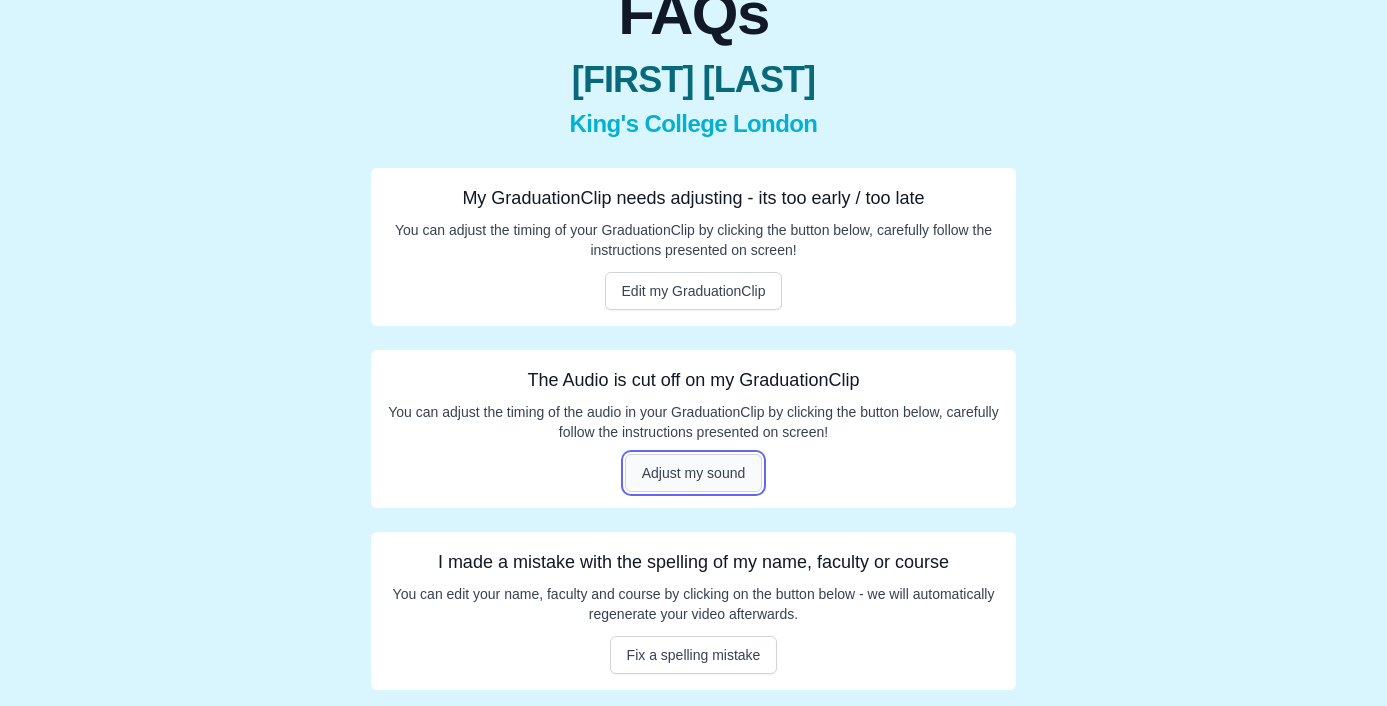 click on "Adjust my sound" at bounding box center [694, 473] 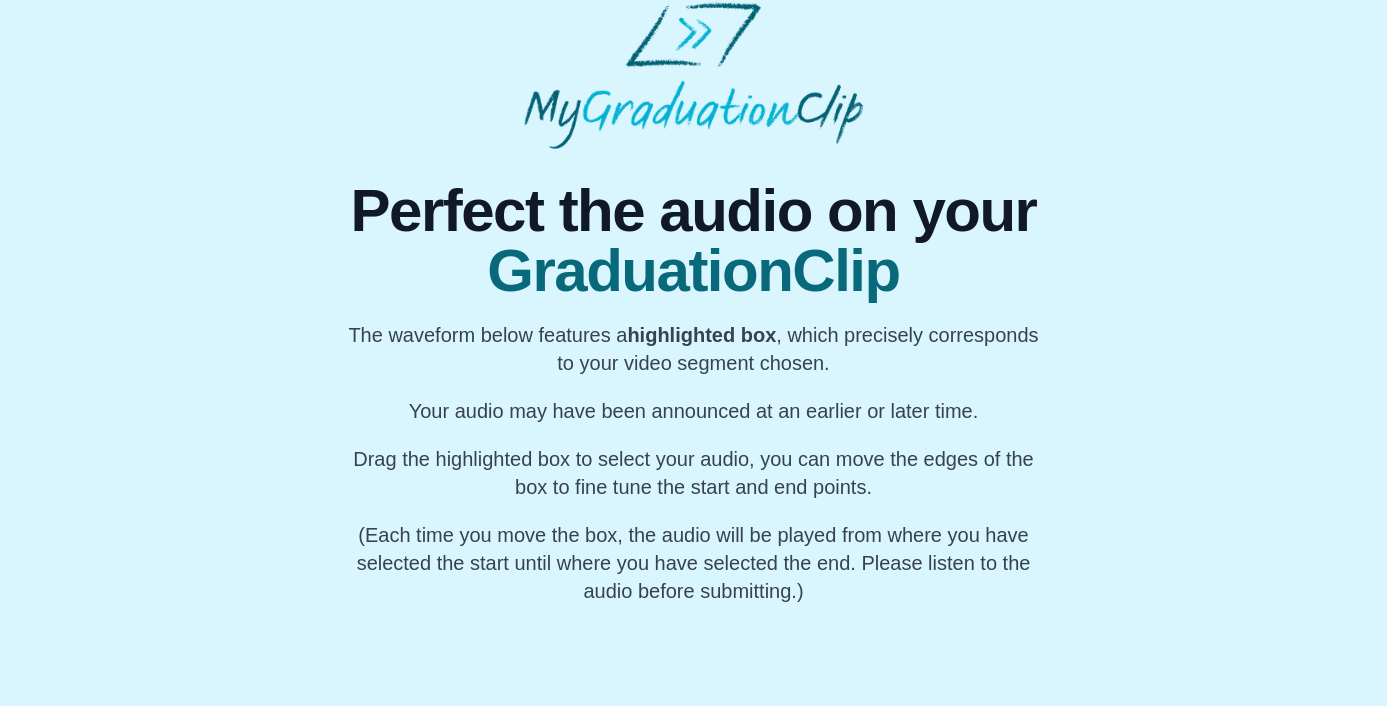 scroll, scrollTop: 31, scrollLeft: 0, axis: vertical 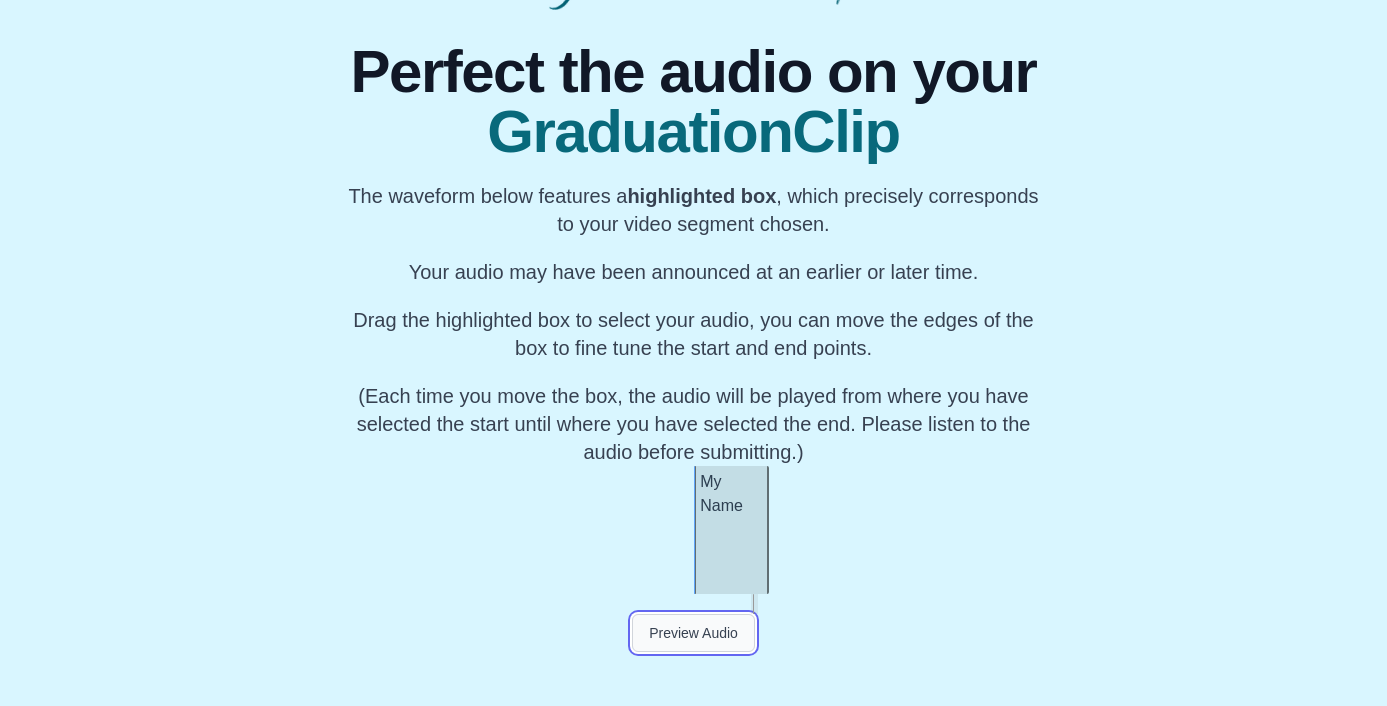 click on "Preview Audio" at bounding box center [693, 633] 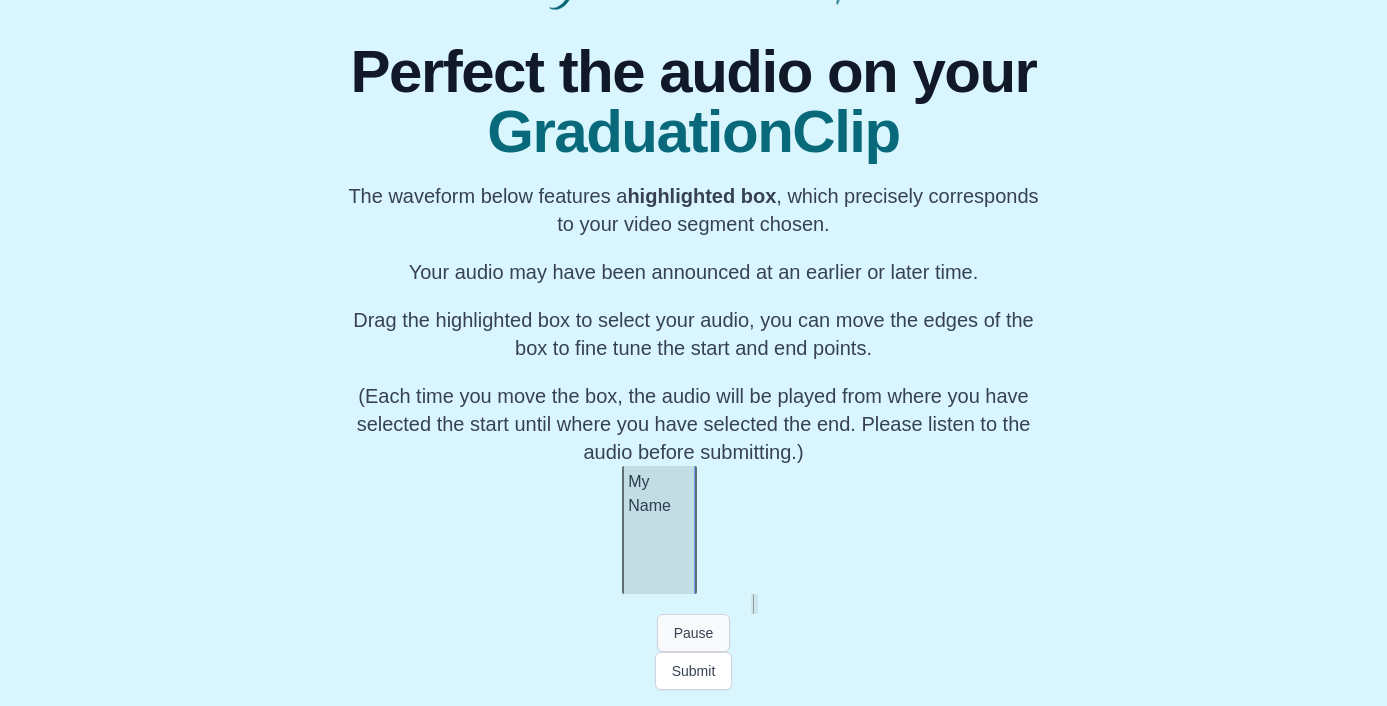 scroll, scrollTop: 0, scrollLeft: 78185, axis: horizontal 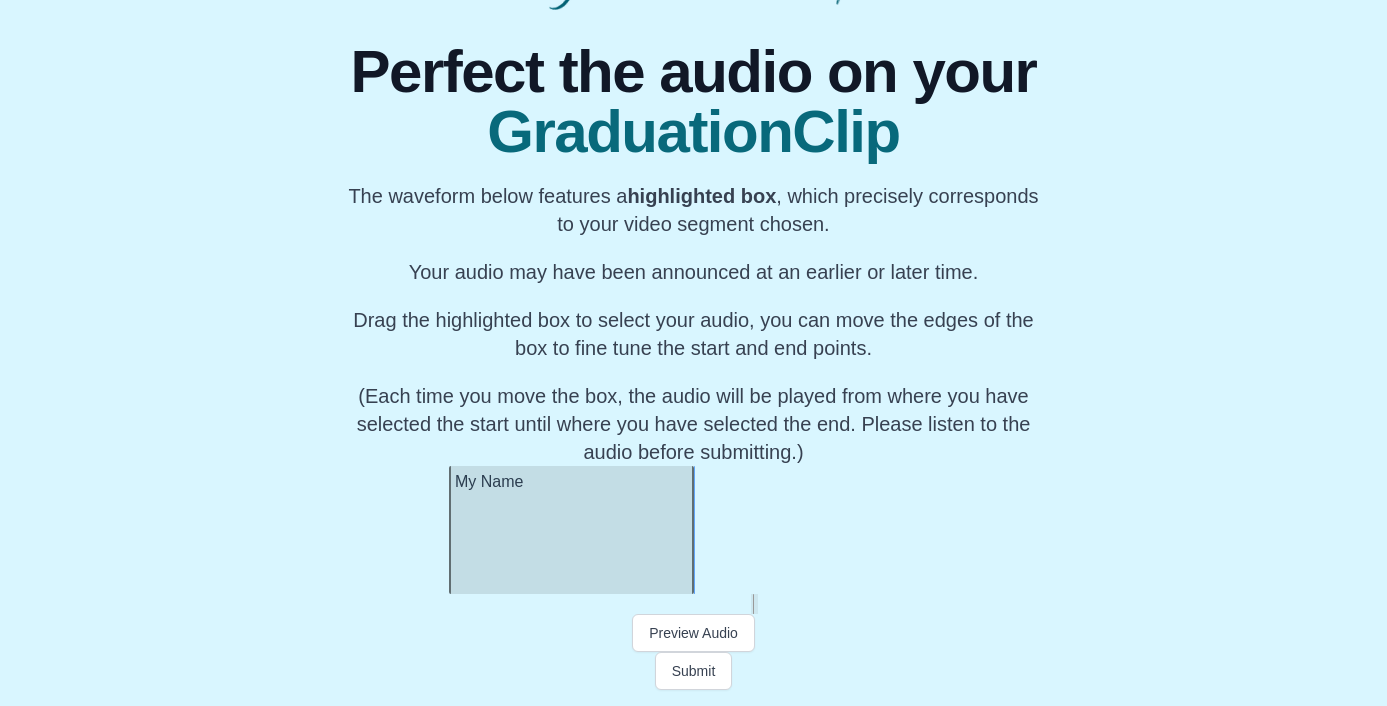 click at bounding box center [453, 530] 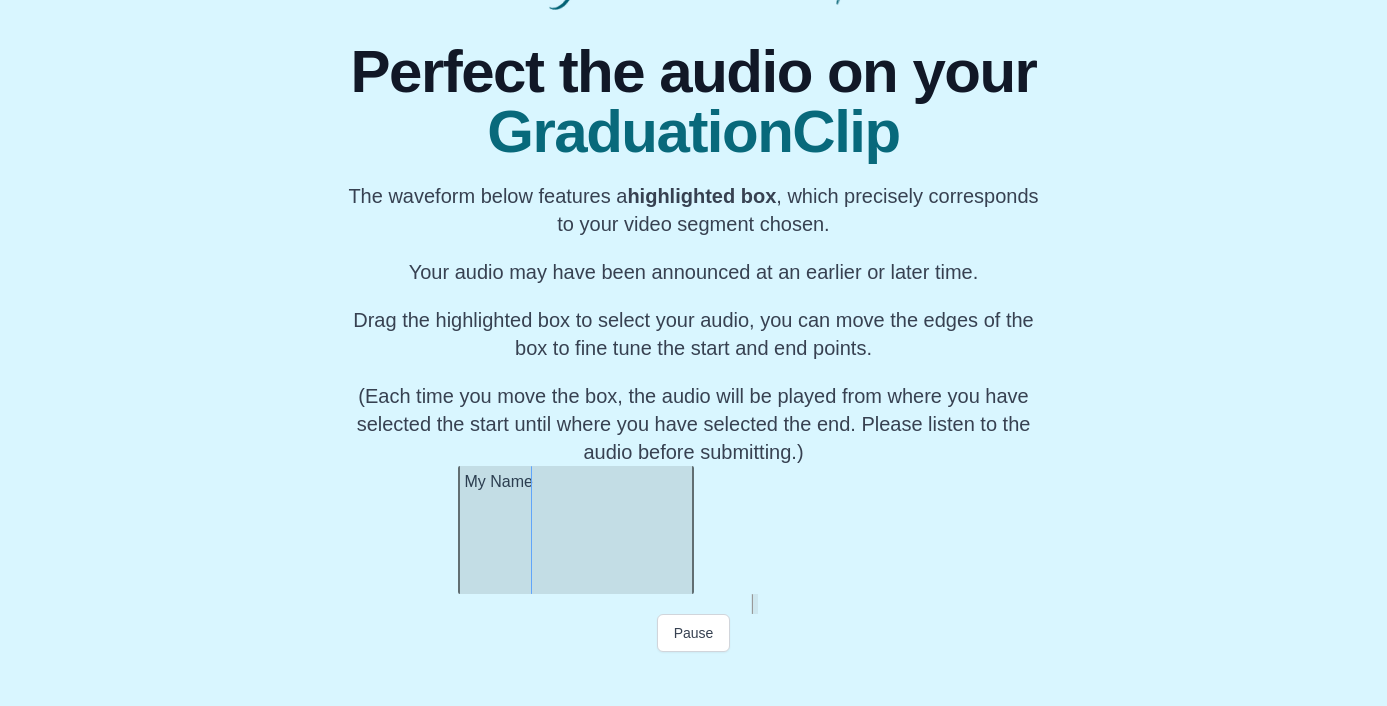 click at bounding box center [462, 530] 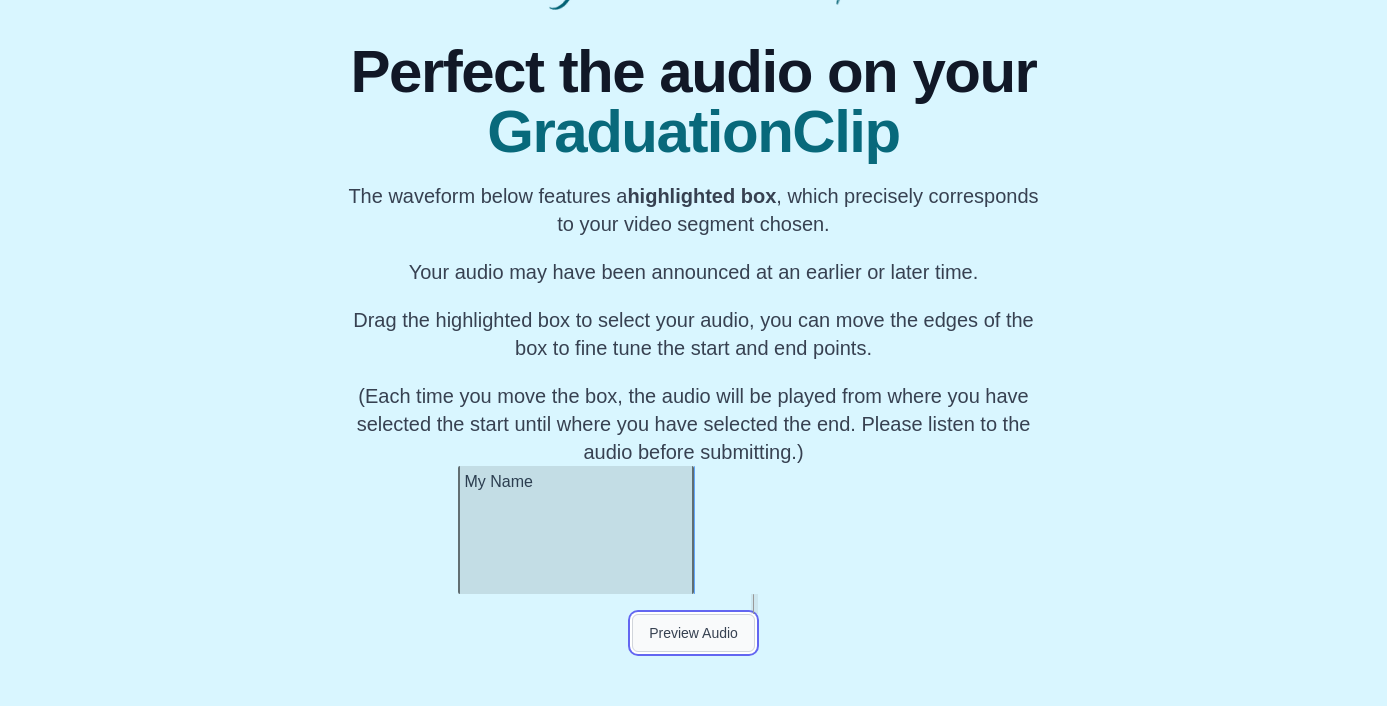 click on "Preview Audio" at bounding box center (693, 633) 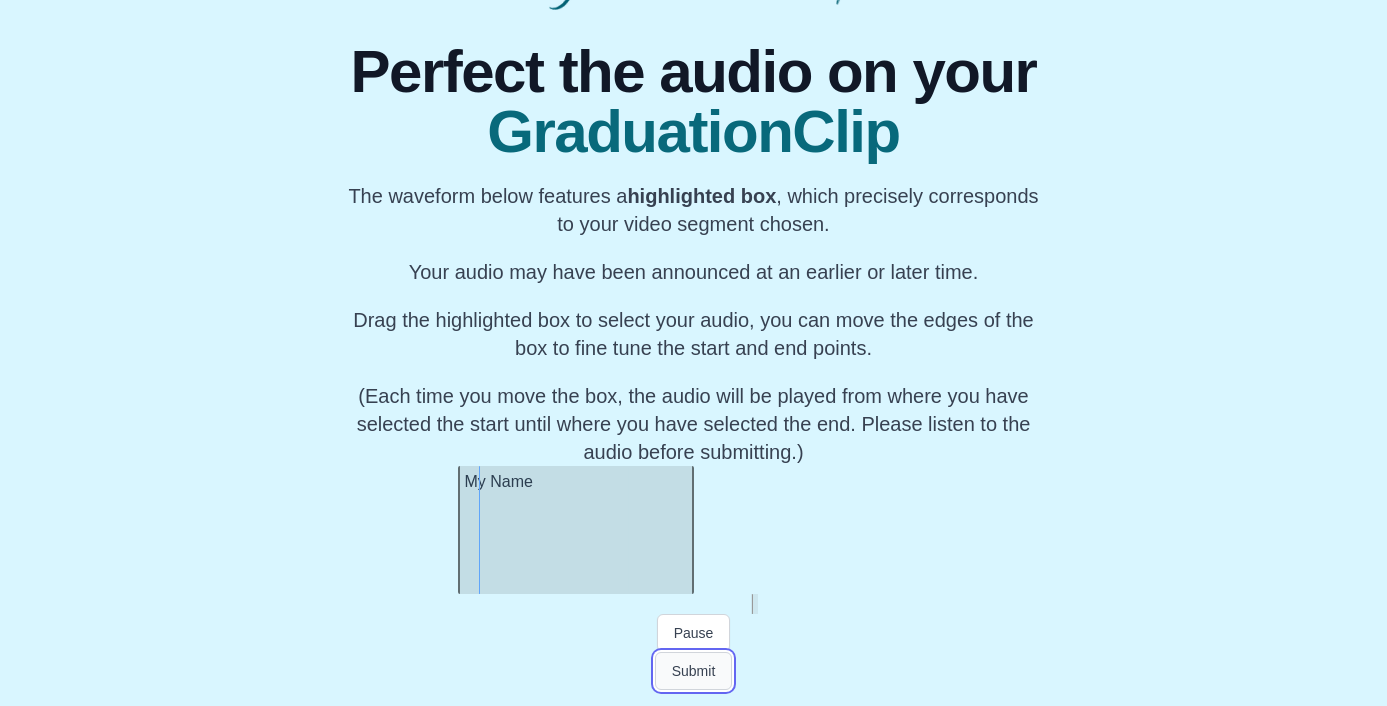 click on "Submit" at bounding box center [694, 671] 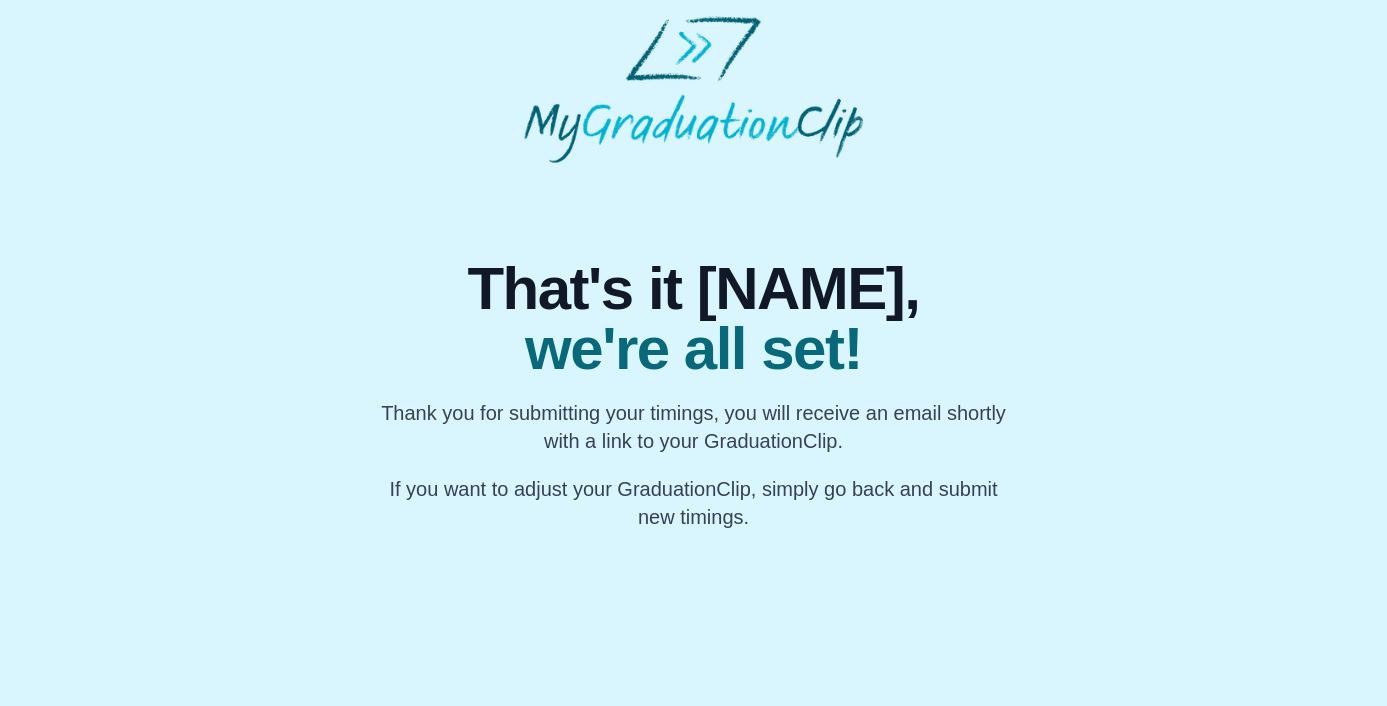 scroll, scrollTop: 0, scrollLeft: 0, axis: both 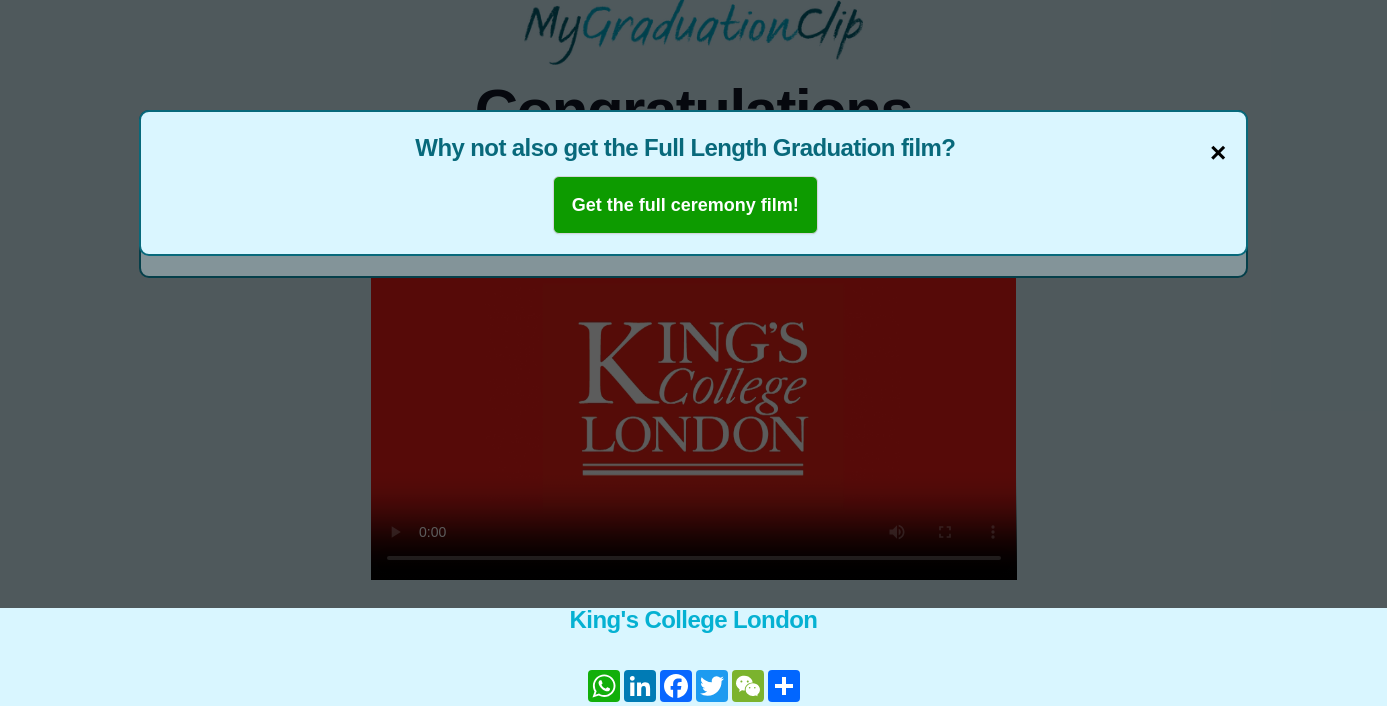 click on "×" at bounding box center (1218, 153) 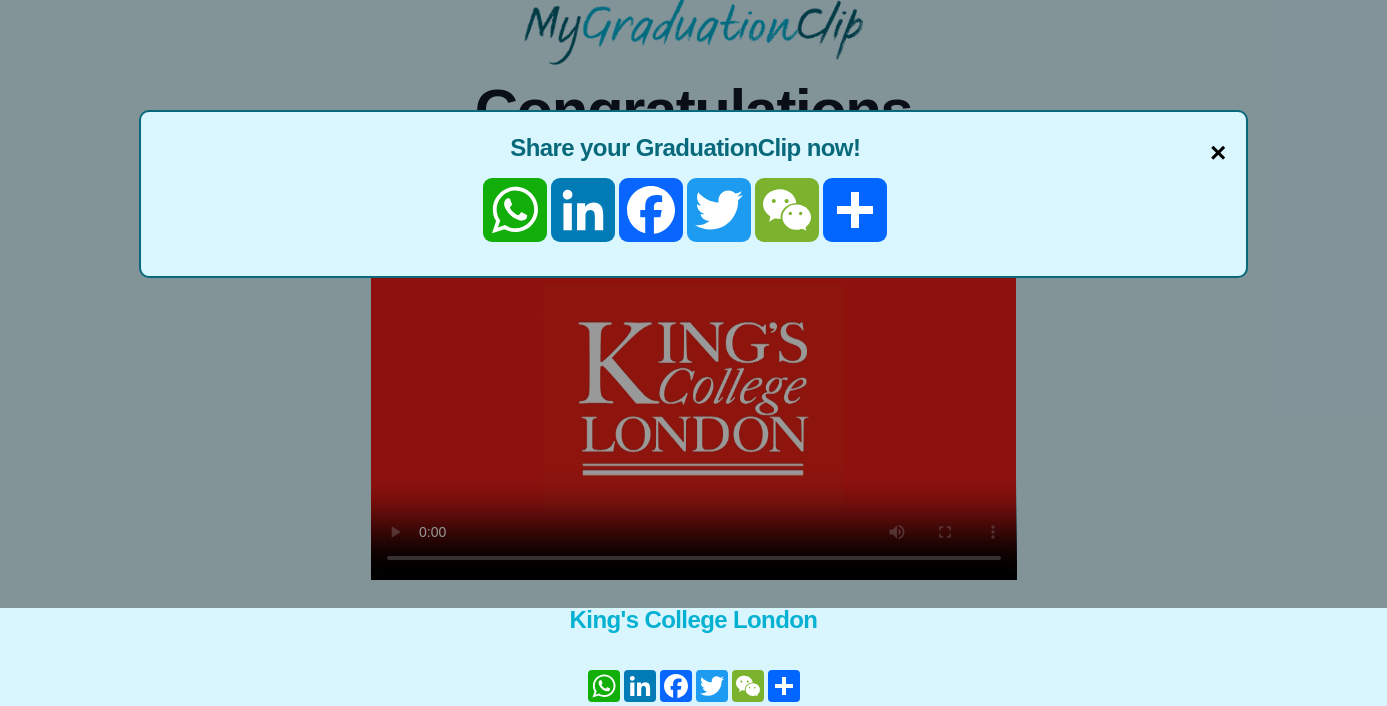 click on "×" at bounding box center (1218, 153) 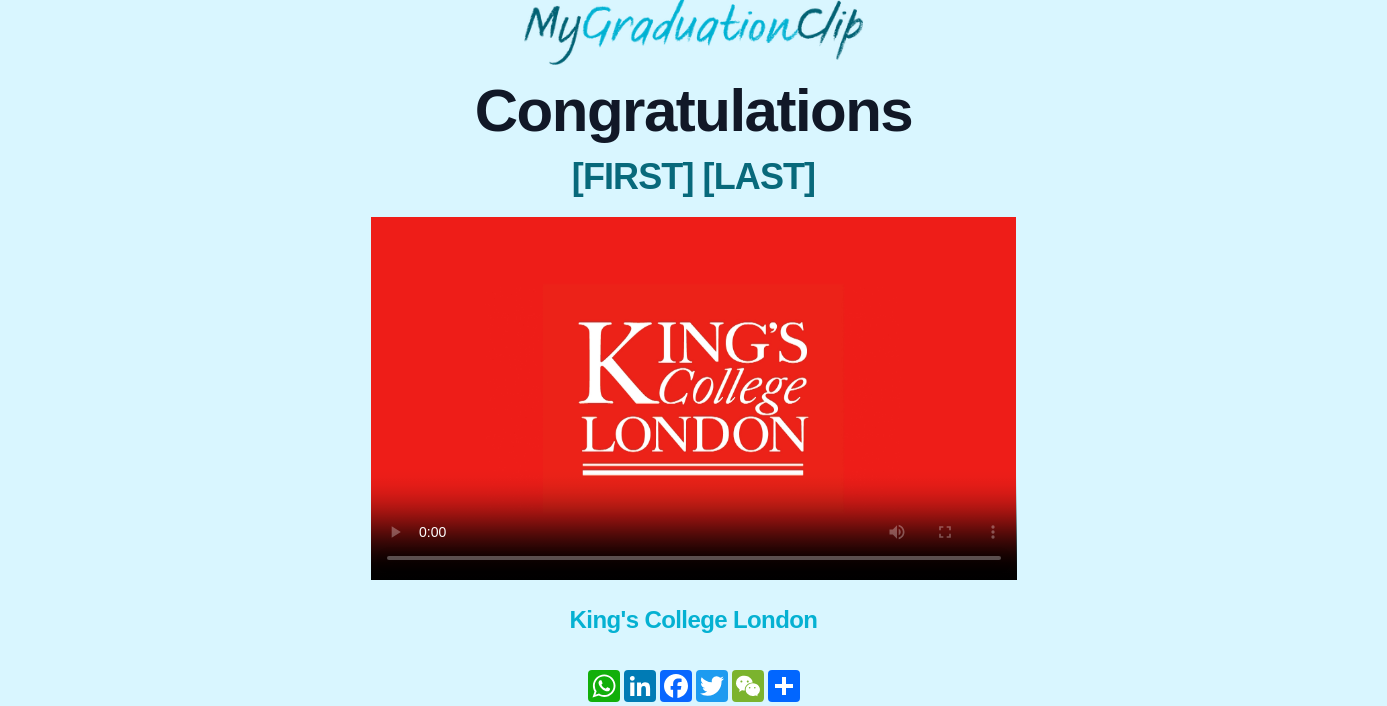 type 